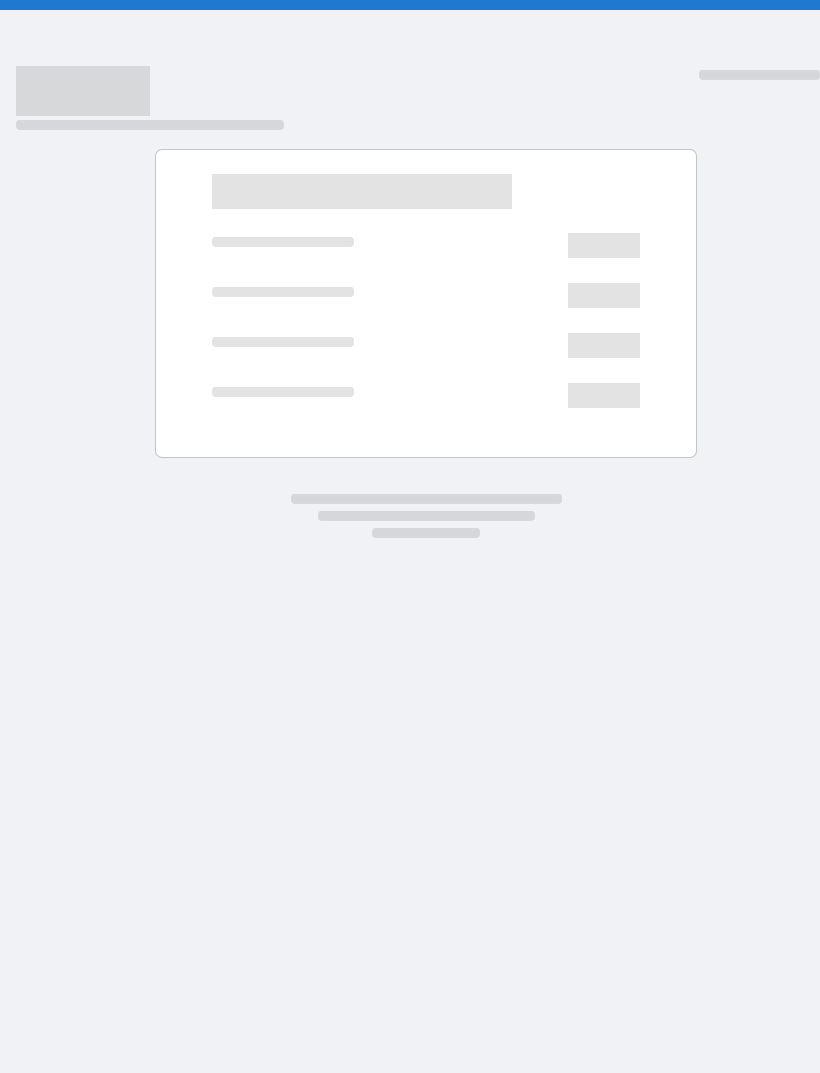 scroll, scrollTop: 0, scrollLeft: 0, axis: both 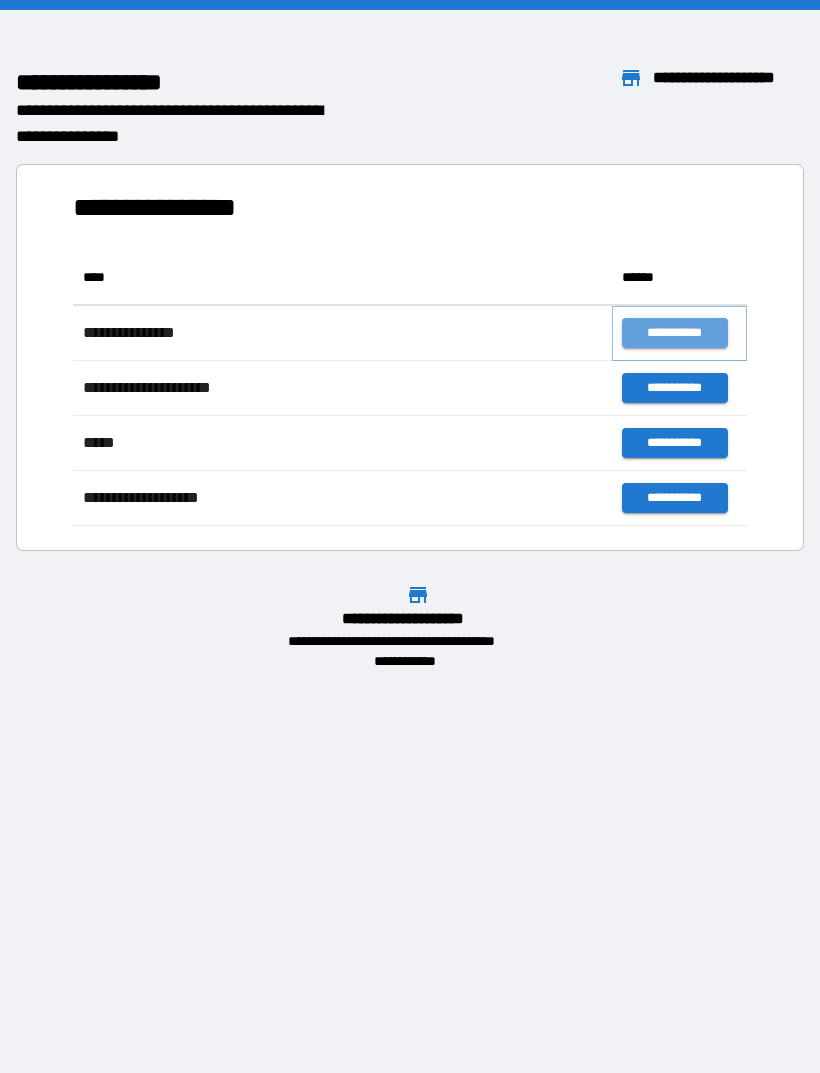 click on "**********" at bounding box center [674, 333] 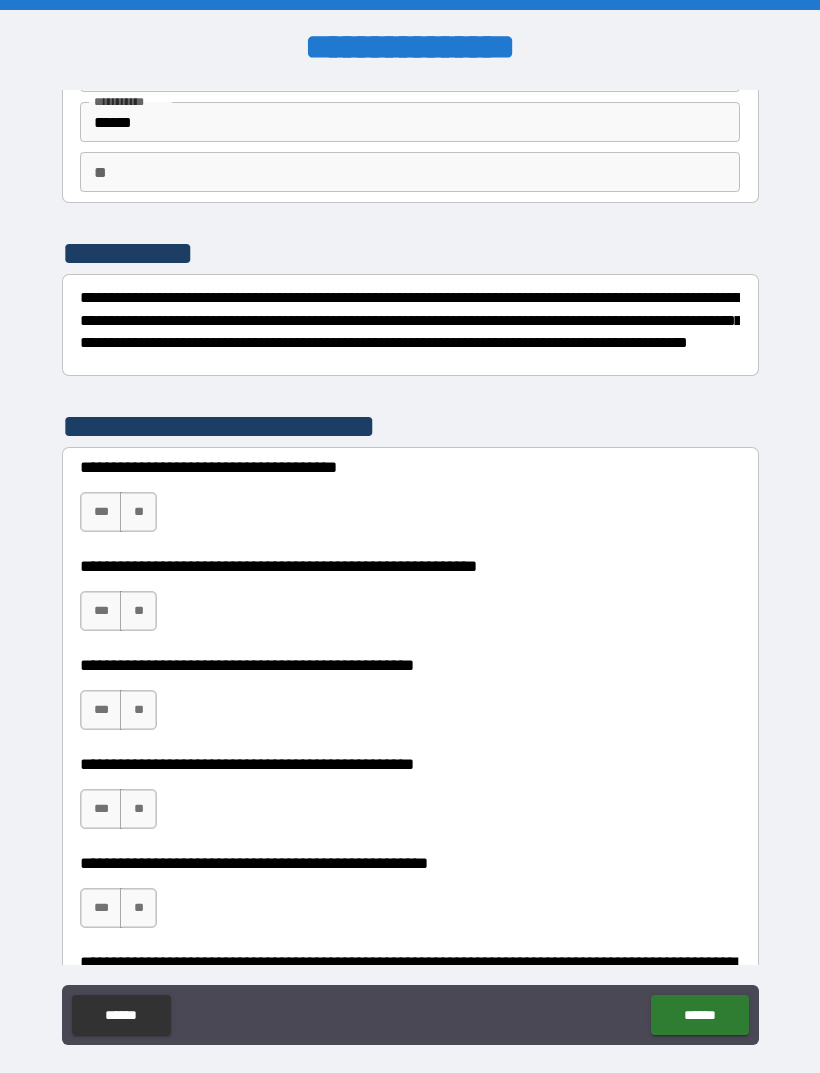 scroll, scrollTop: 133, scrollLeft: 0, axis: vertical 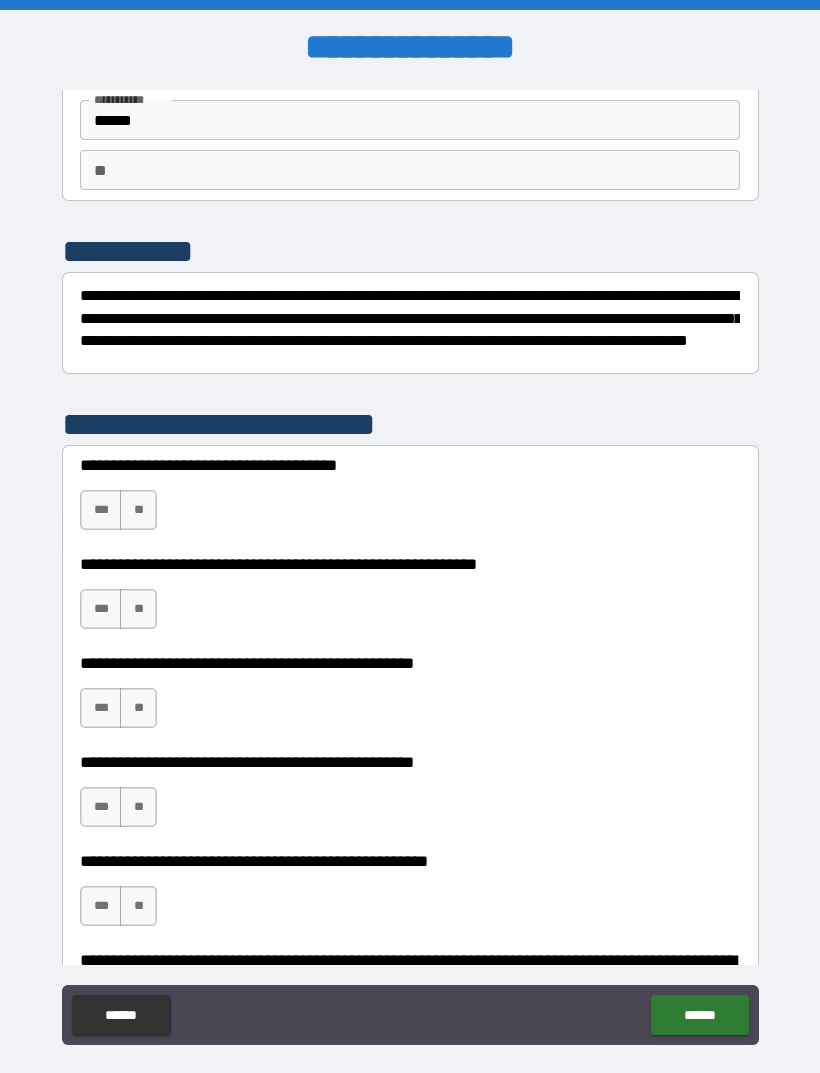 click on "**********" at bounding box center (410, 599) 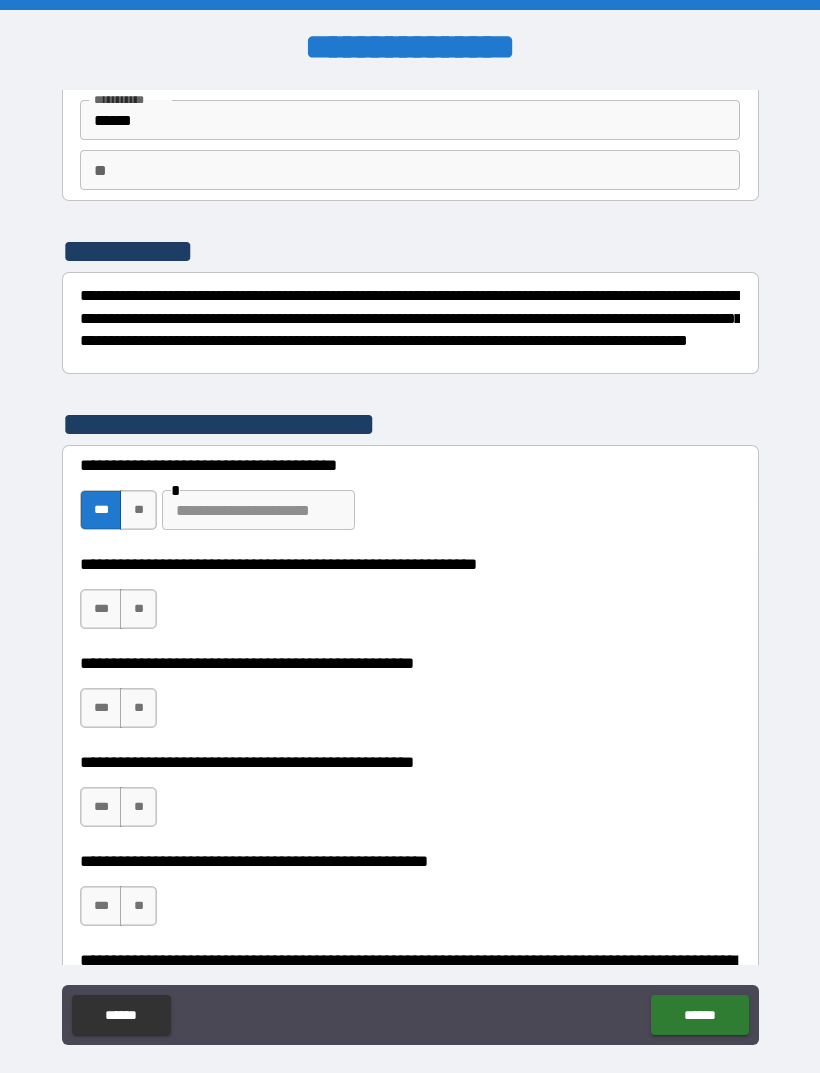 click on "***" at bounding box center [101, 609] 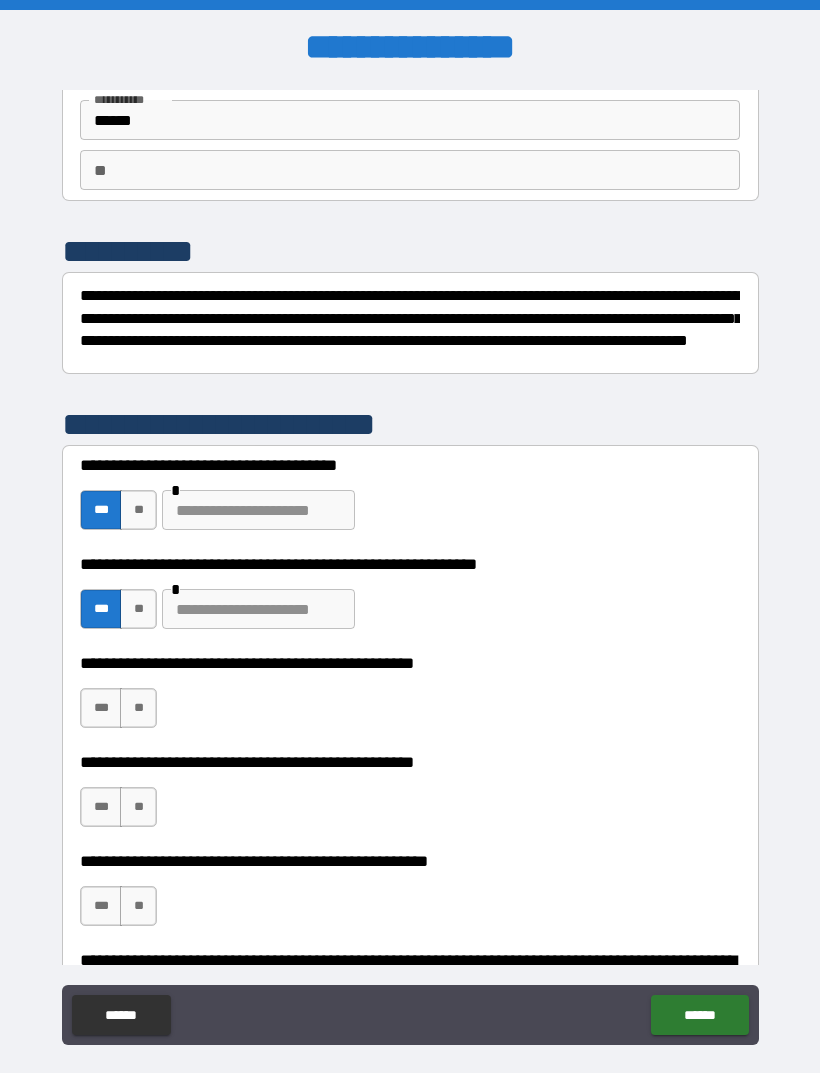 click on "**********" at bounding box center (410, 571) 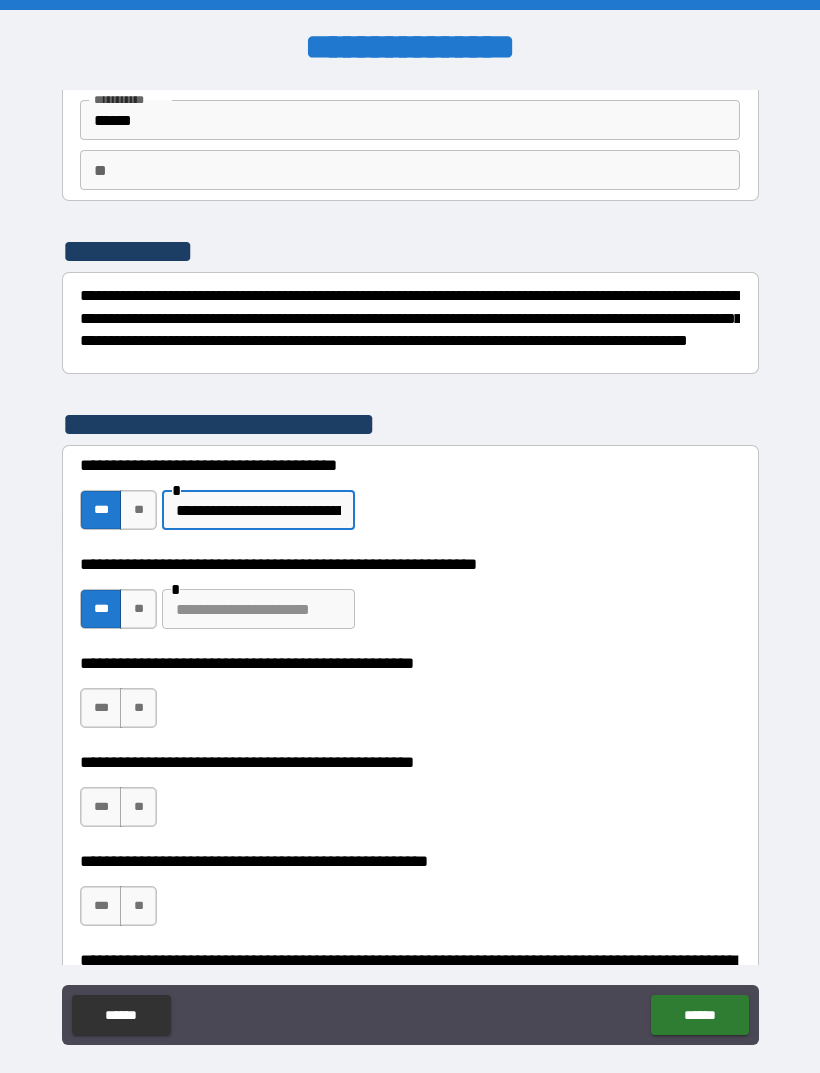 type on "**********" 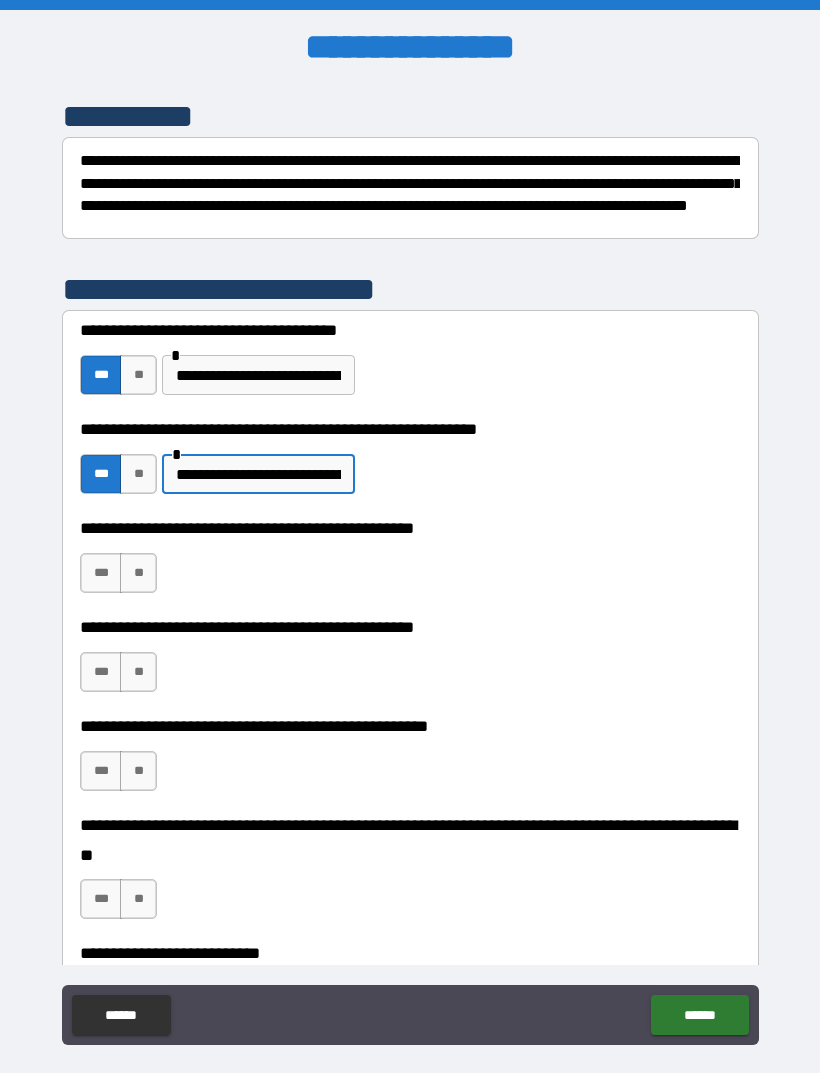 scroll, scrollTop: 269, scrollLeft: 0, axis: vertical 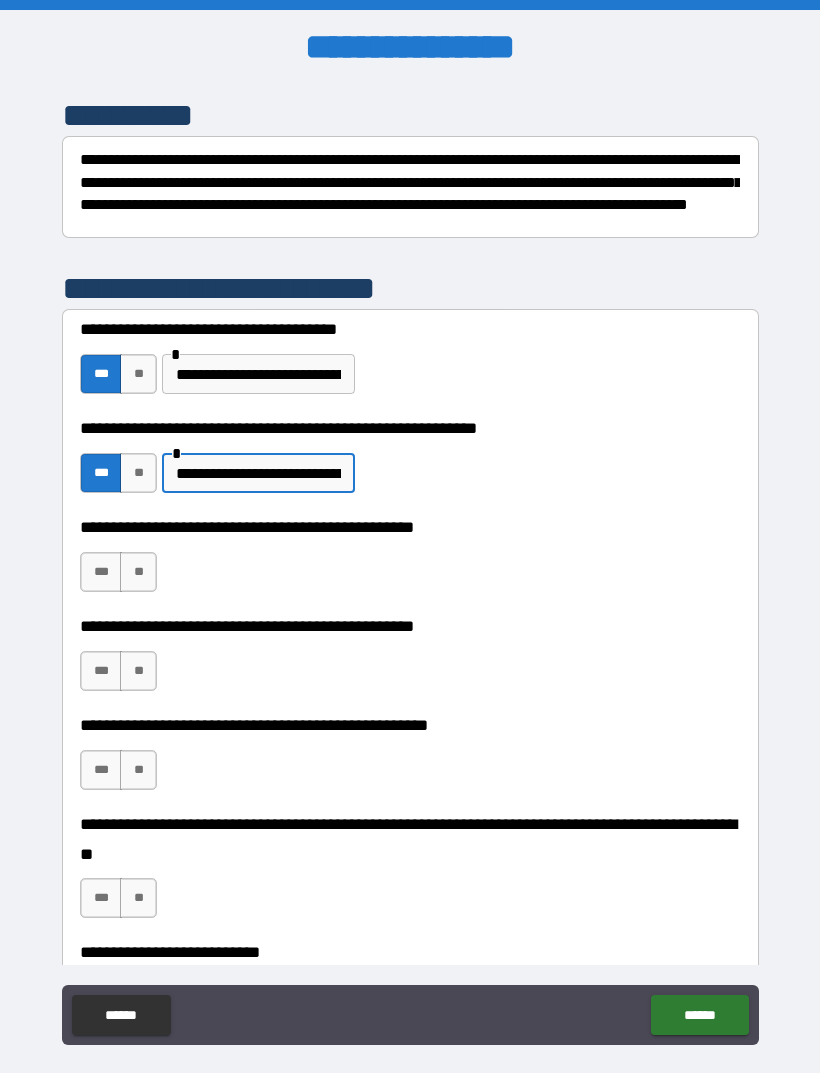 type on "**********" 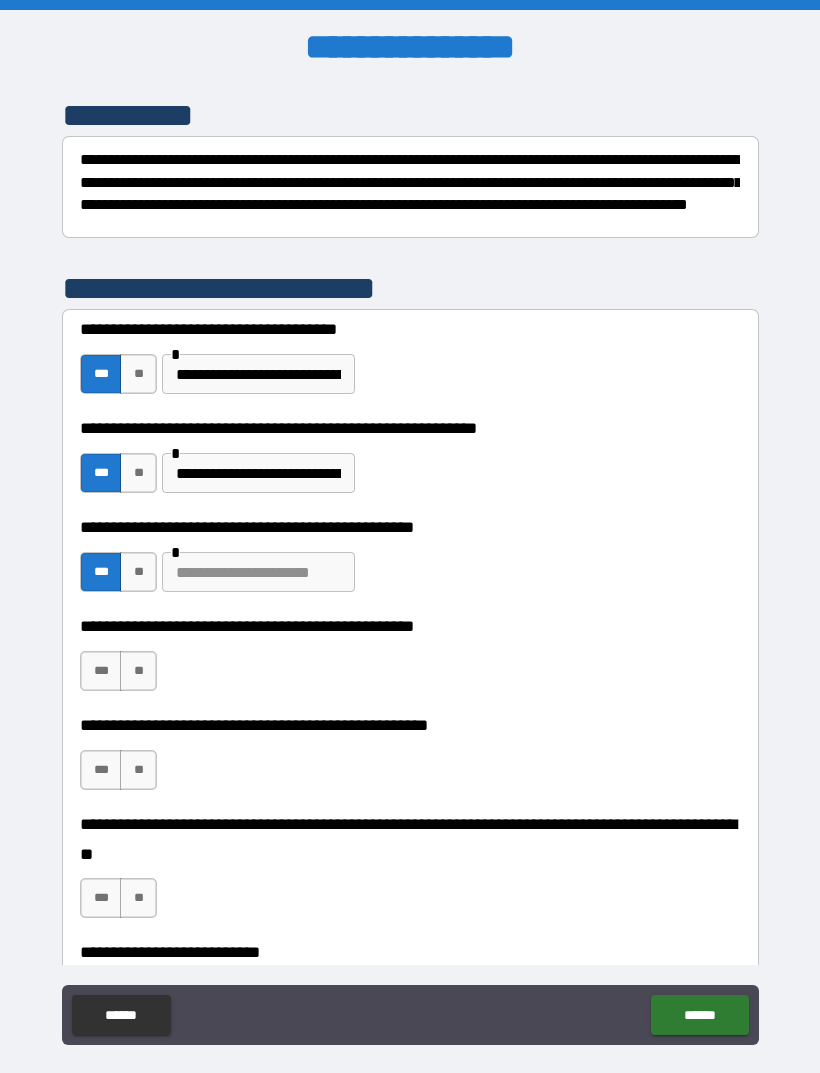 click at bounding box center [258, 572] 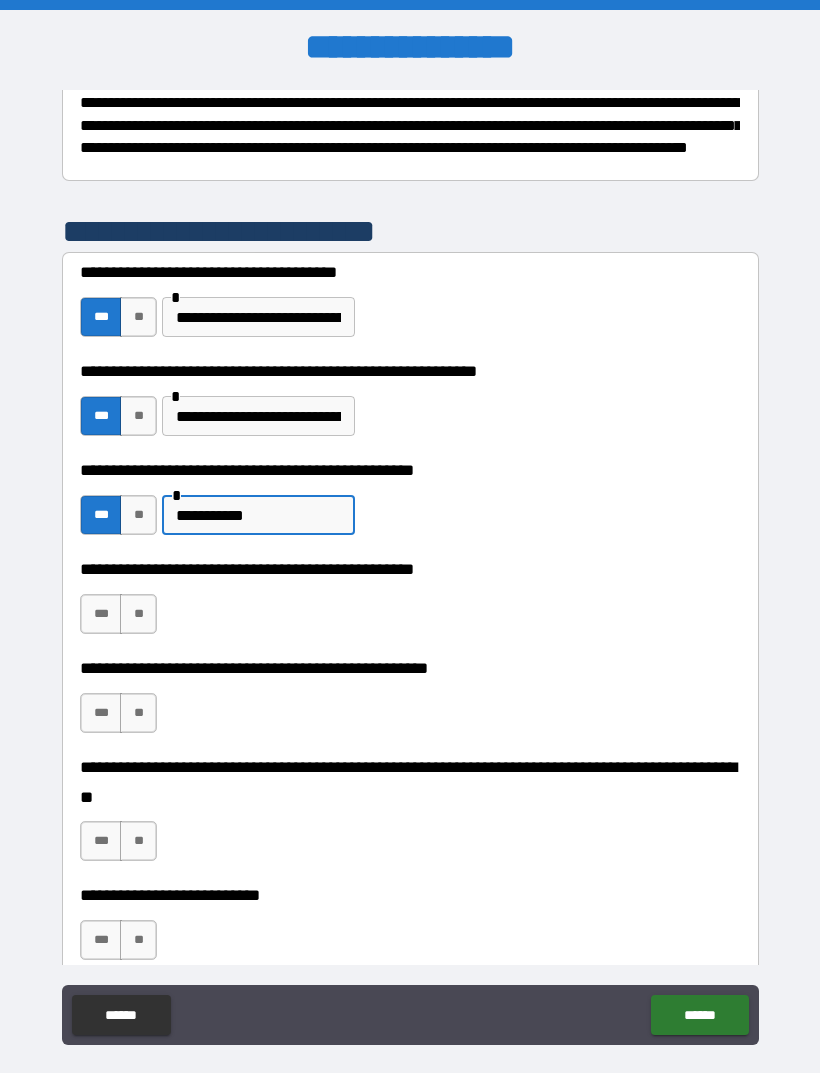 scroll, scrollTop: 330, scrollLeft: 0, axis: vertical 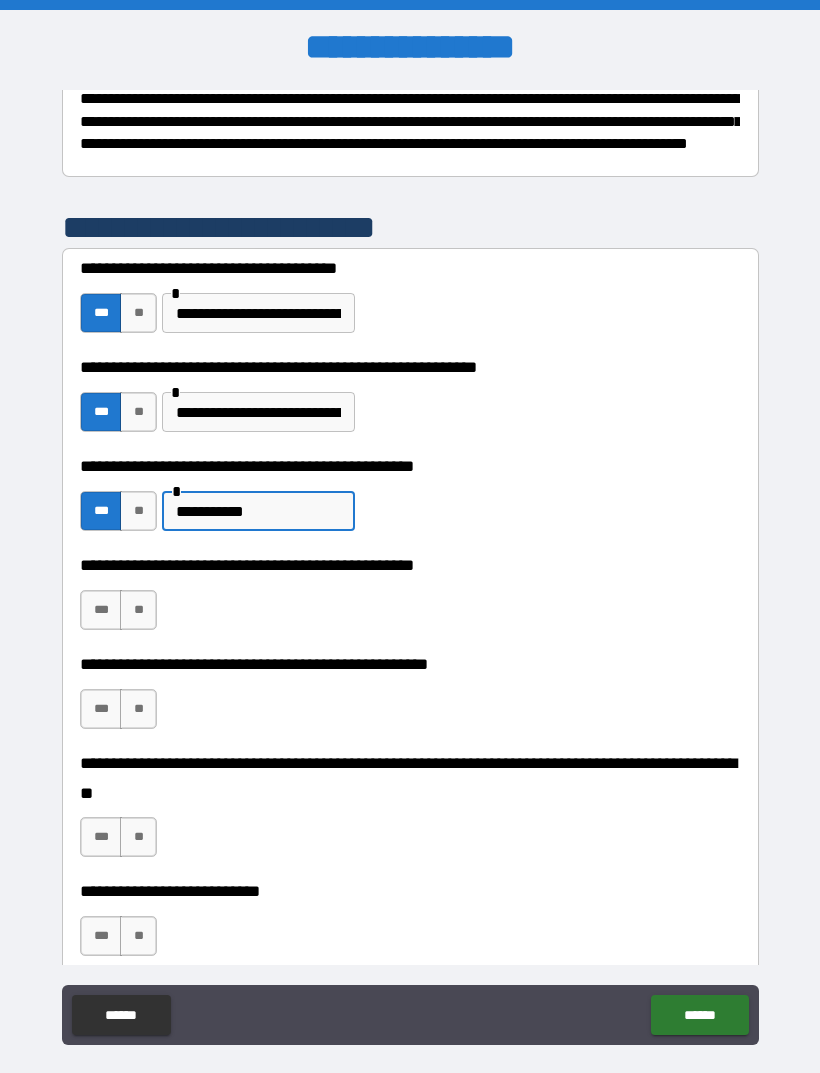 type on "**********" 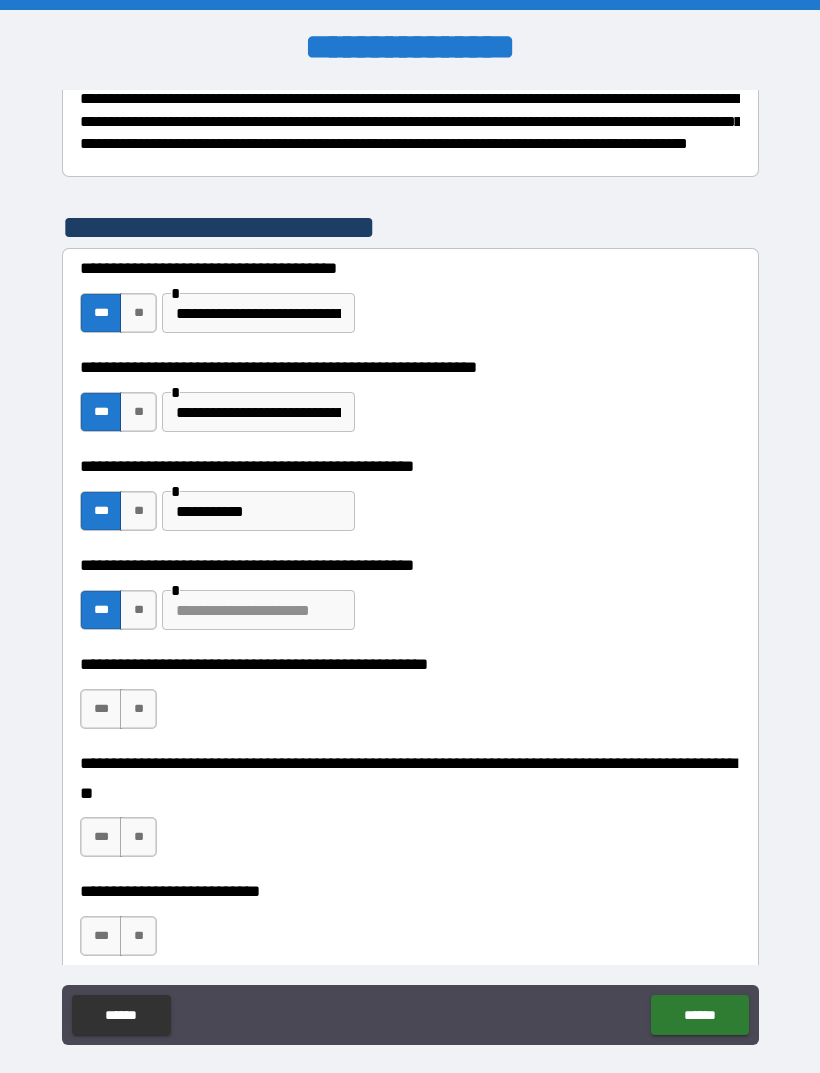 click at bounding box center [258, 610] 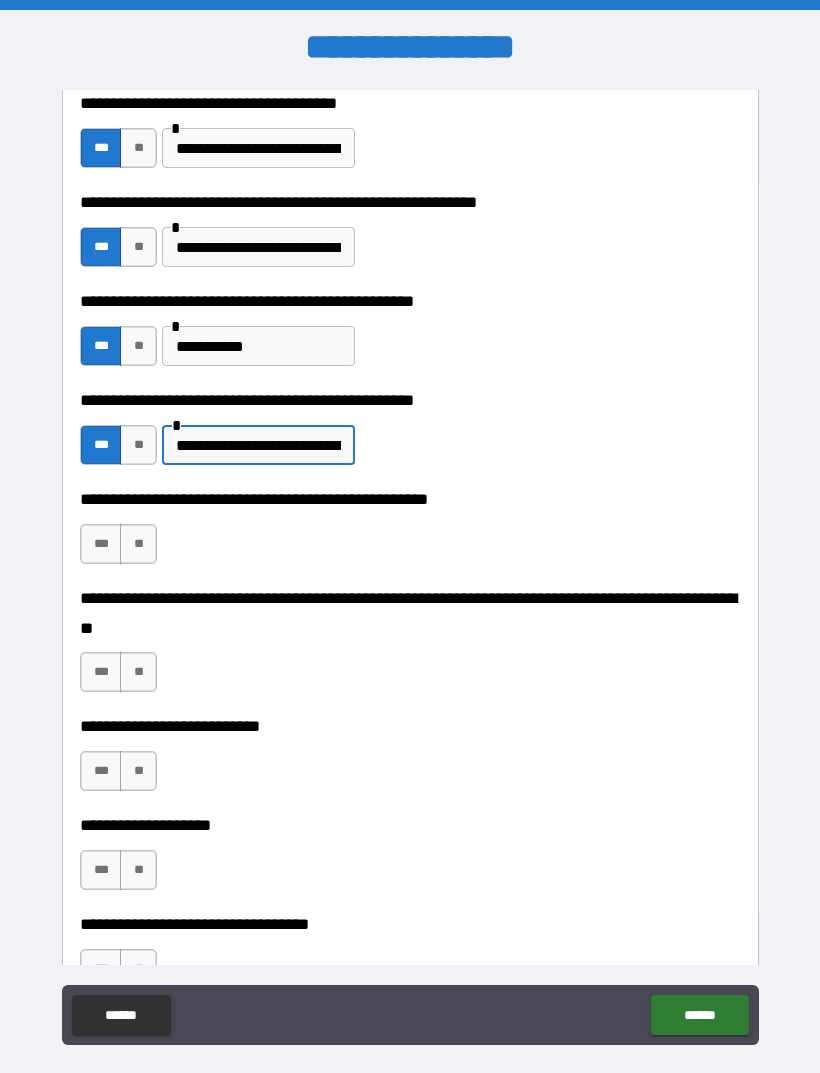 scroll, scrollTop: 516, scrollLeft: 0, axis: vertical 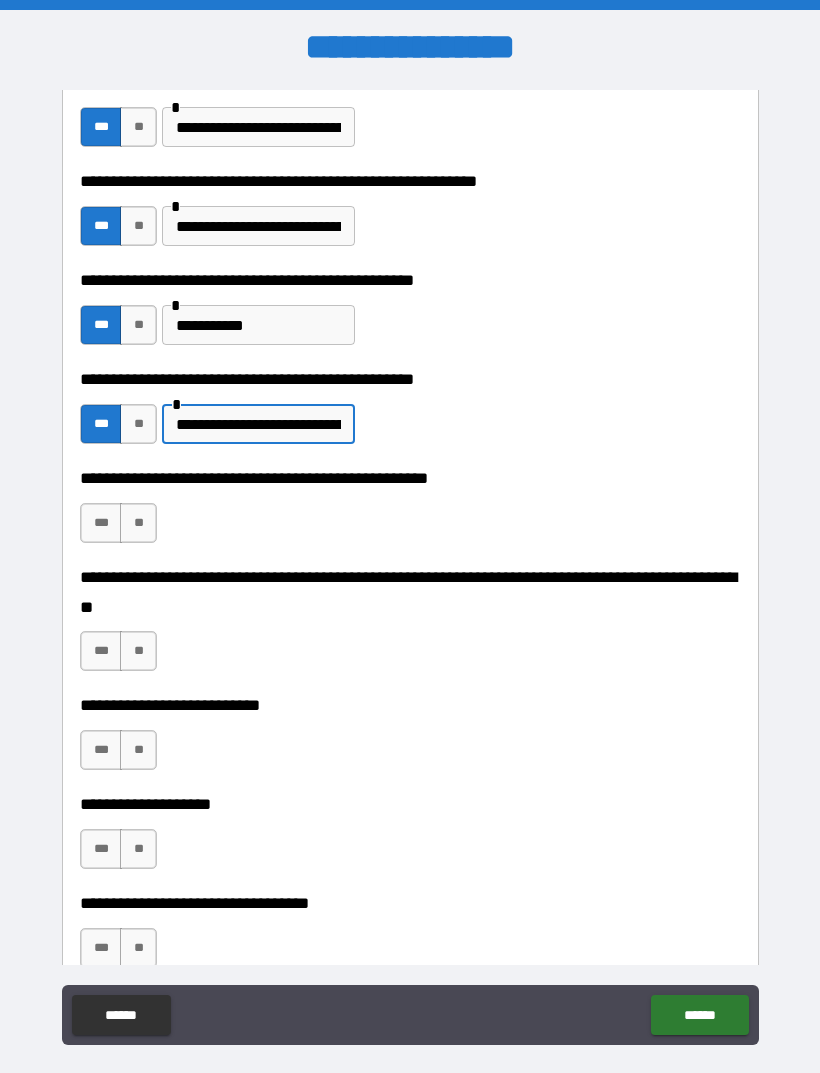 type on "**********" 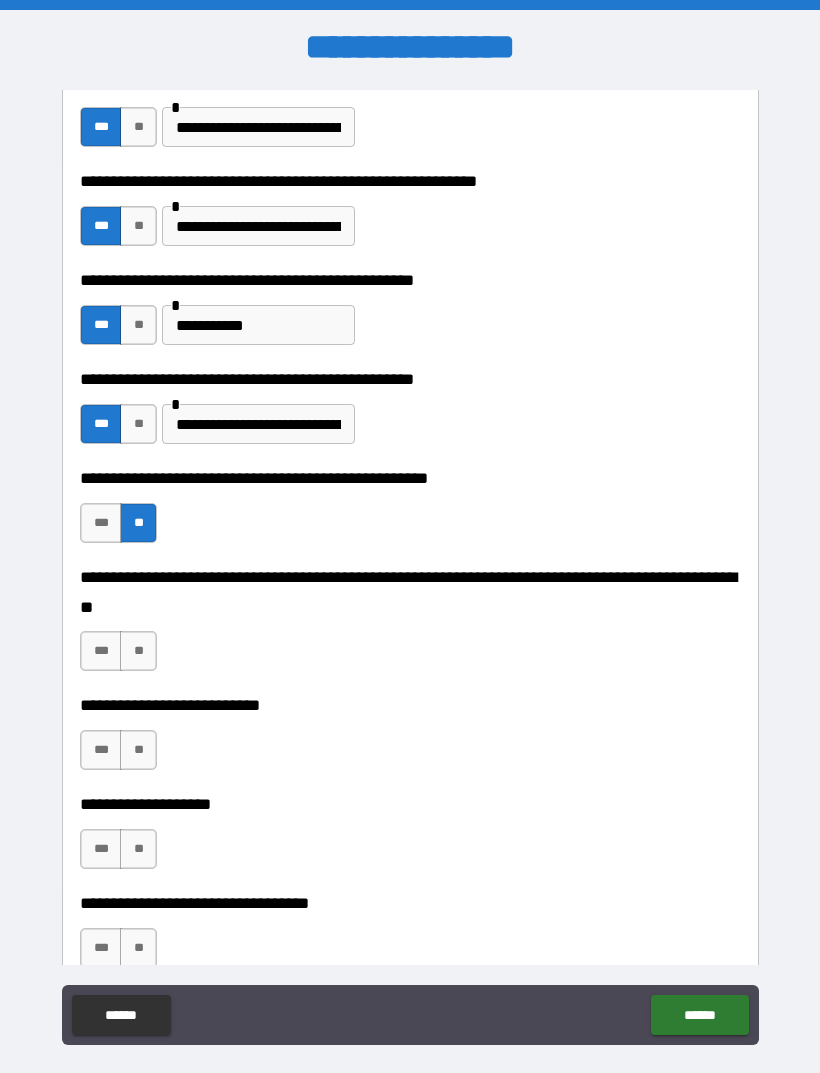 click on "**" at bounding box center [138, 651] 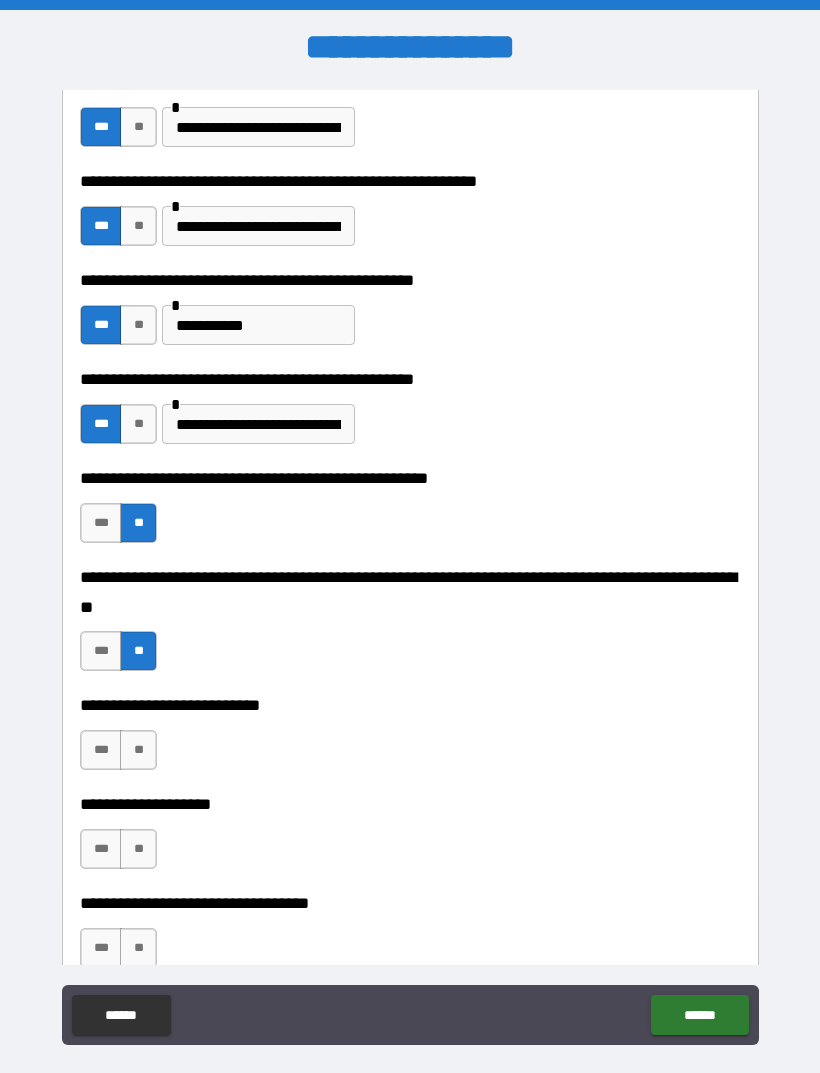 click on "**" at bounding box center [138, 750] 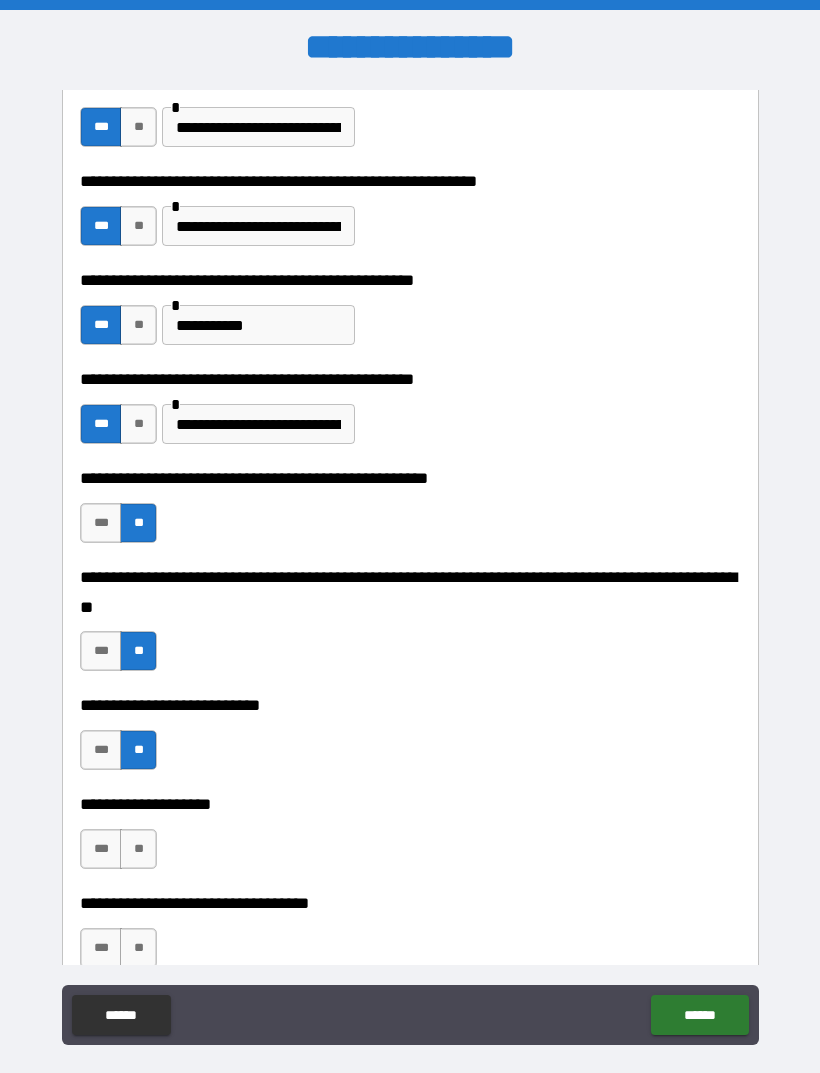 click on "**" at bounding box center (138, 849) 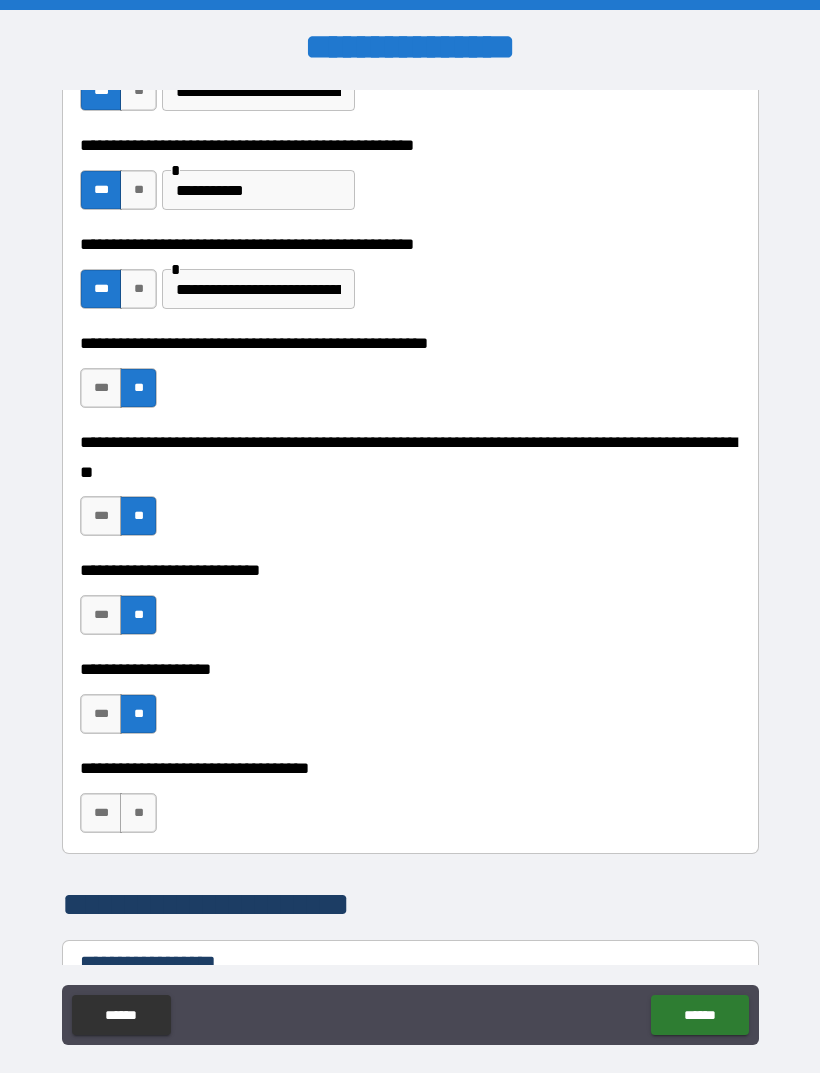 scroll, scrollTop: 660, scrollLeft: 0, axis: vertical 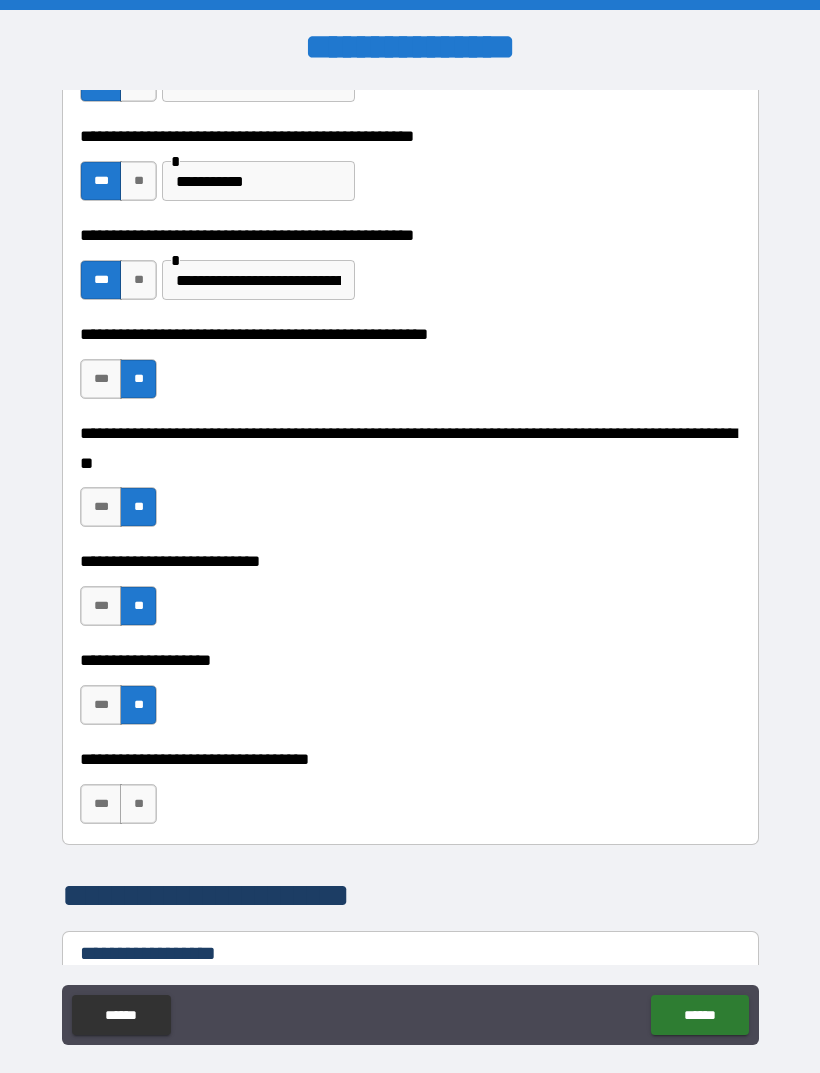 click on "***" at bounding box center (101, 804) 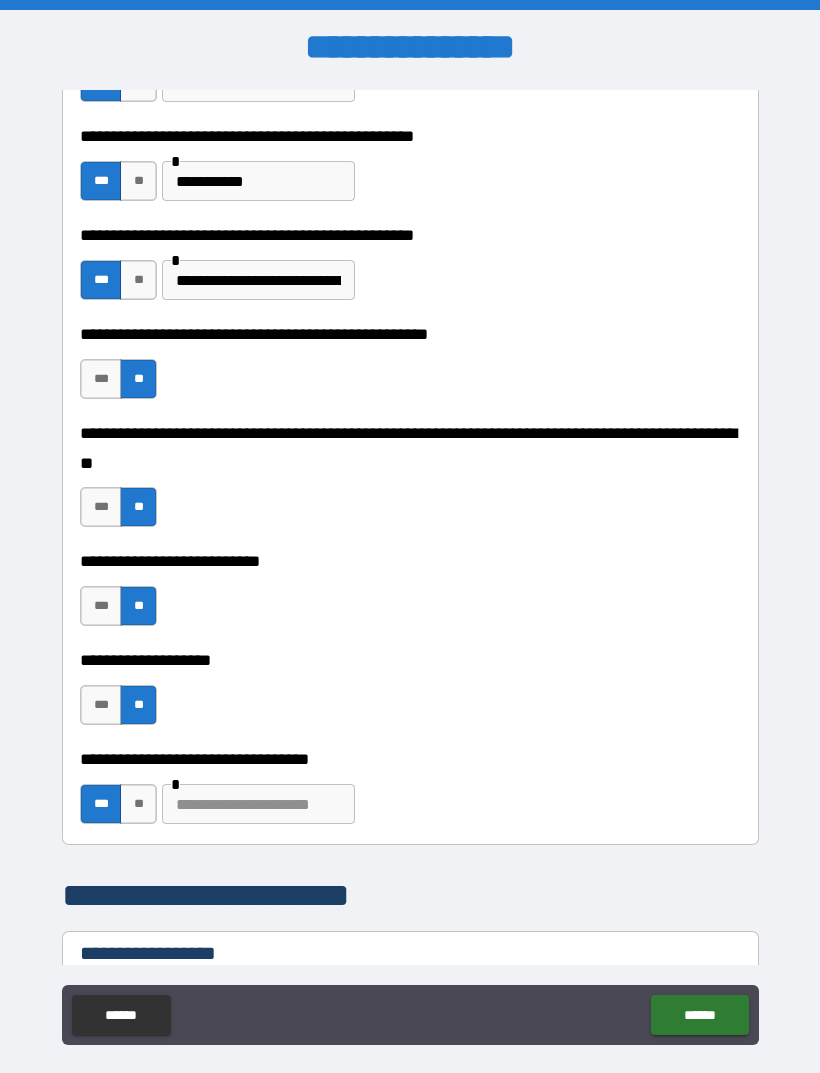 click at bounding box center [258, 804] 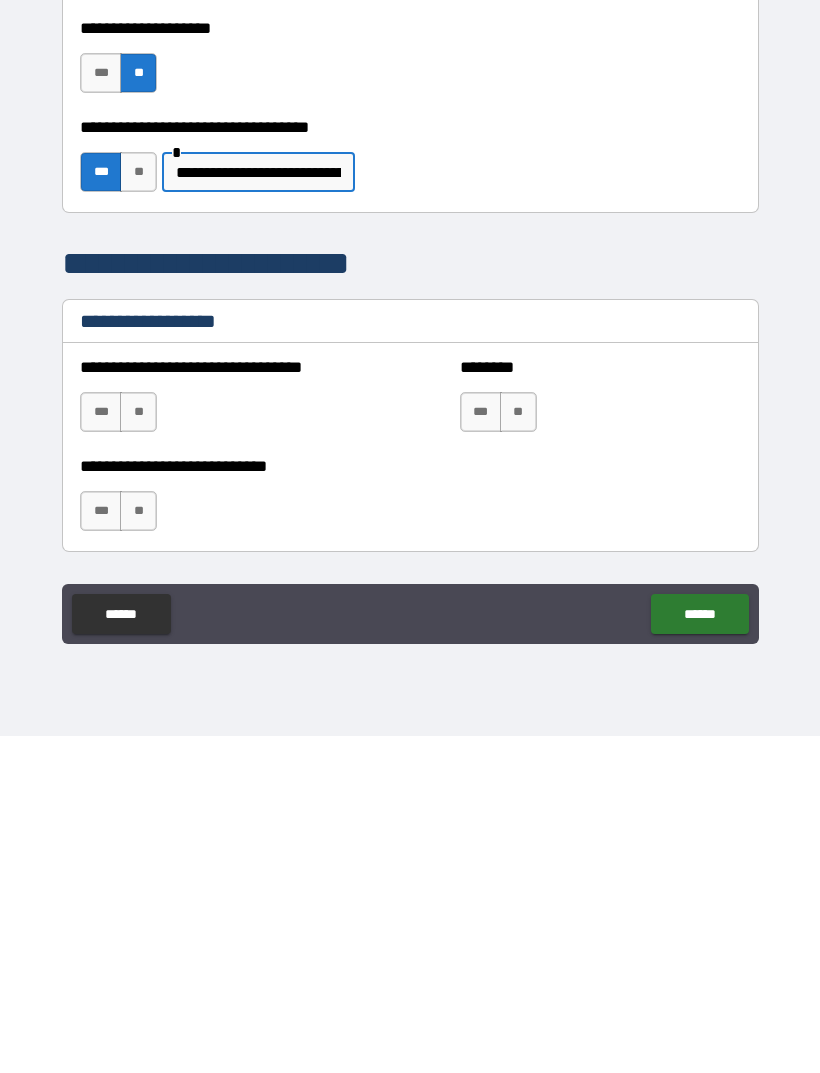 scroll, scrollTop: 909, scrollLeft: 0, axis: vertical 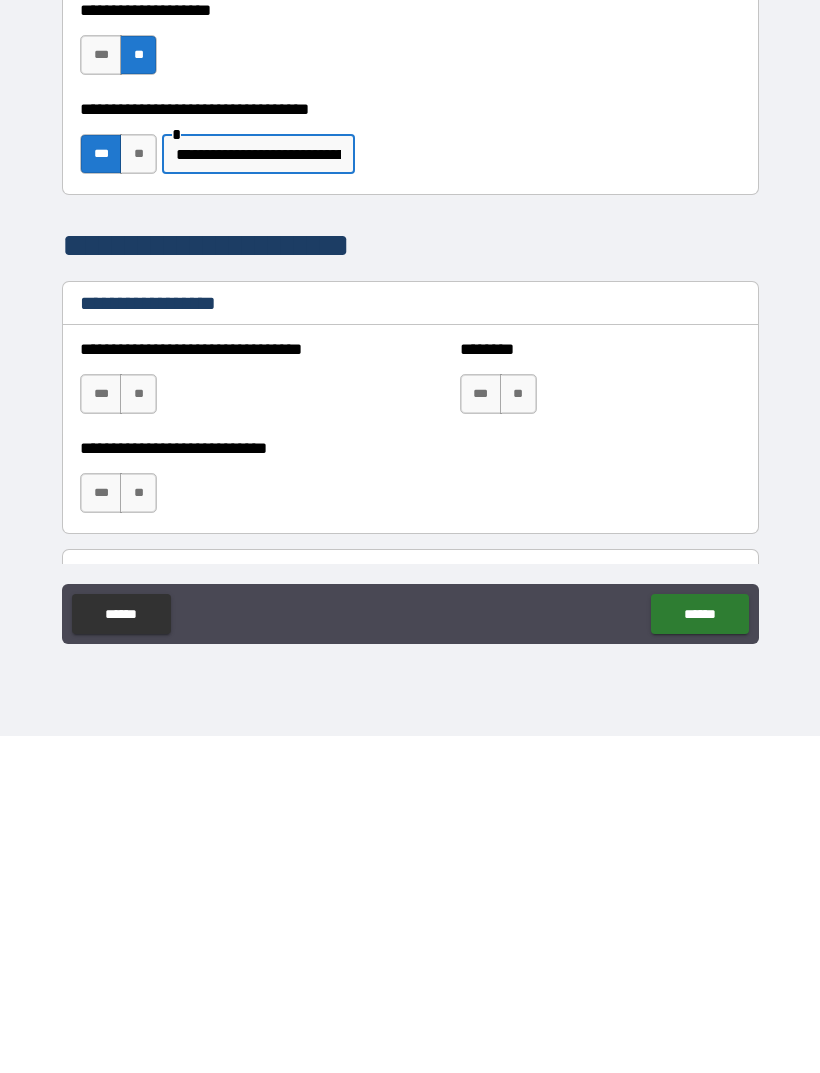 type on "**********" 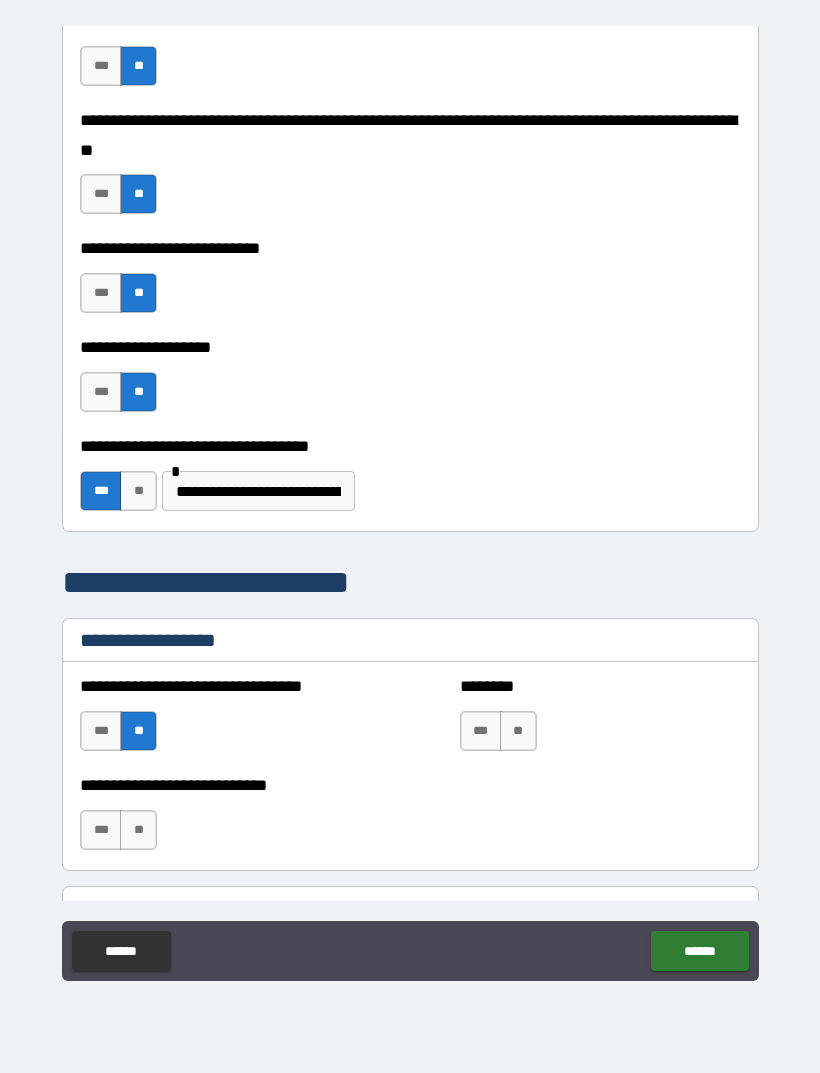 click on "**" at bounding box center (138, 830) 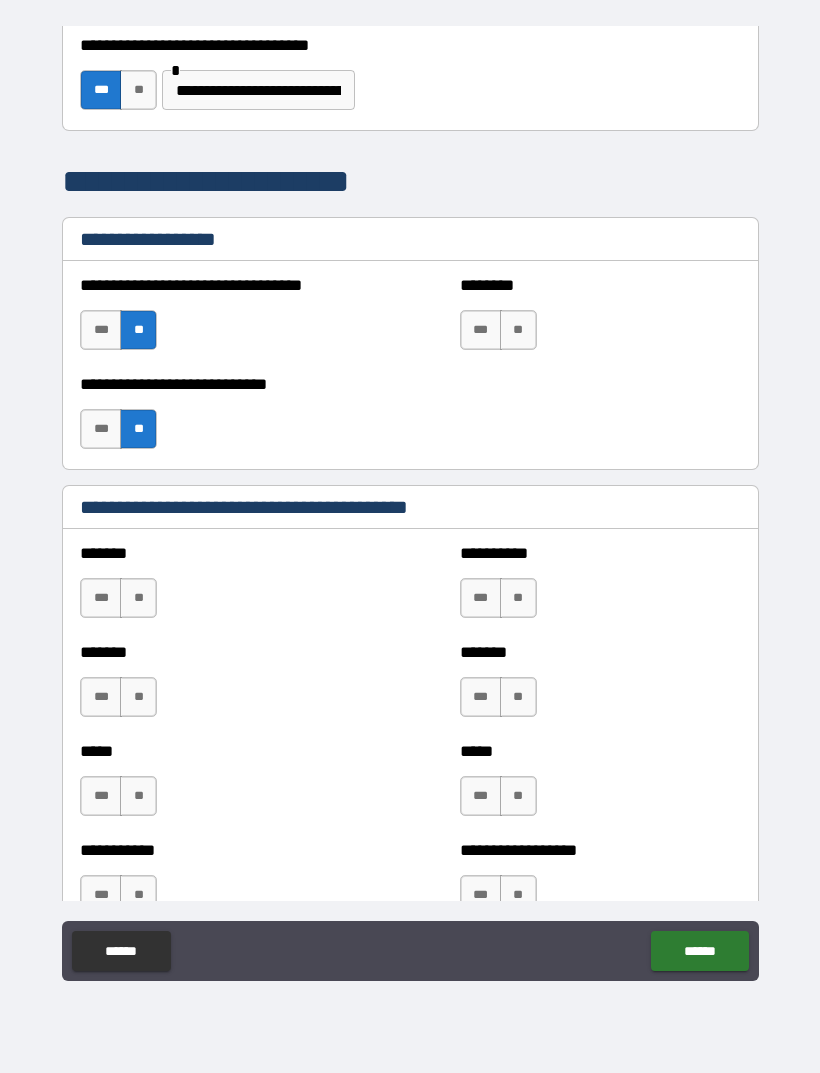 scroll, scrollTop: 1313, scrollLeft: 0, axis: vertical 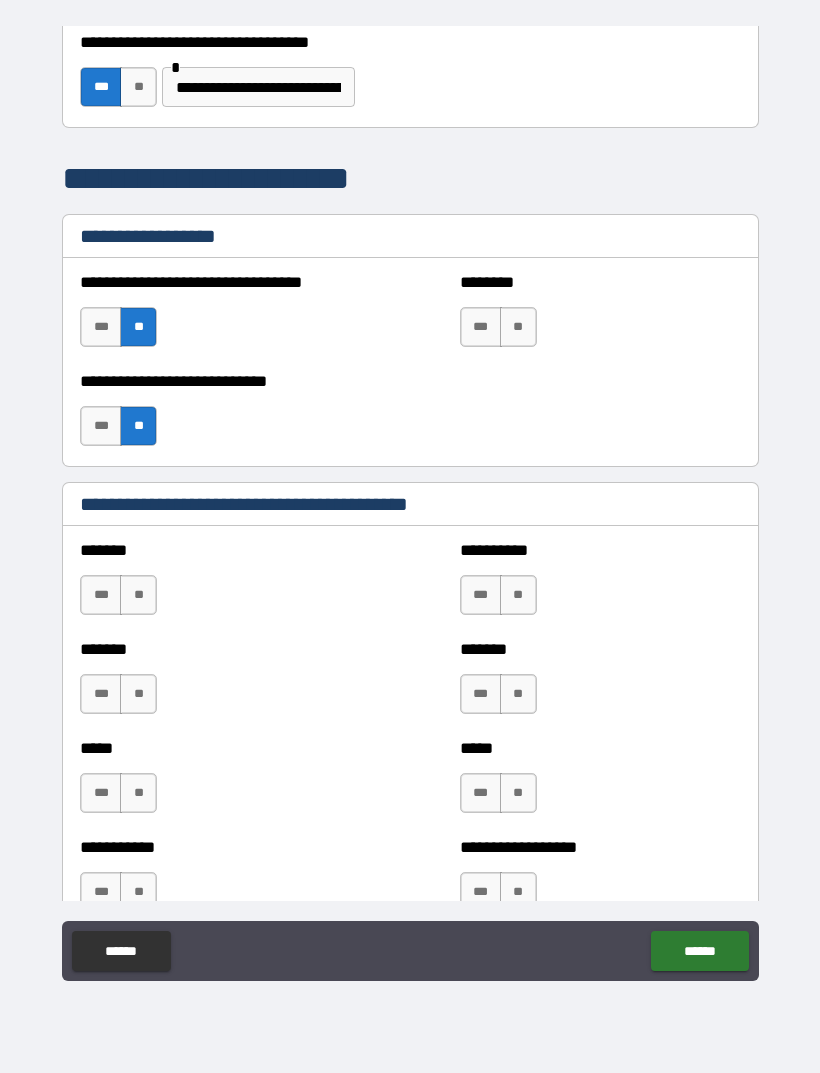 click on "**" at bounding box center (138, 595) 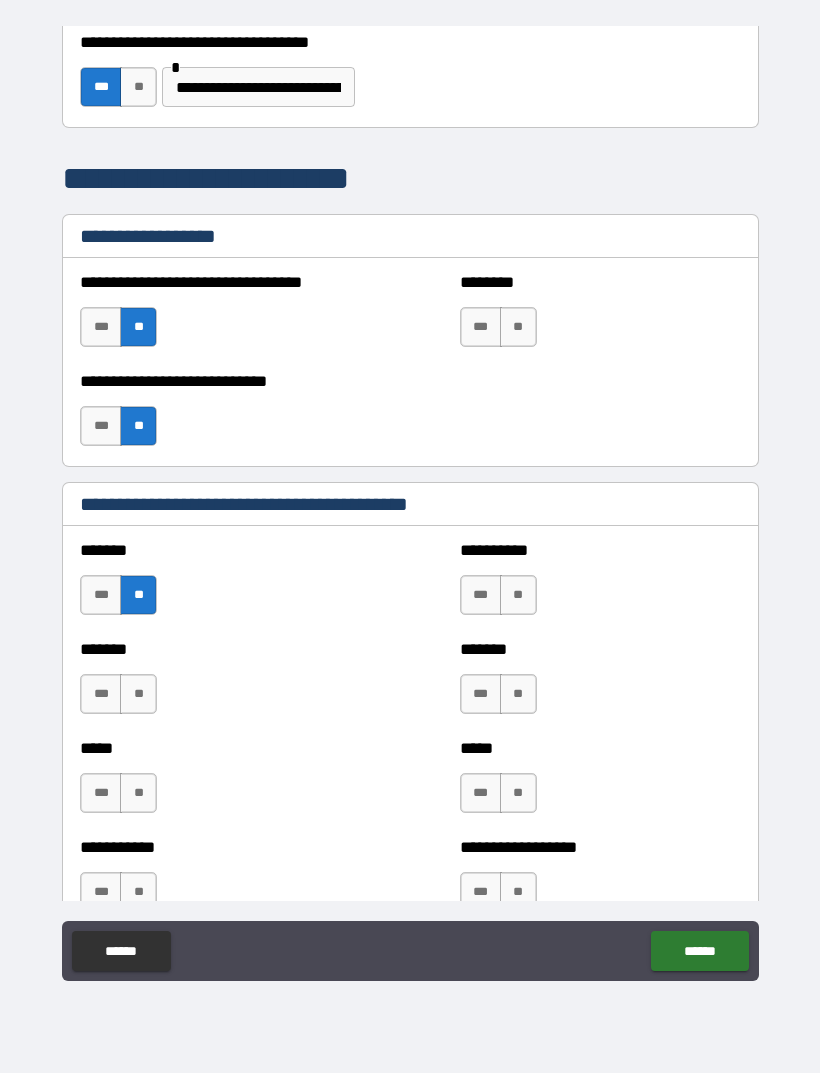 click on "**" at bounding box center (138, 694) 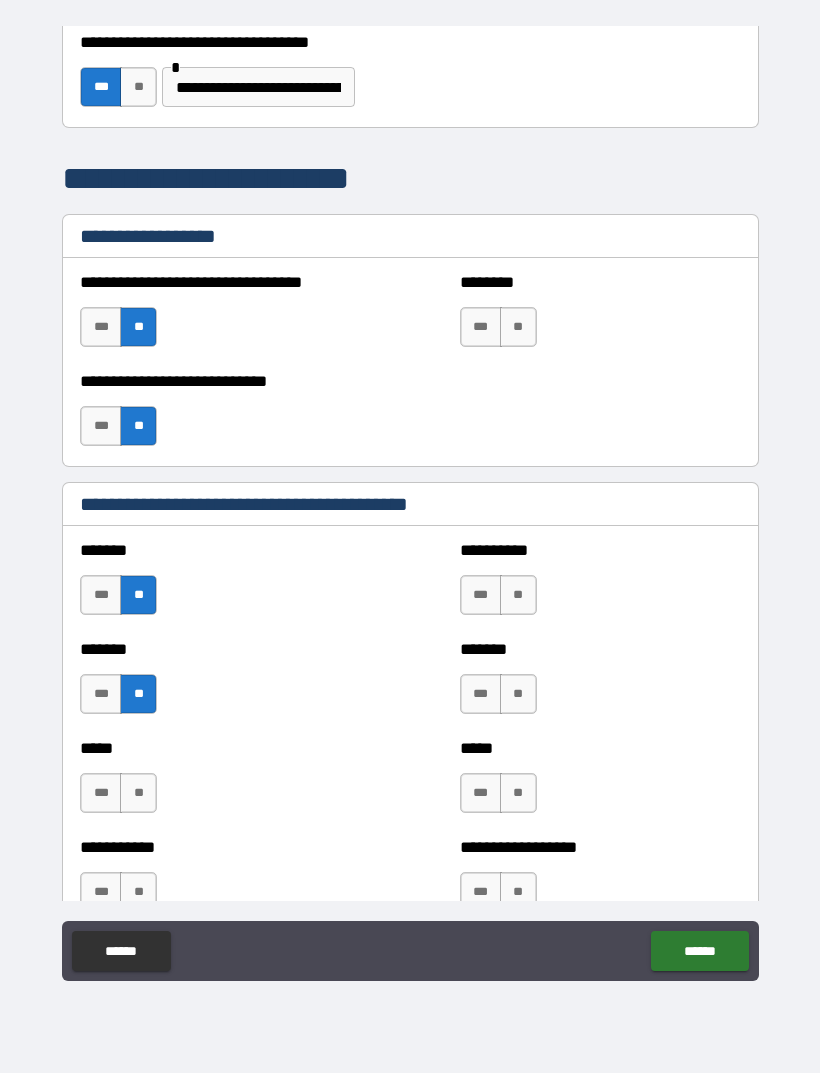 click on "**" at bounding box center [138, 793] 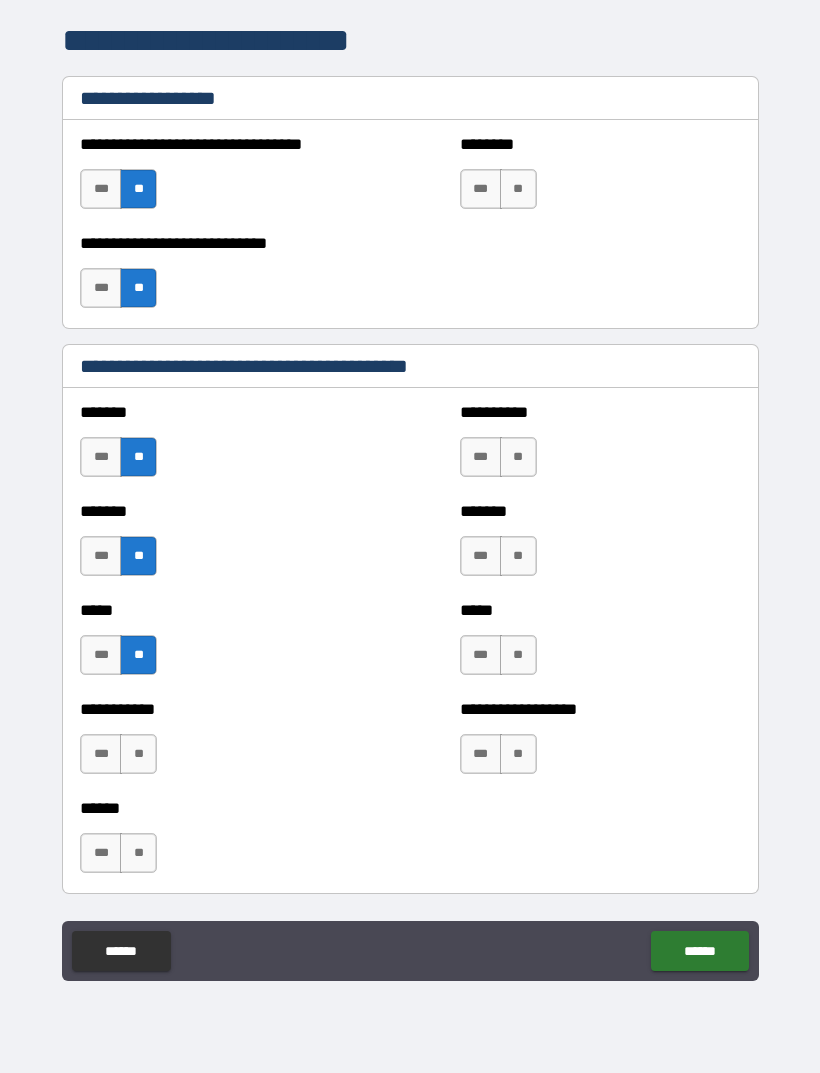 scroll, scrollTop: 1457, scrollLeft: 0, axis: vertical 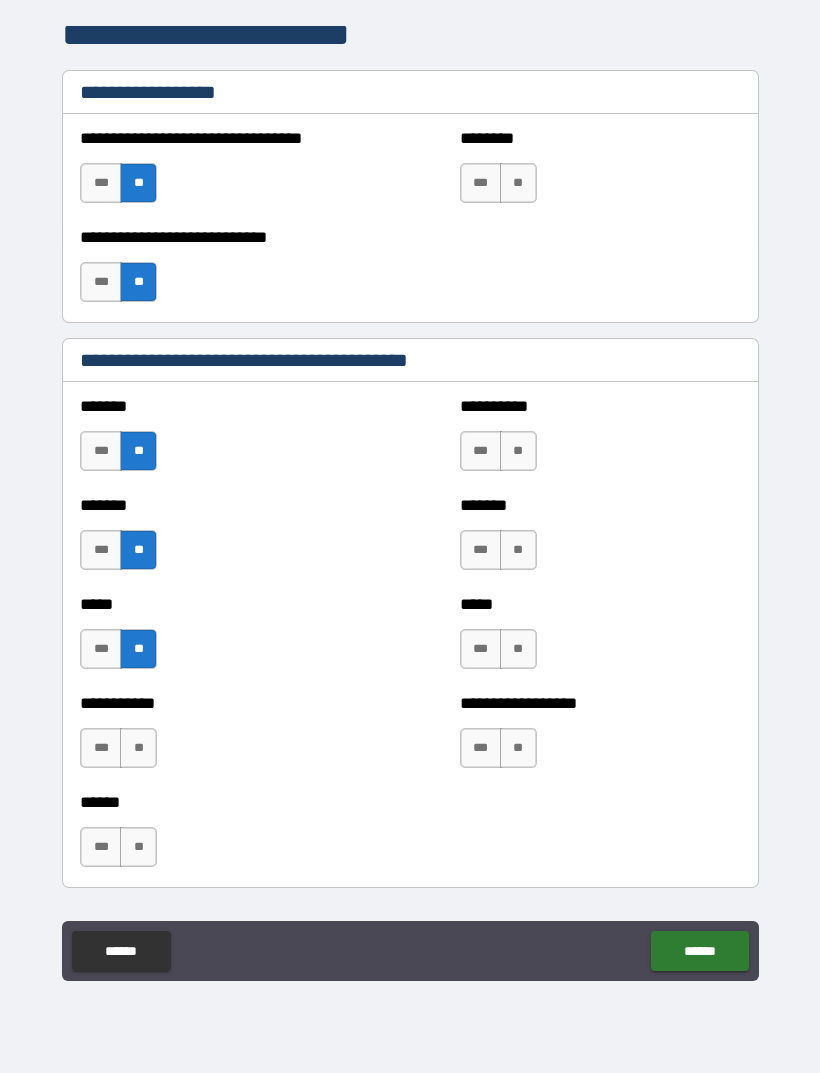 click on "**" at bounding box center (138, 748) 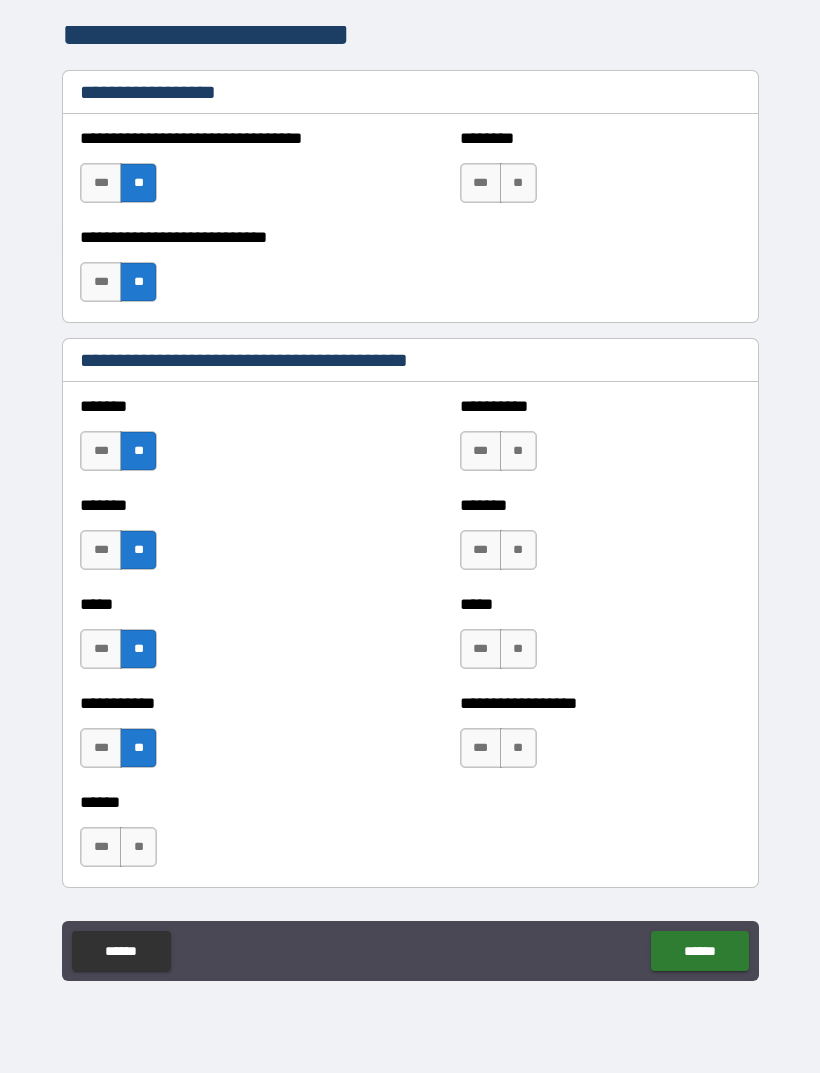 click on "**" at bounding box center (138, 847) 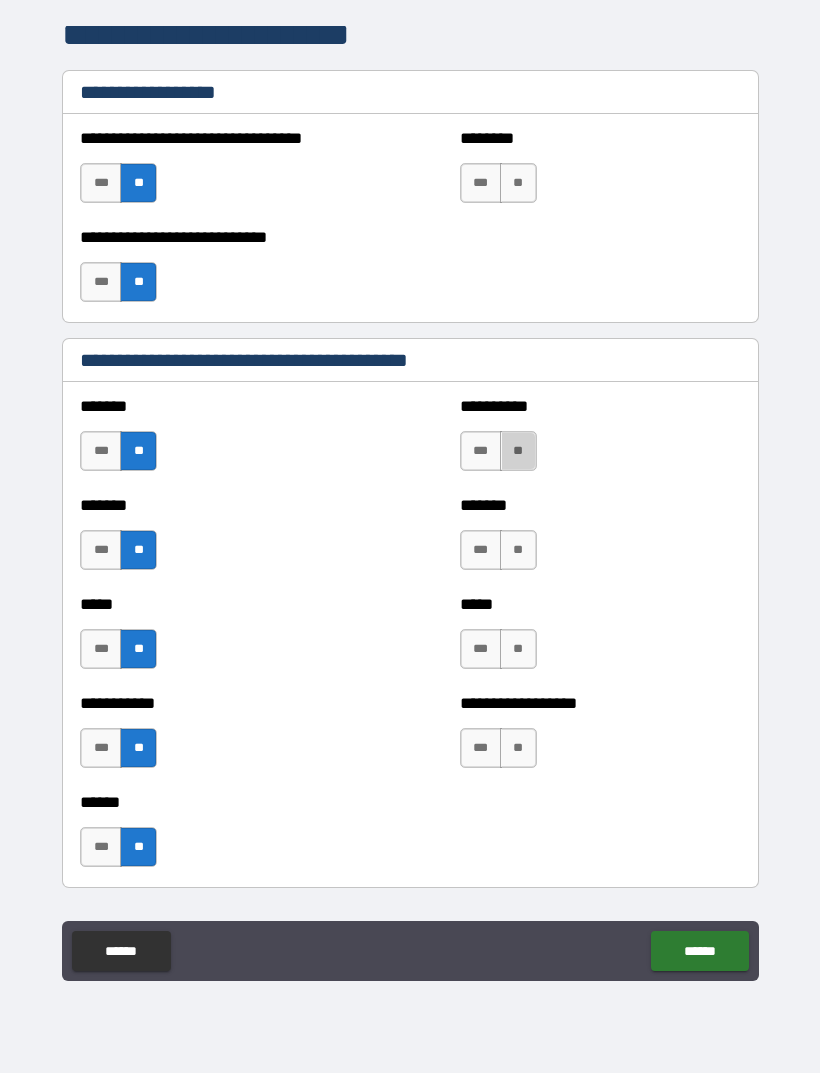 click on "**" at bounding box center (518, 451) 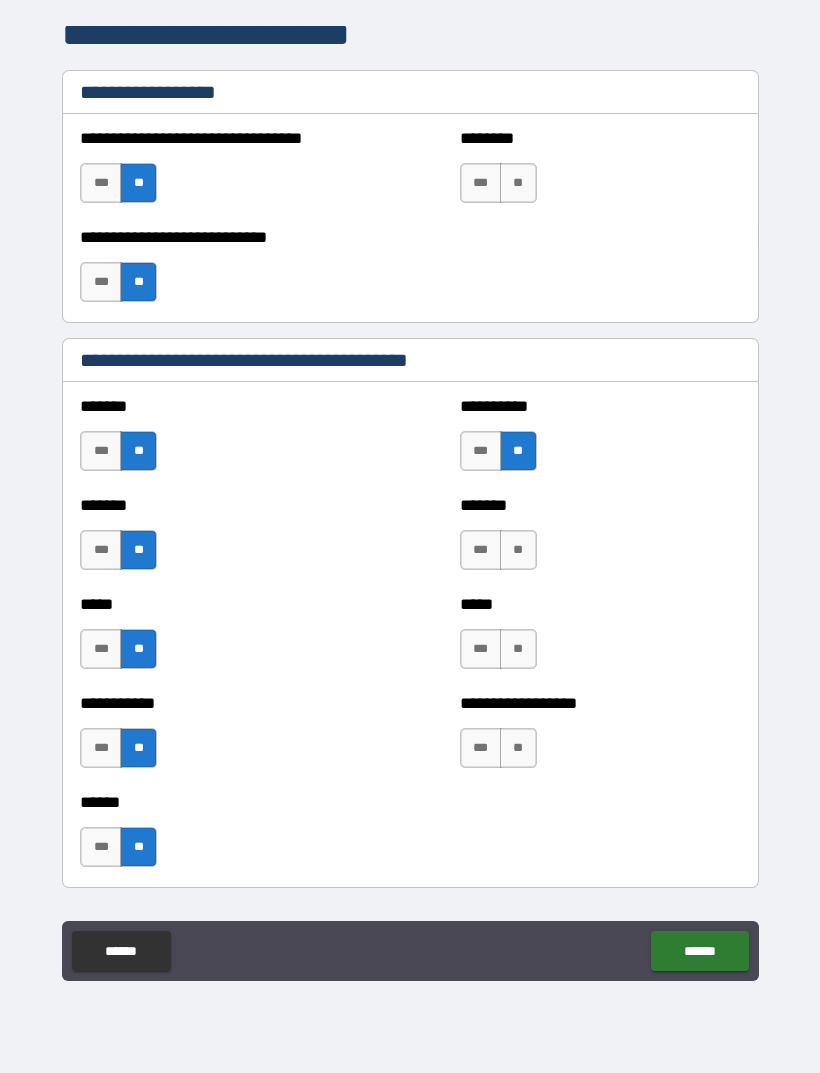 click on "**" at bounding box center (518, 550) 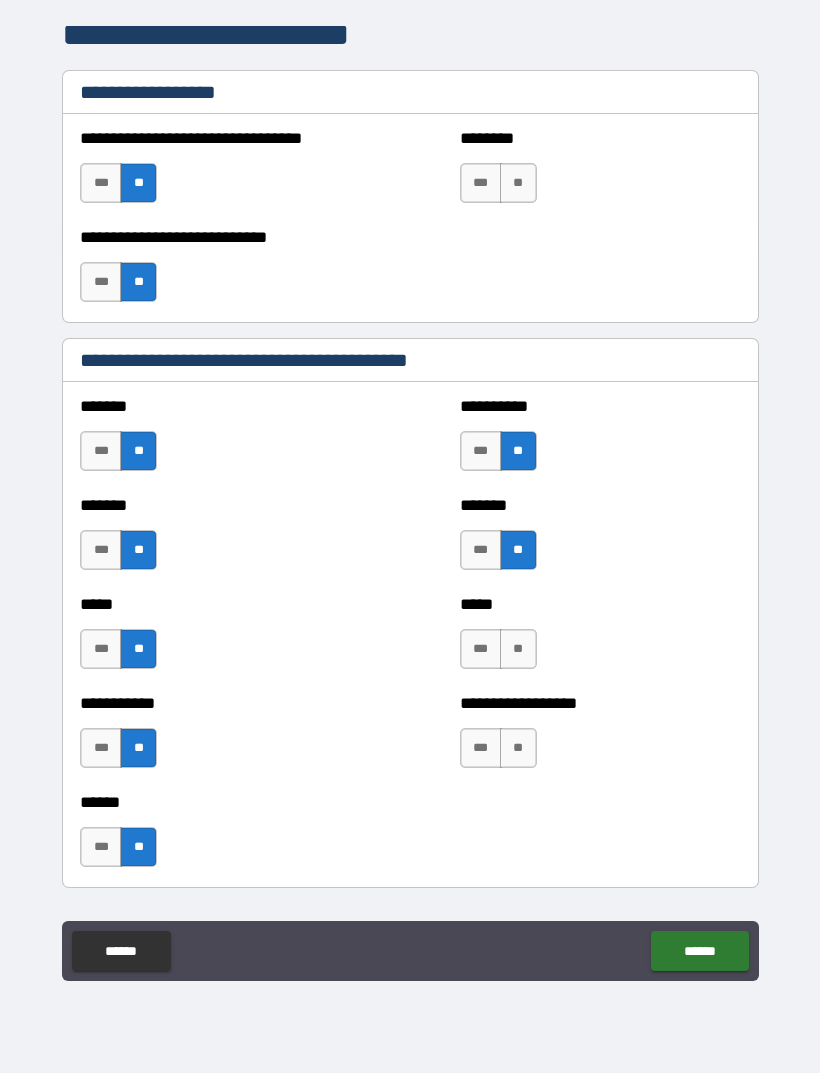 click on "**" at bounding box center (518, 649) 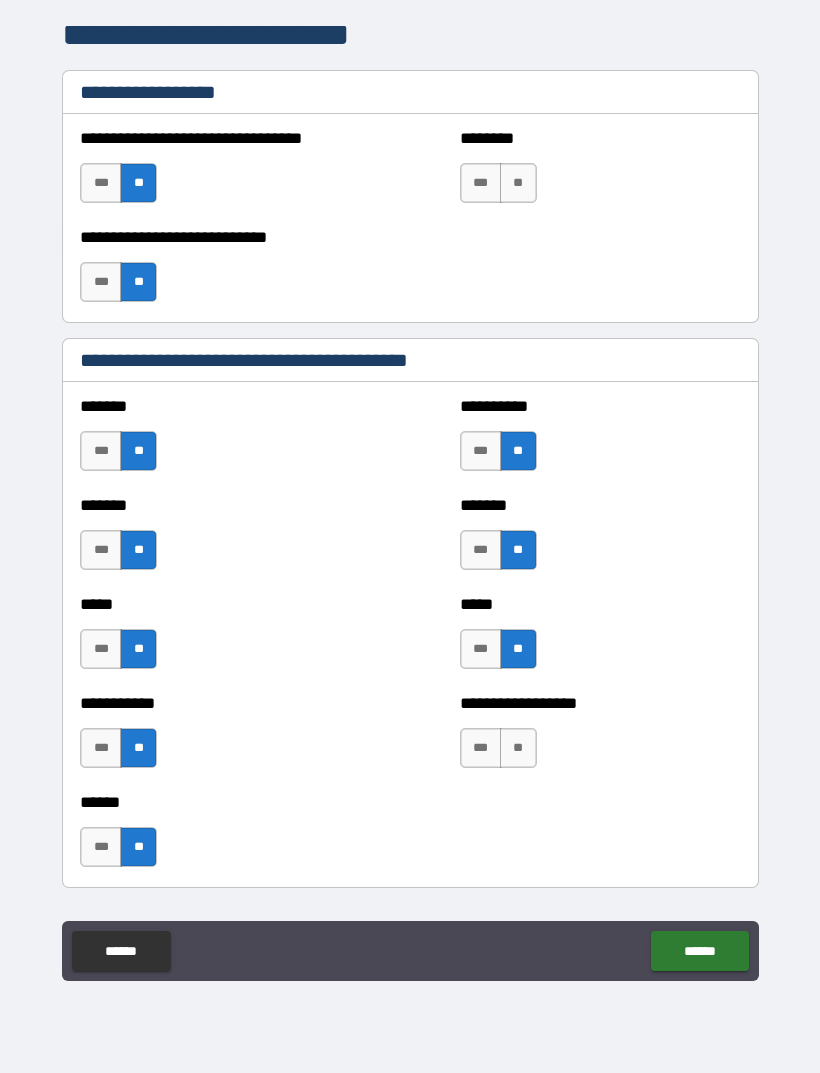 click on "**" at bounding box center [518, 748] 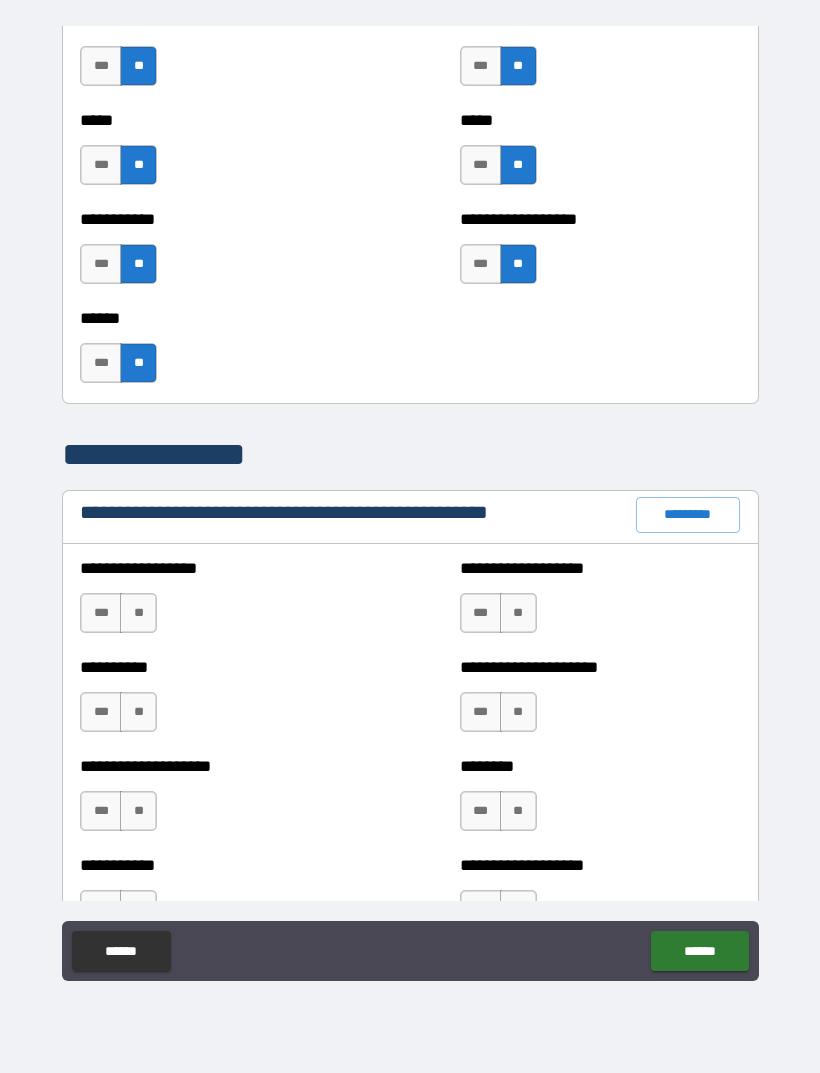 scroll, scrollTop: 1943, scrollLeft: 0, axis: vertical 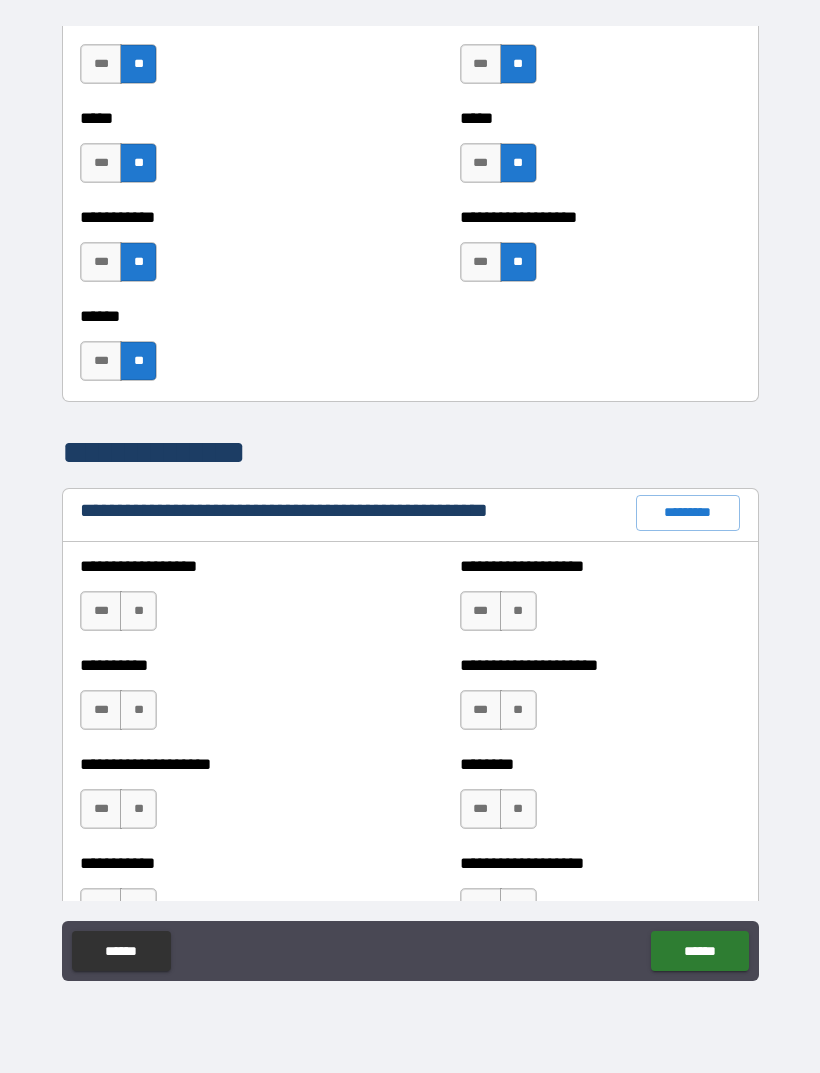 click on "**" at bounding box center (138, 611) 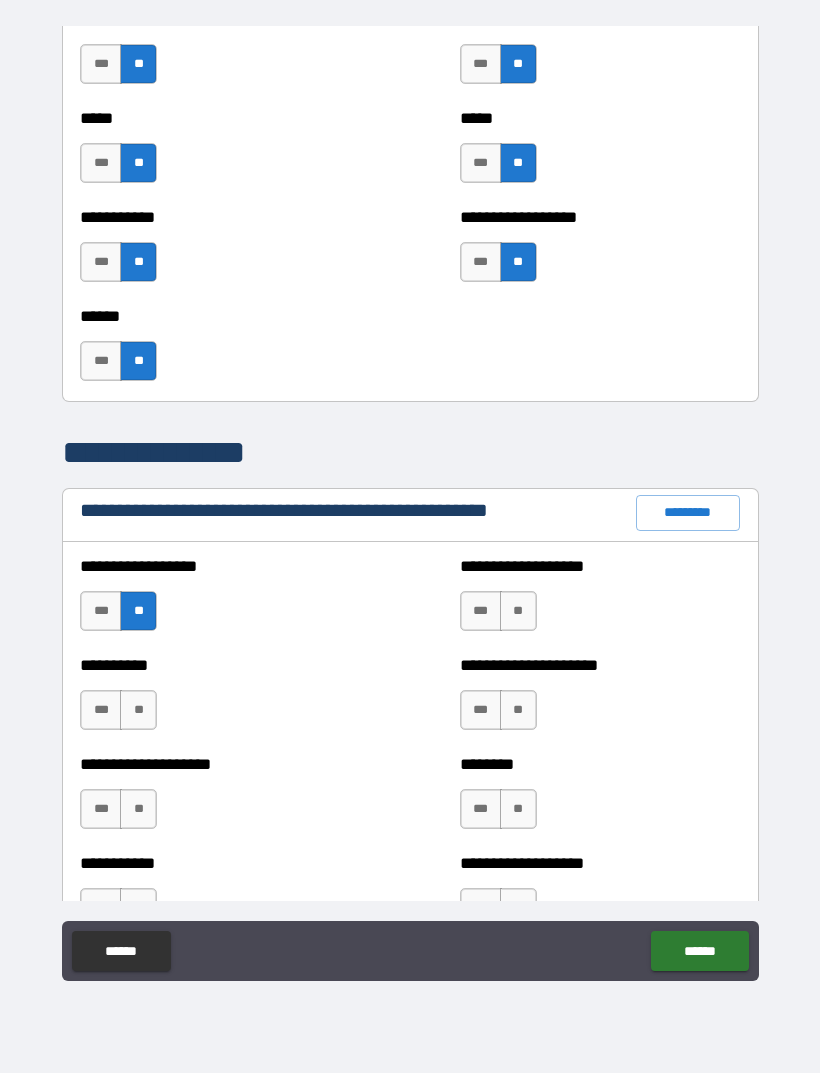 click on "**" at bounding box center (138, 710) 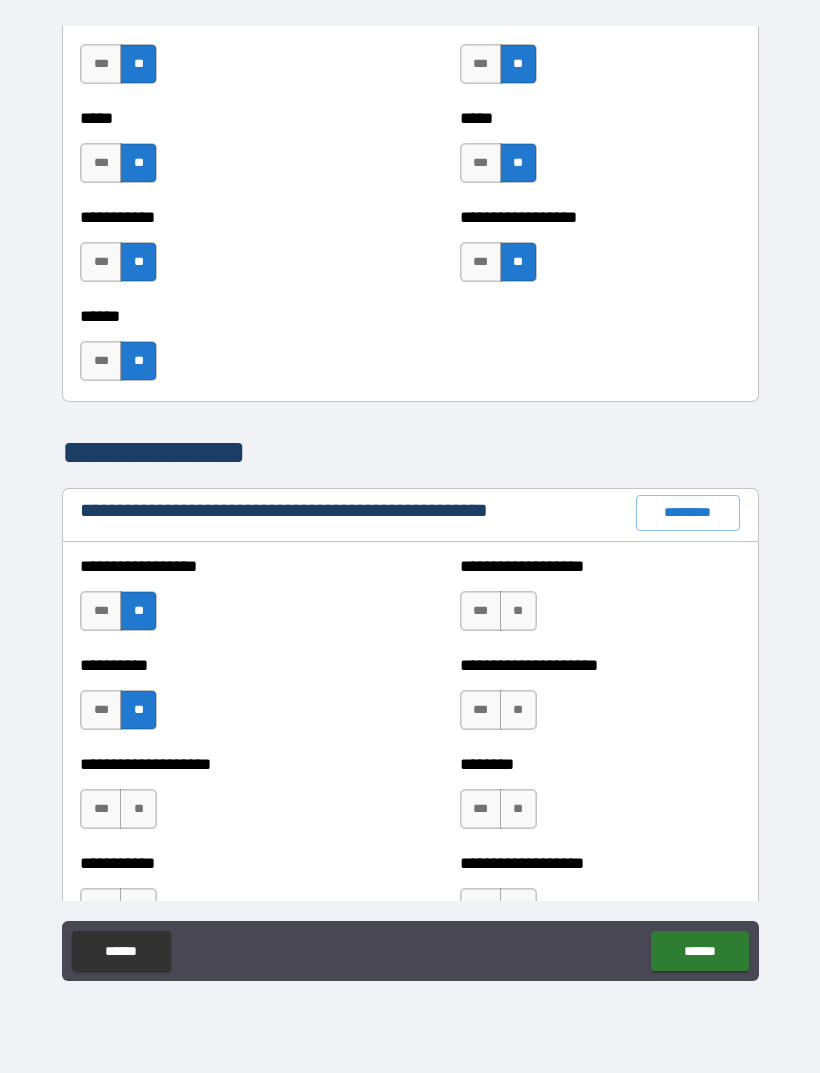 click on "**" at bounding box center [138, 809] 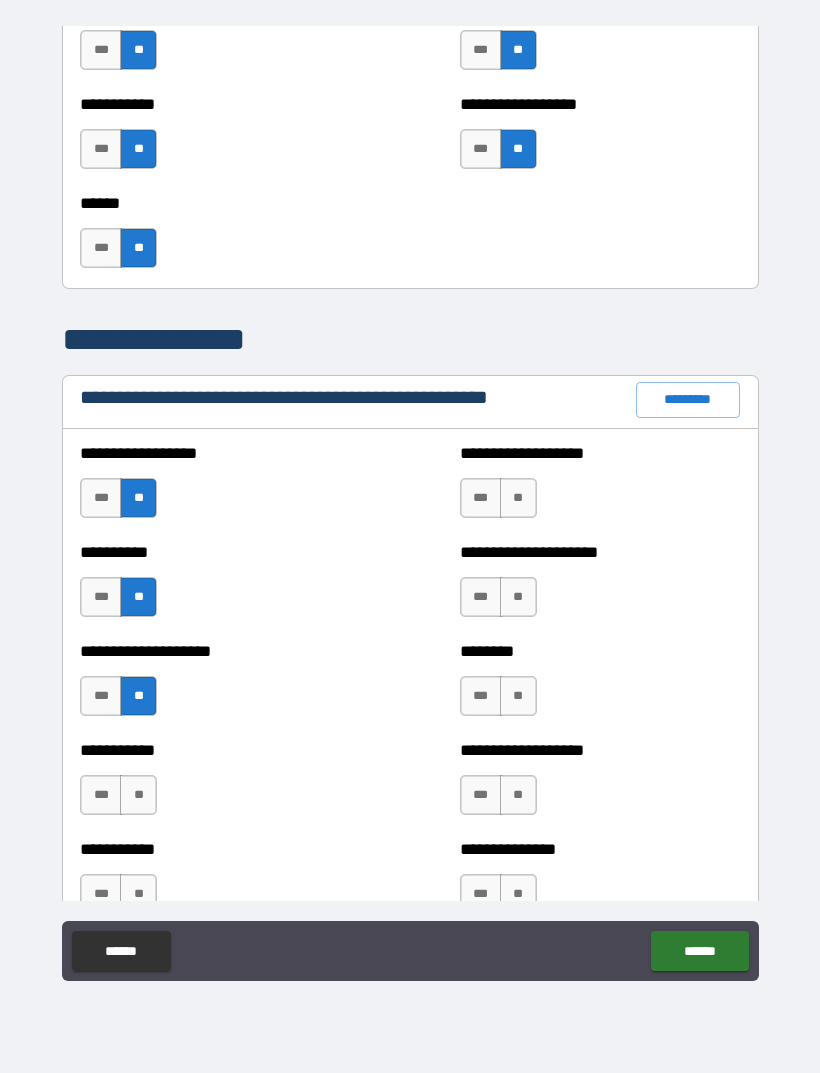 scroll, scrollTop: 2067, scrollLeft: 0, axis: vertical 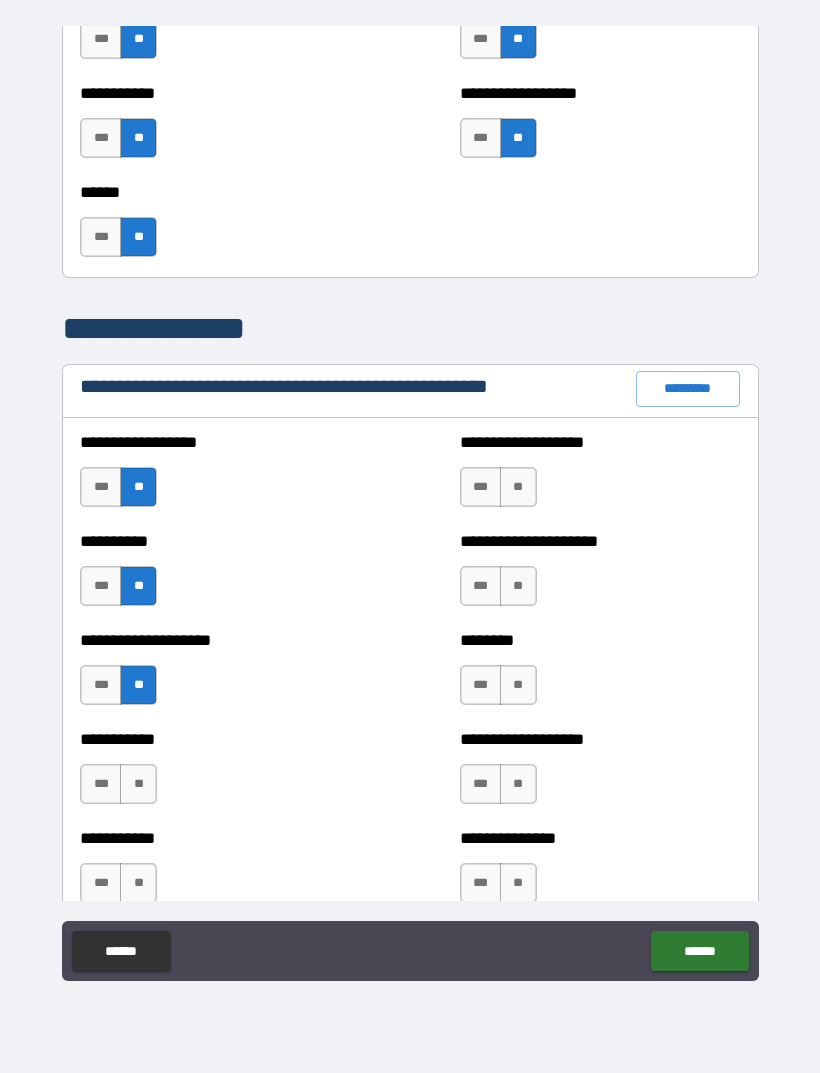 click on "**" at bounding box center [138, 784] 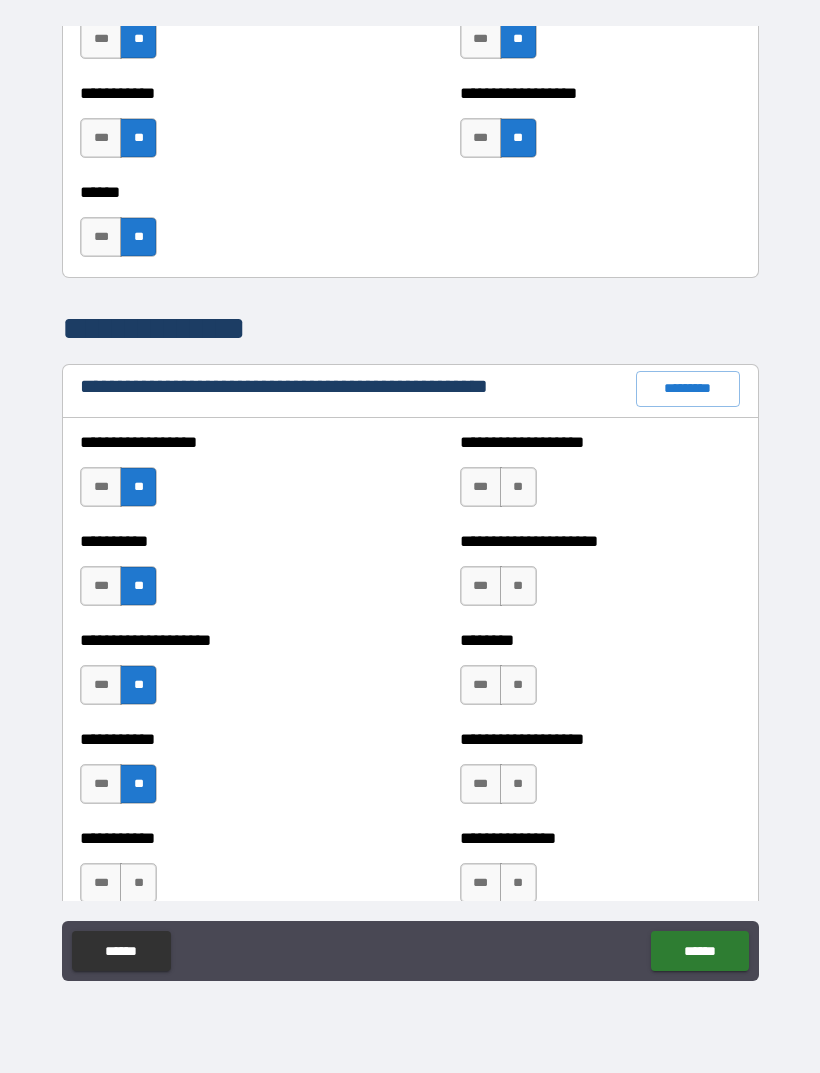 click on "**" at bounding box center (138, 883) 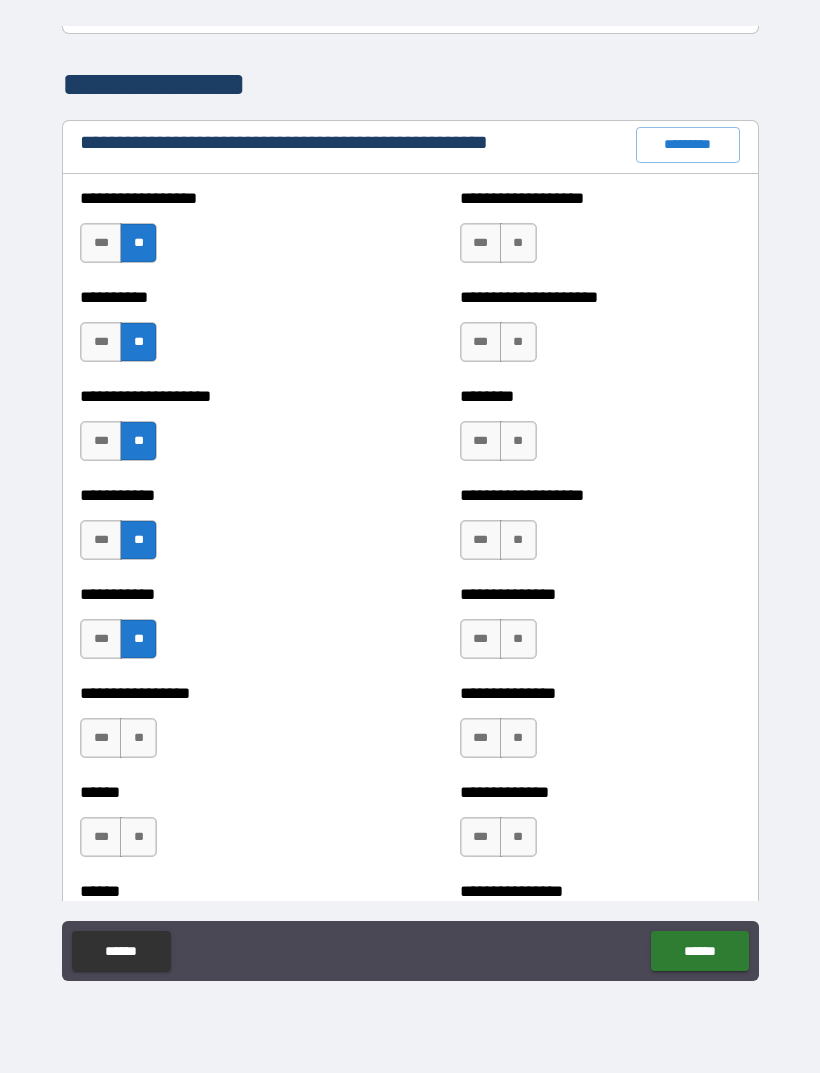 scroll, scrollTop: 2314, scrollLeft: 0, axis: vertical 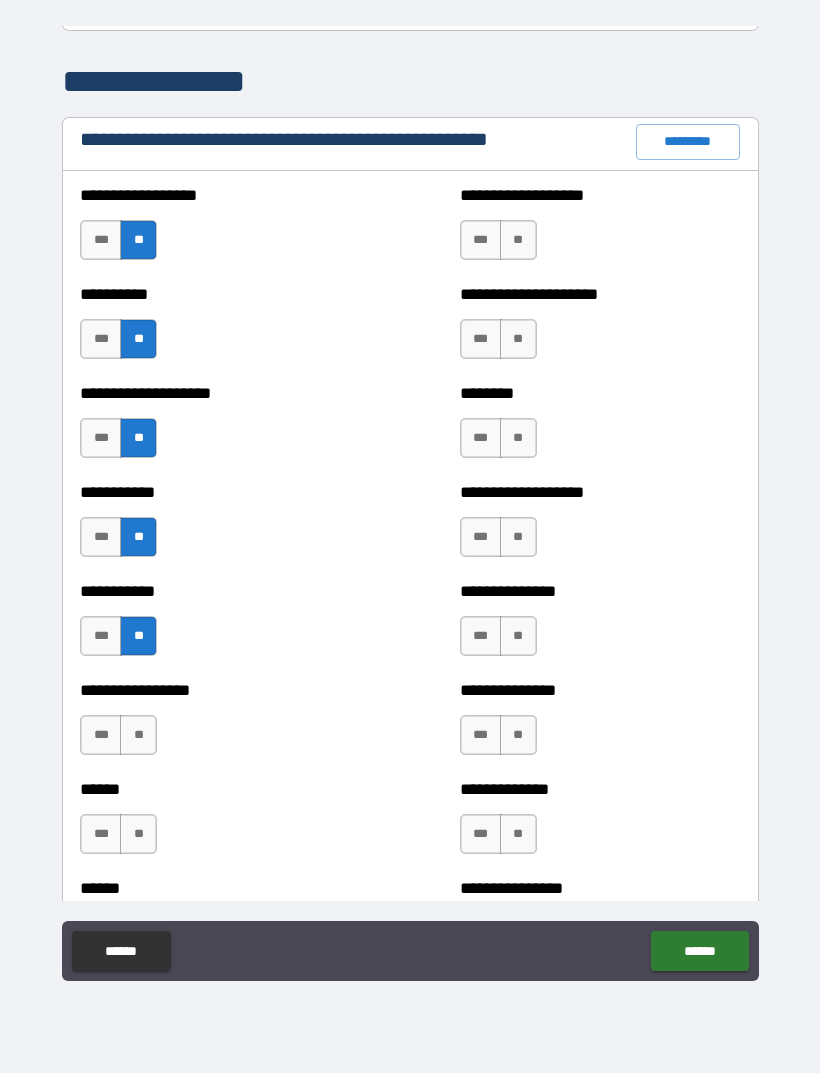 click on "**" at bounding box center [138, 735] 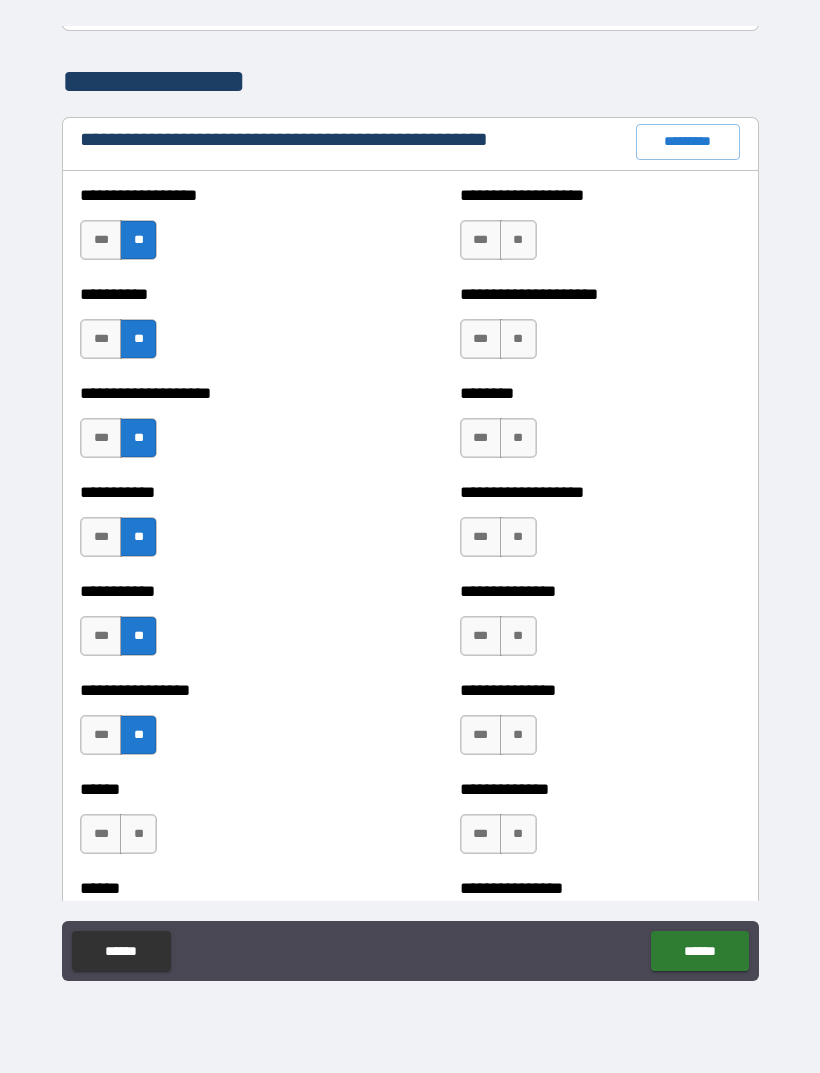 click on "**" at bounding box center [138, 834] 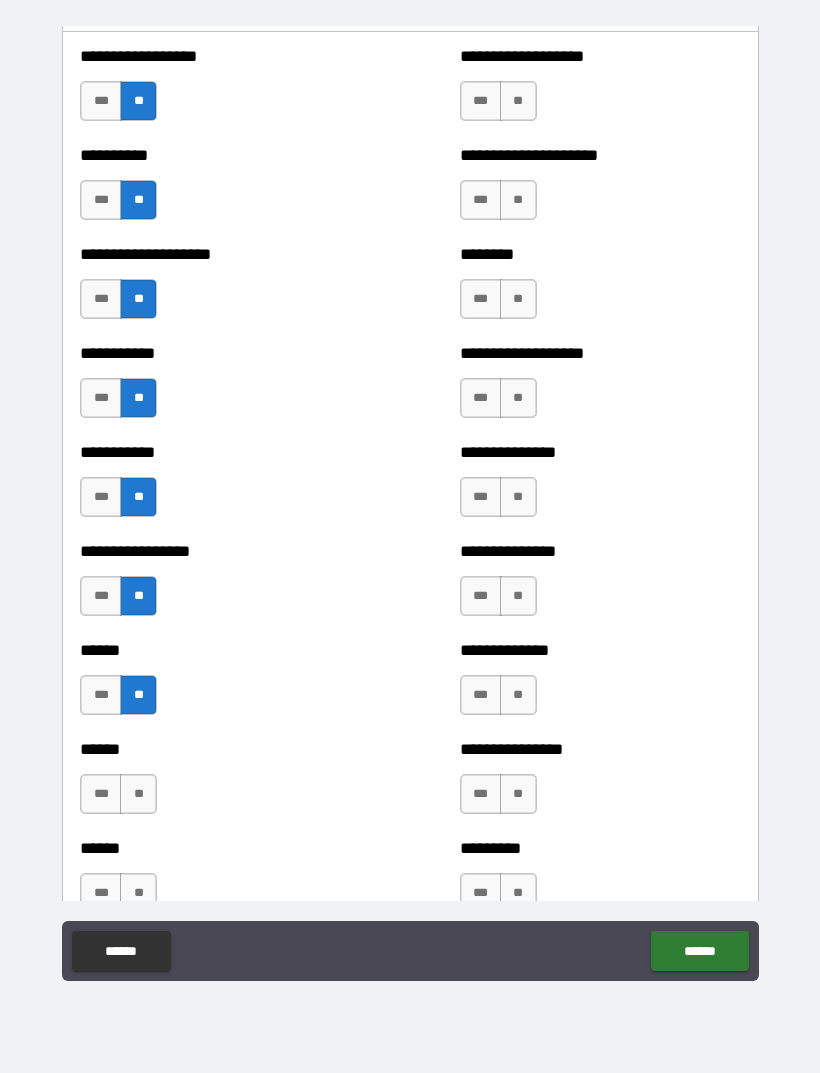 scroll, scrollTop: 2462, scrollLeft: 0, axis: vertical 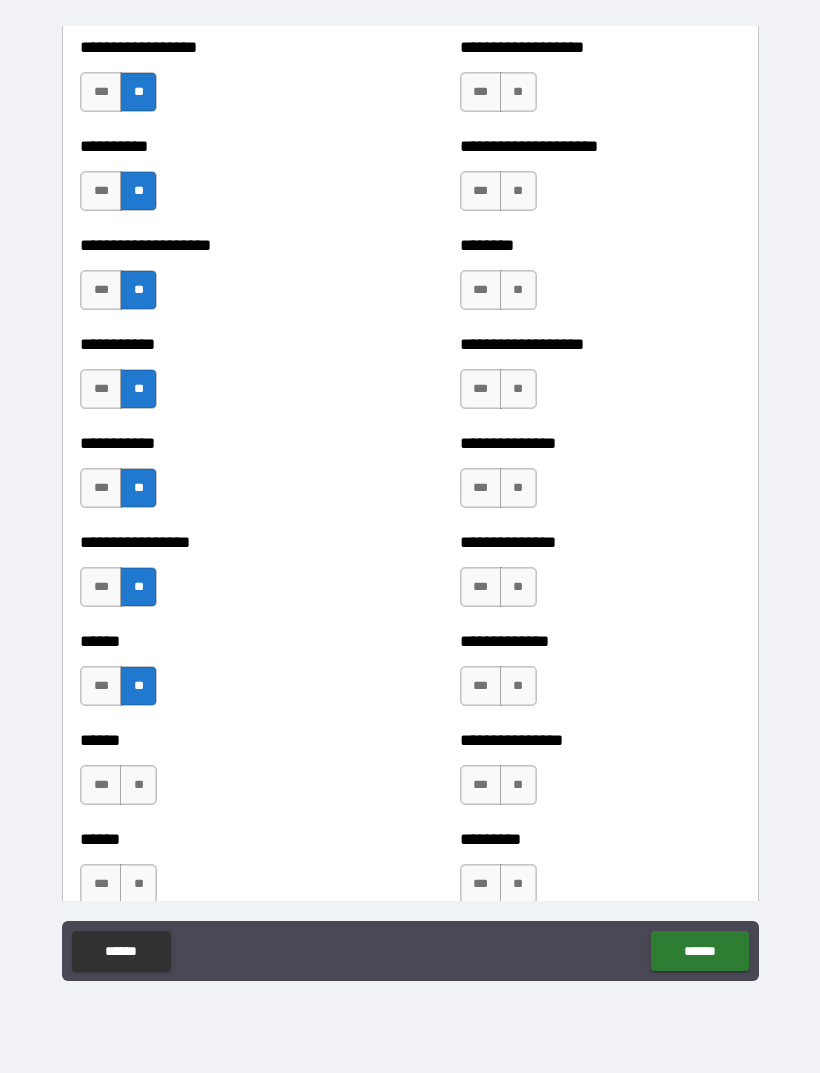 click on "***" at bounding box center [101, 686] 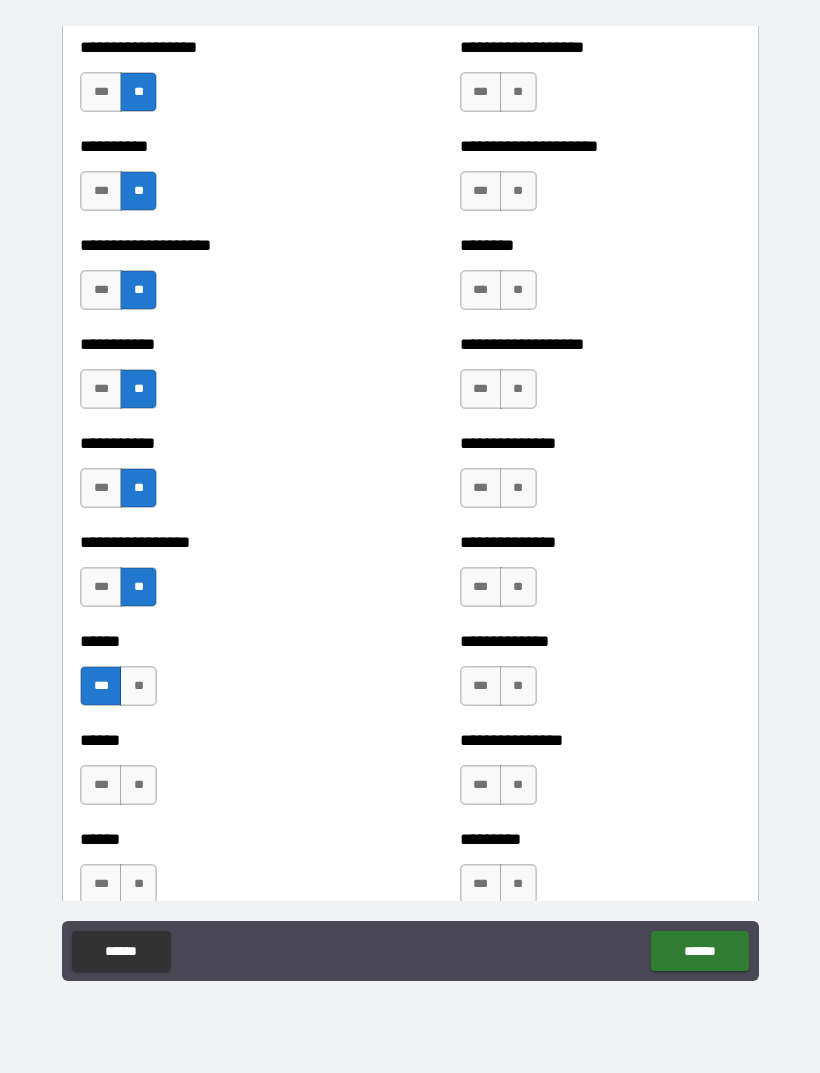 click on "**" at bounding box center (138, 785) 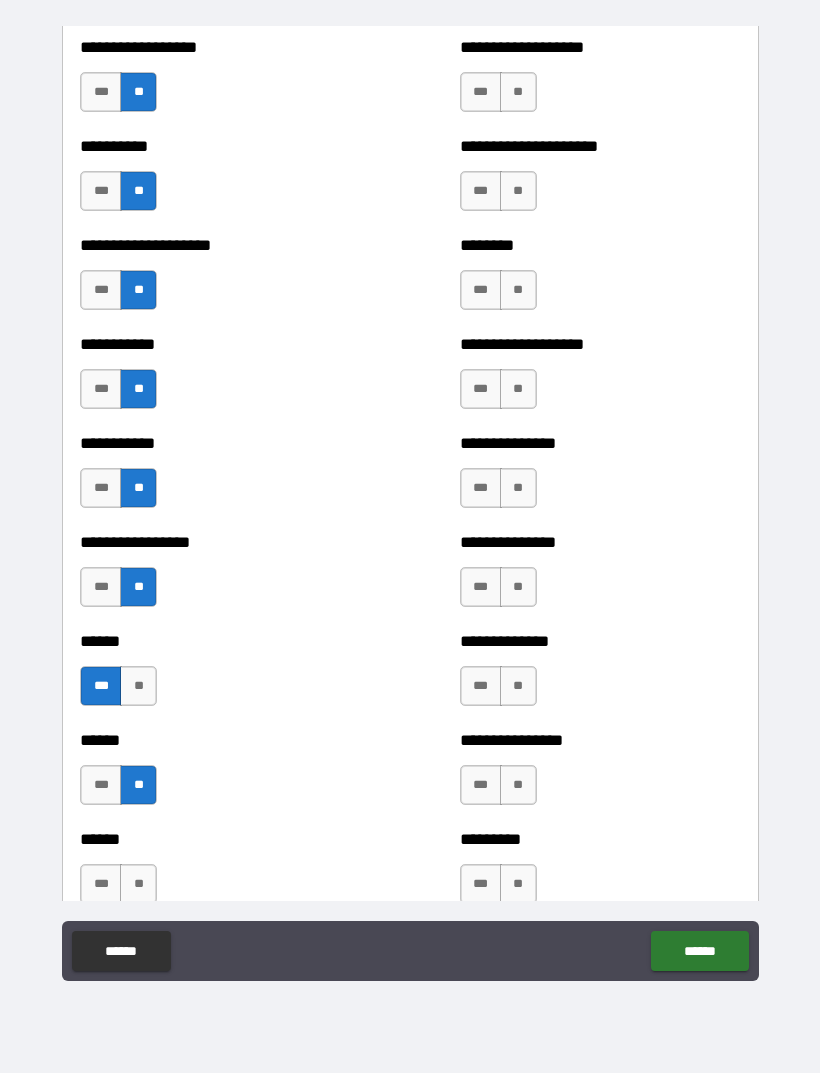 click on "**" at bounding box center [138, 884] 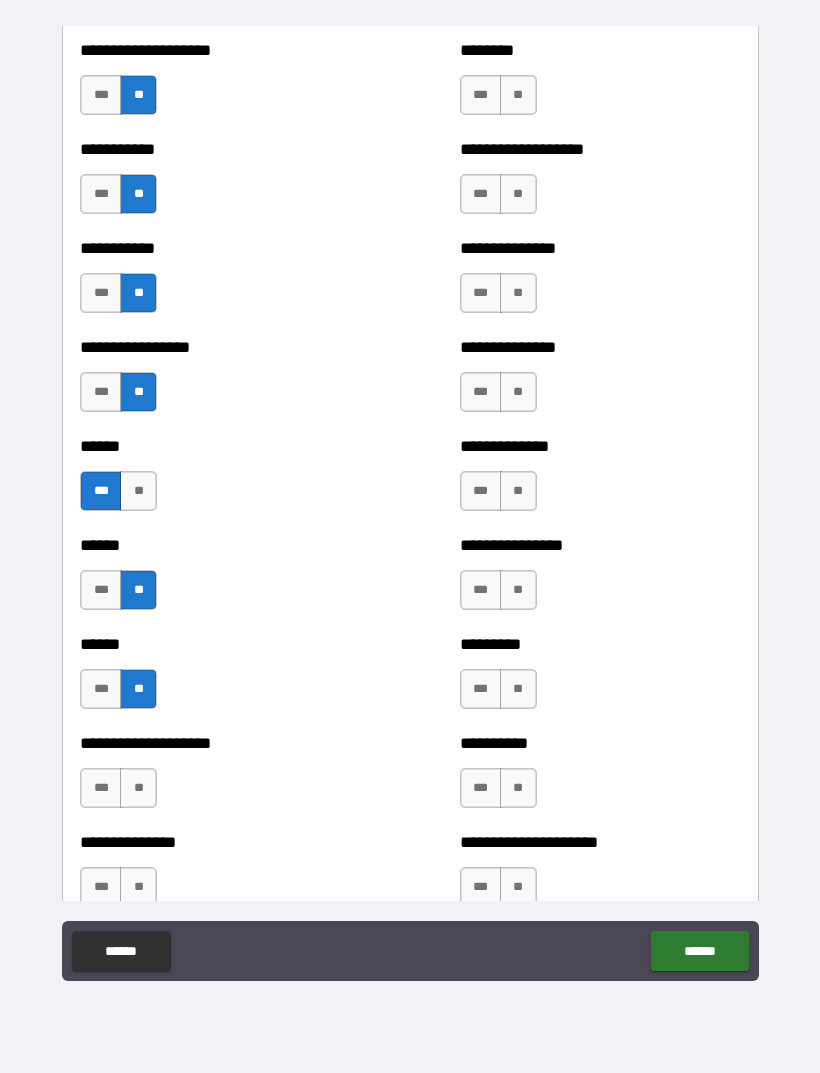 scroll, scrollTop: 2658, scrollLeft: 0, axis: vertical 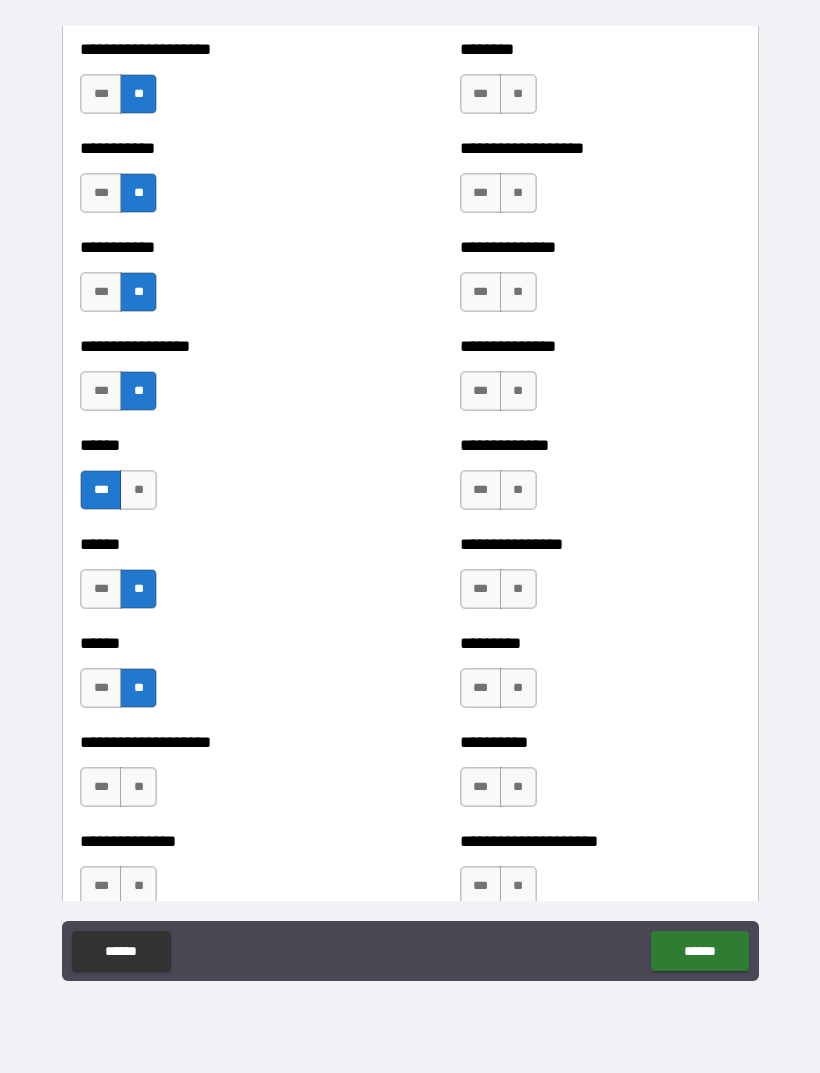 click on "***" at bounding box center [101, 787] 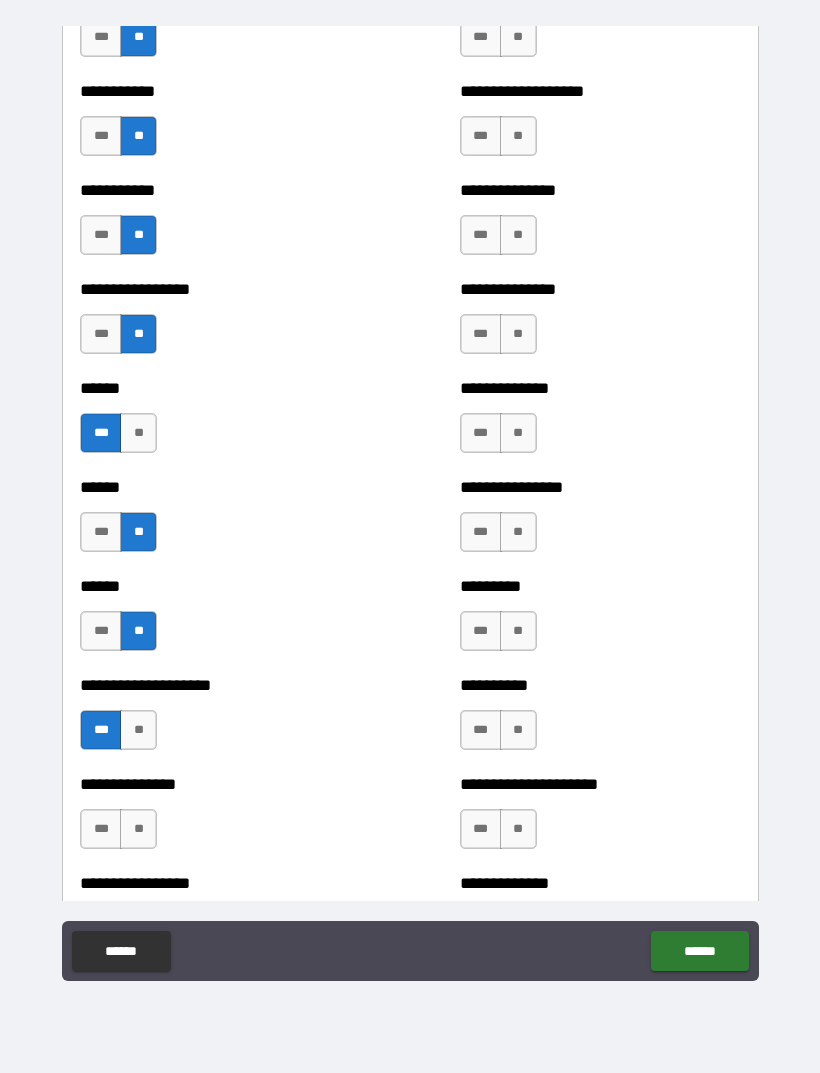 scroll, scrollTop: 2747, scrollLeft: 0, axis: vertical 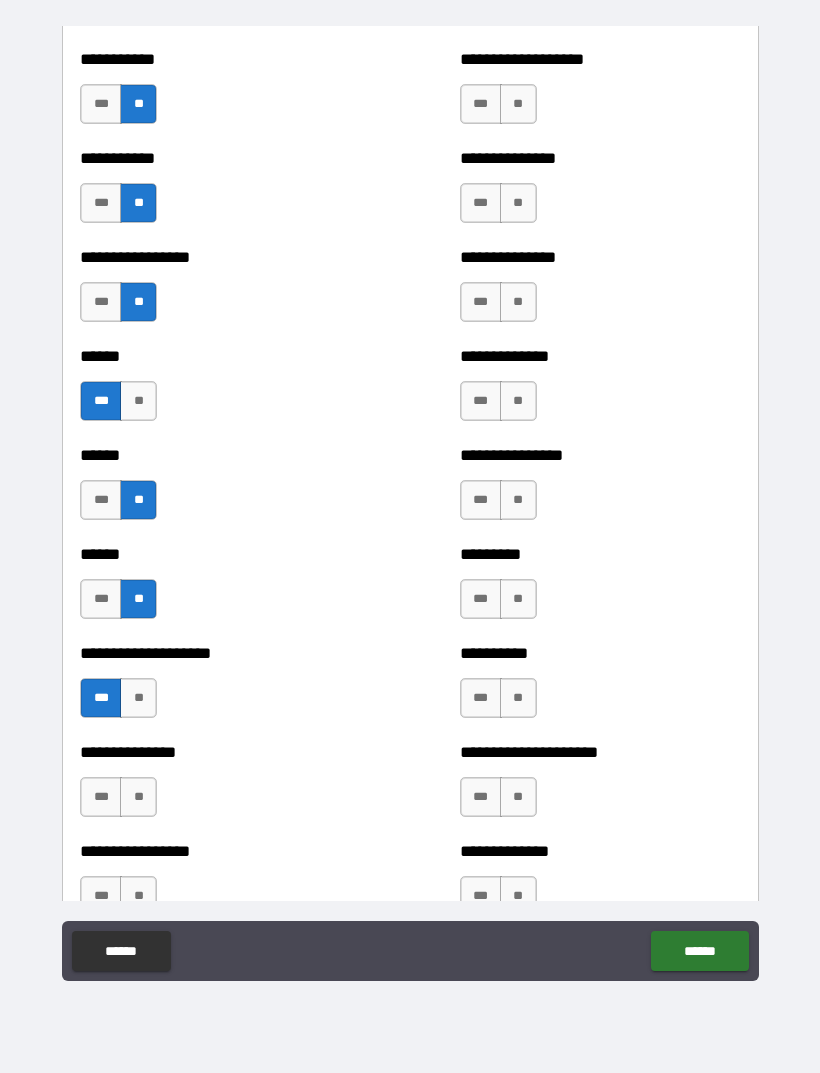 click on "***" at bounding box center [101, 797] 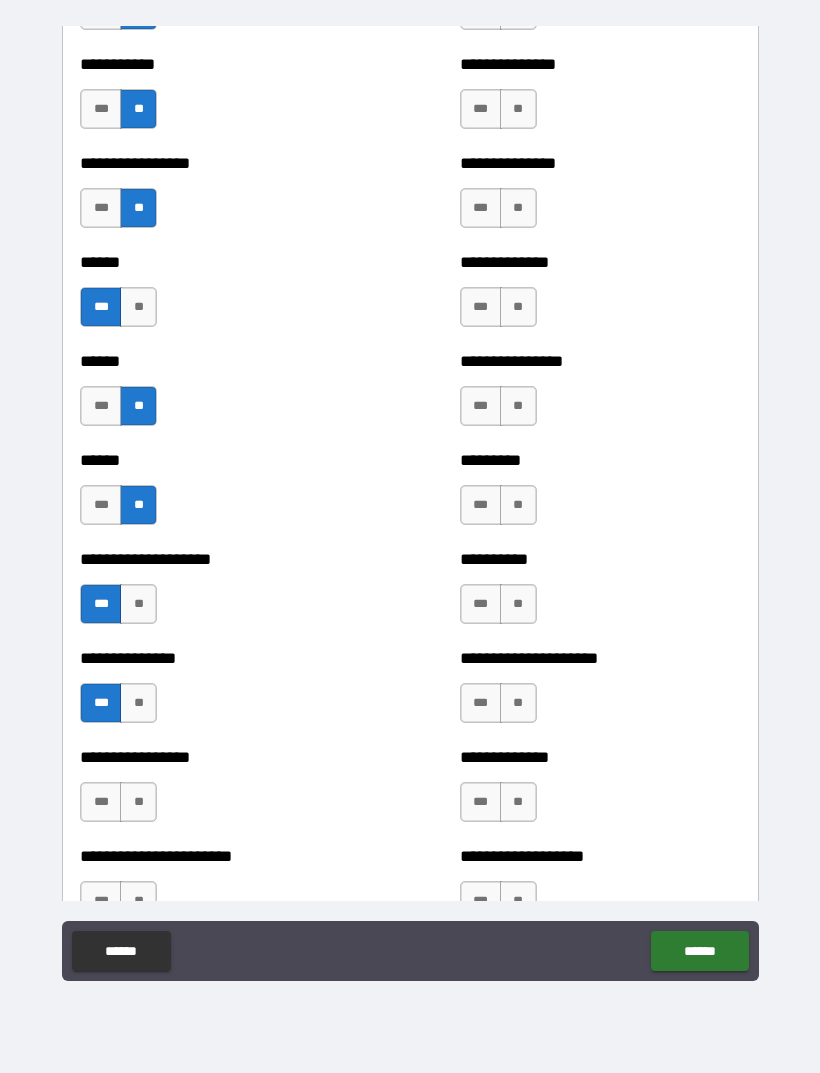 scroll, scrollTop: 2847, scrollLeft: 0, axis: vertical 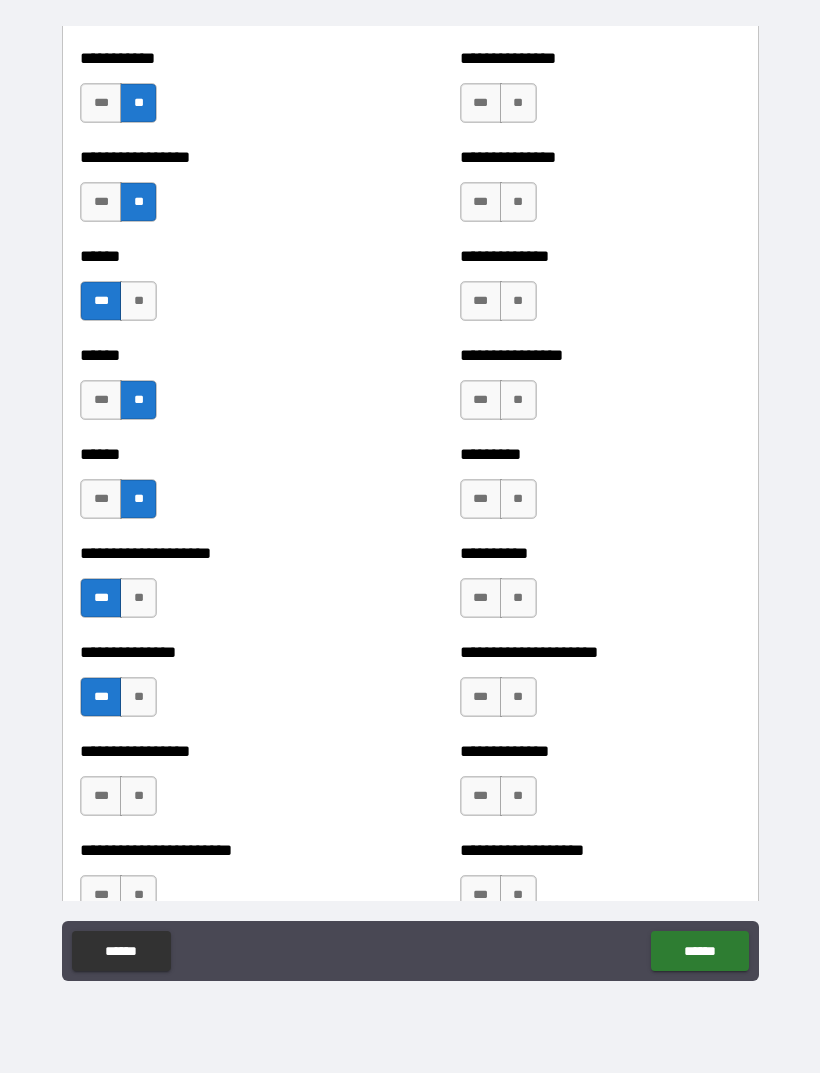 click on "***" at bounding box center [101, 796] 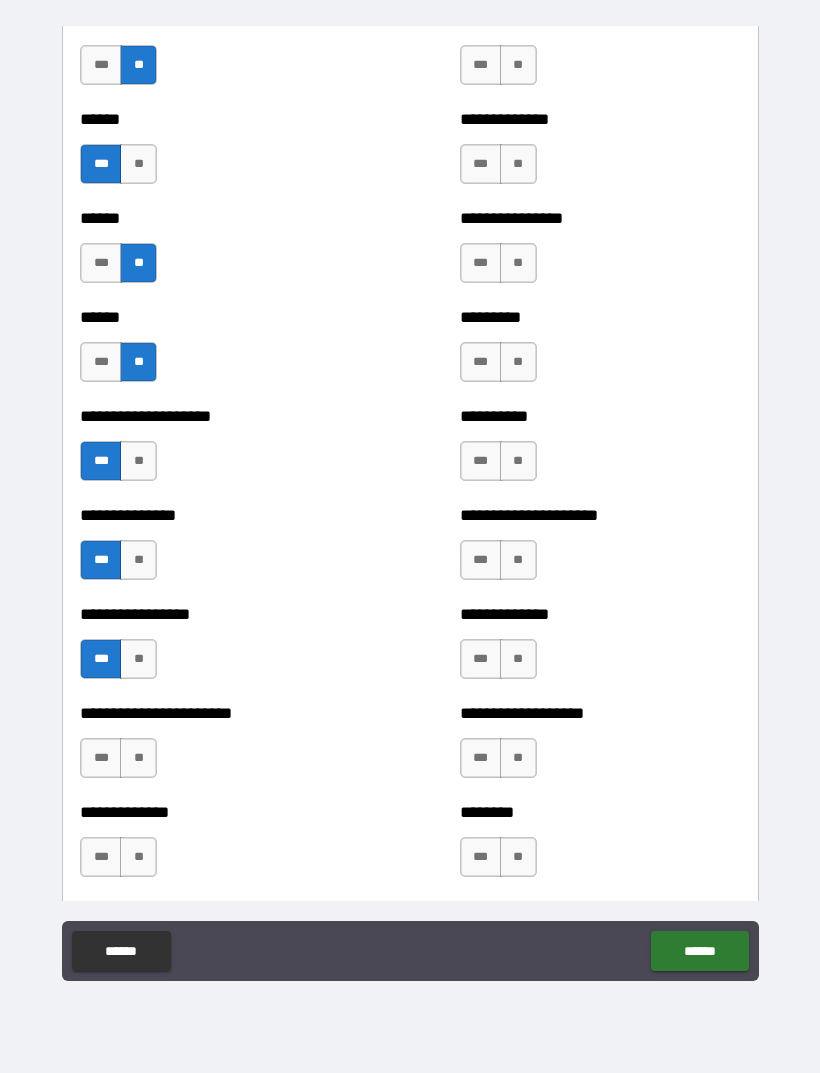scroll, scrollTop: 2996, scrollLeft: 0, axis: vertical 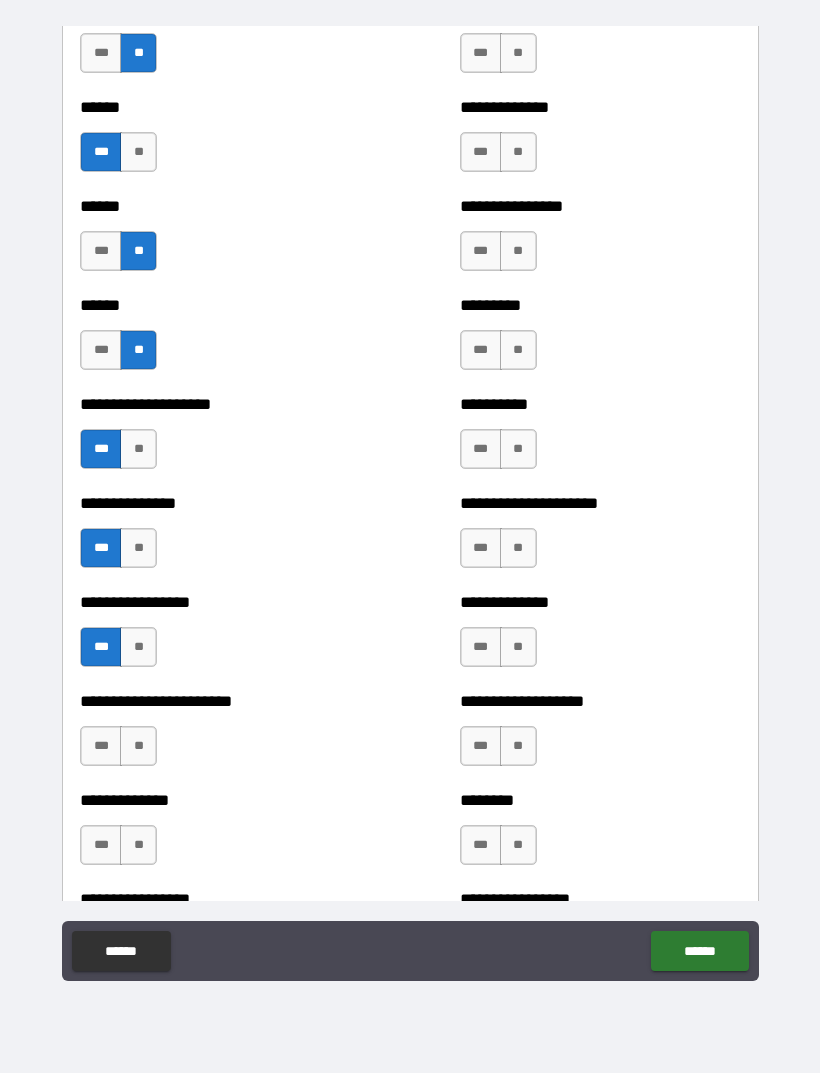 click on "**" at bounding box center (138, 746) 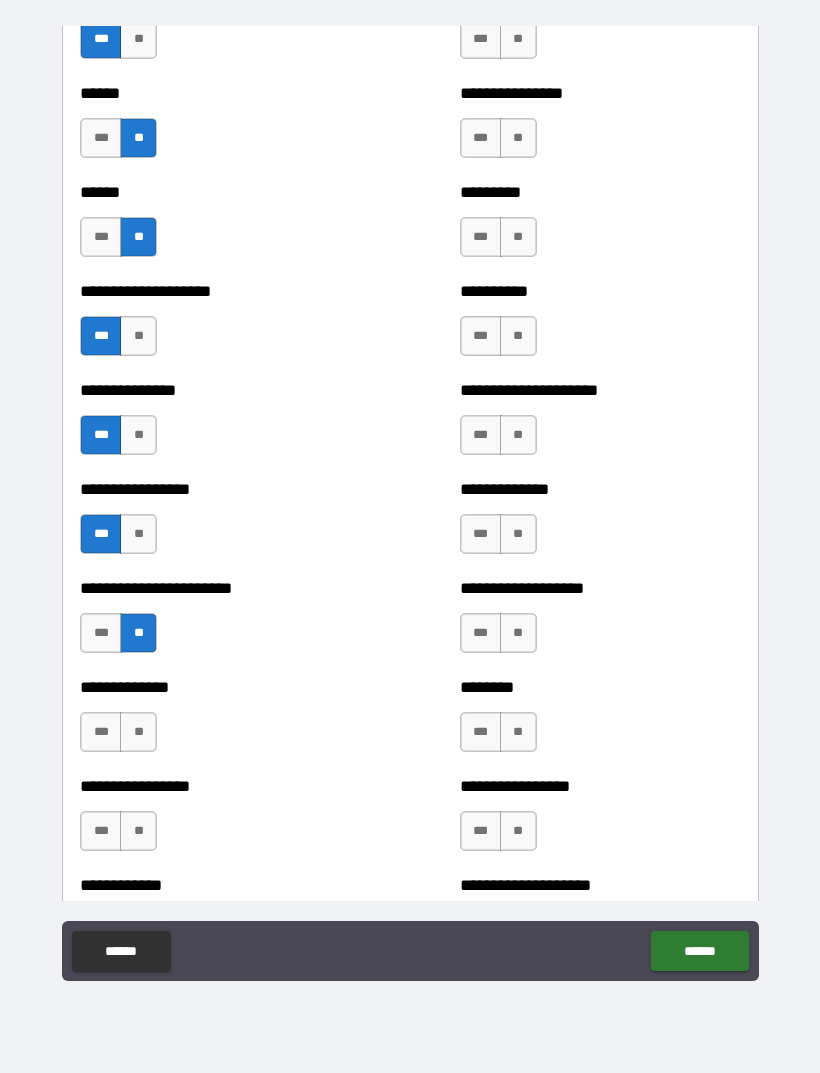 scroll, scrollTop: 3137, scrollLeft: 0, axis: vertical 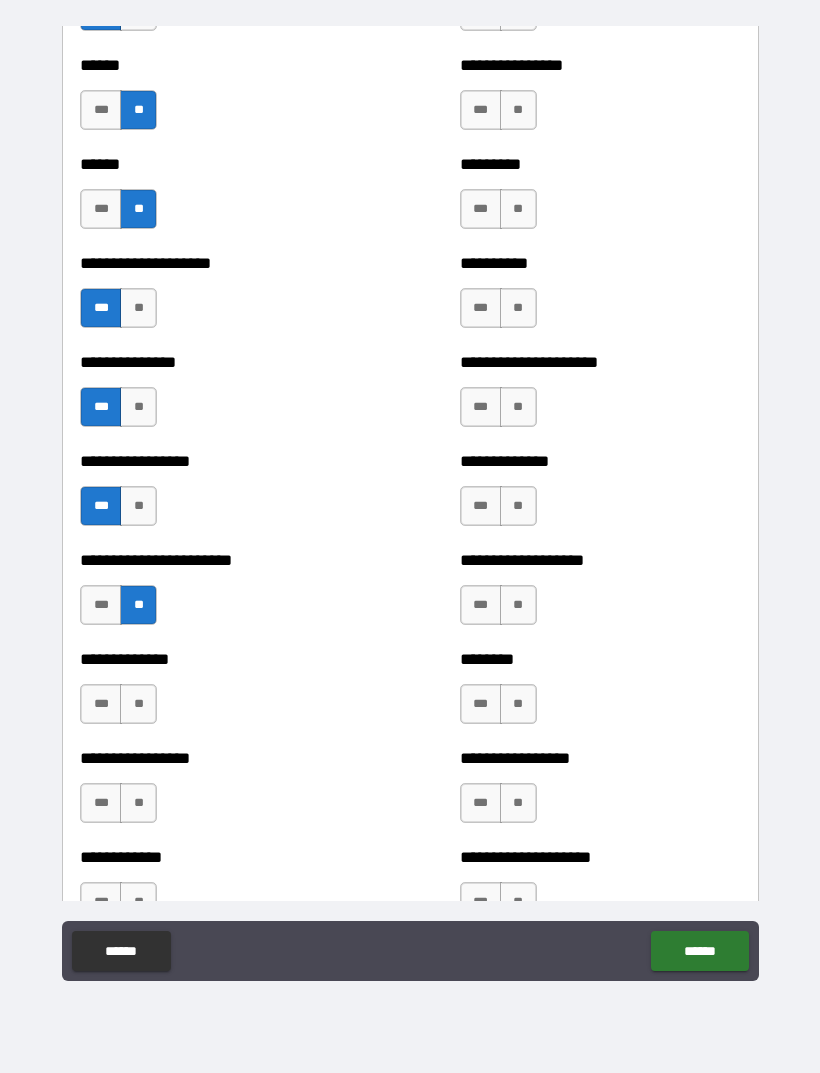 click on "***" at bounding box center (101, 704) 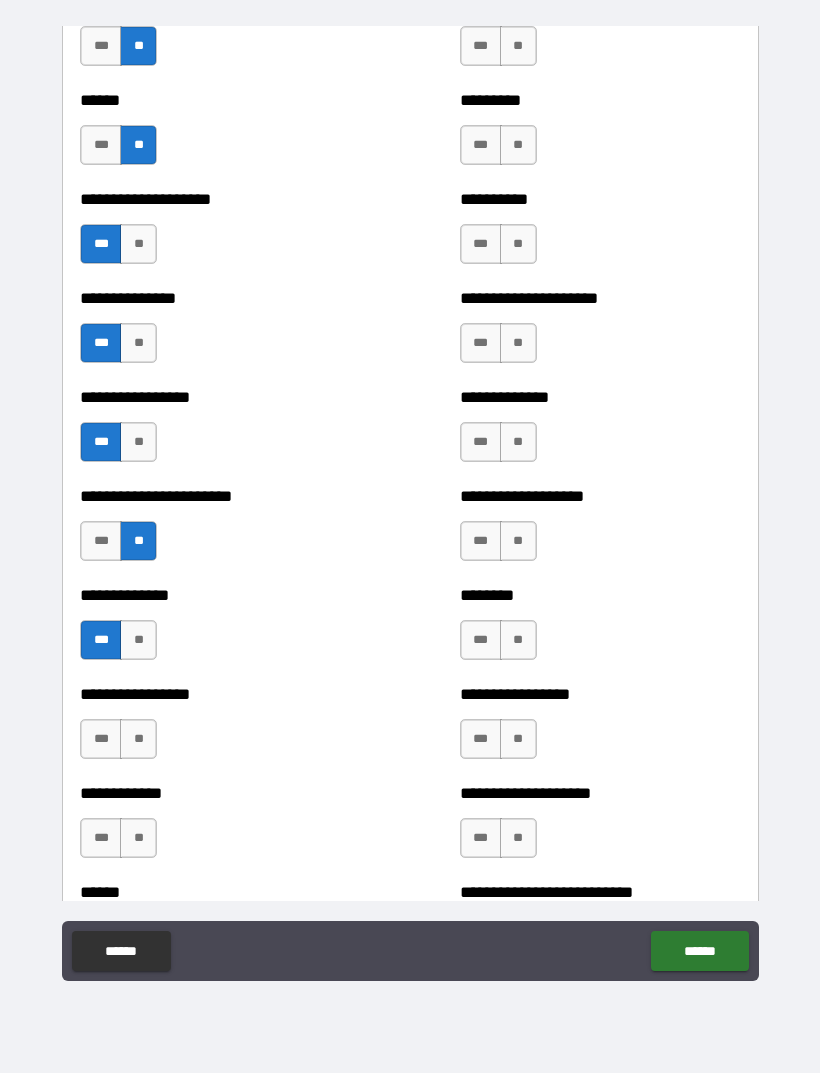 scroll, scrollTop: 3212, scrollLeft: 0, axis: vertical 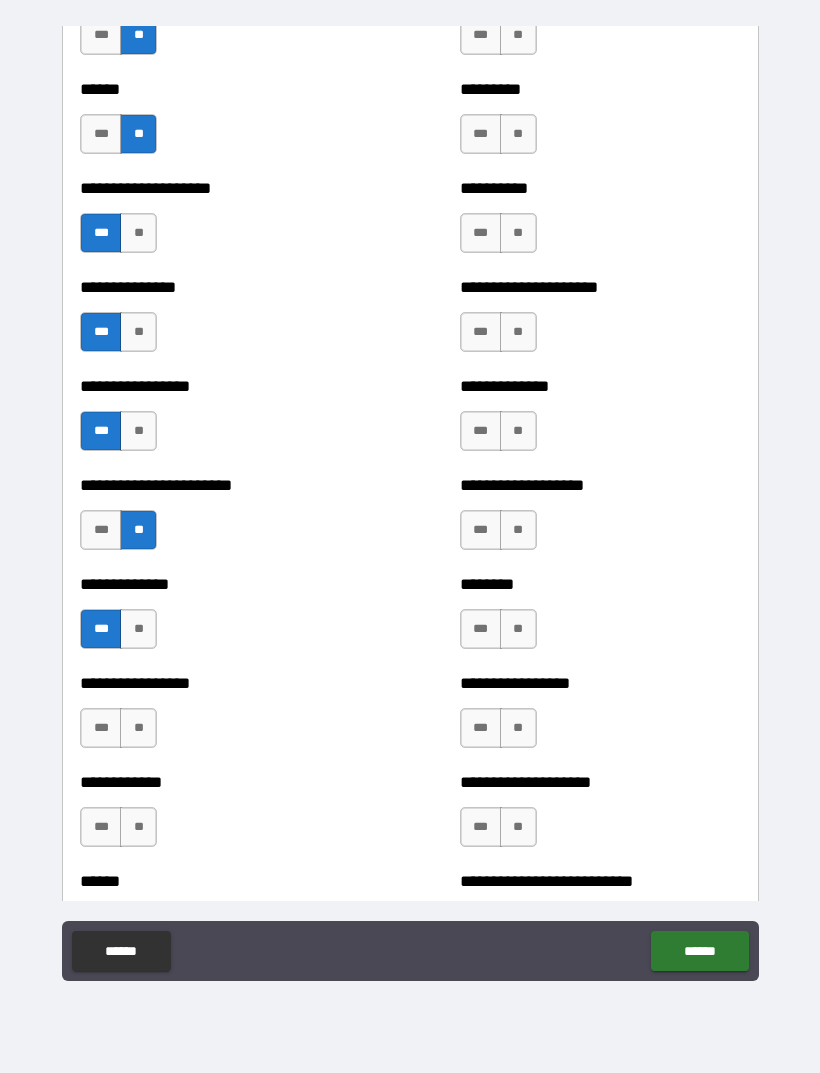 click on "***" at bounding box center (101, 728) 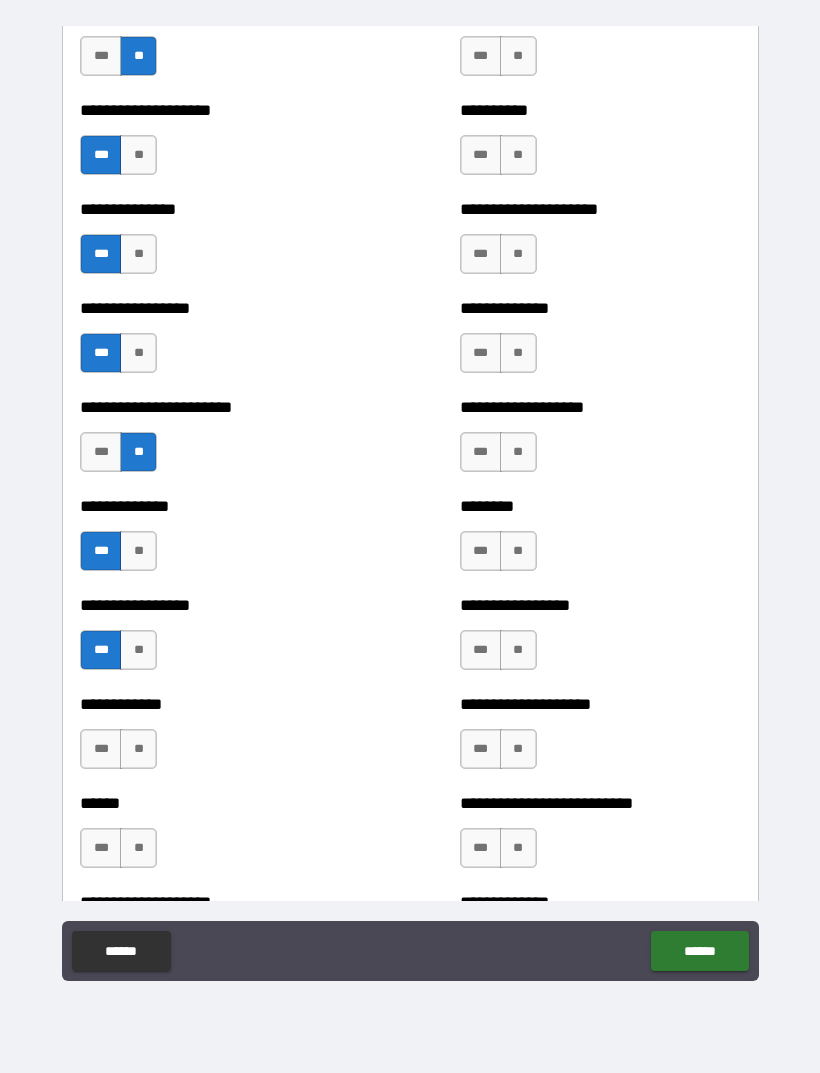 scroll, scrollTop: 3299, scrollLeft: 0, axis: vertical 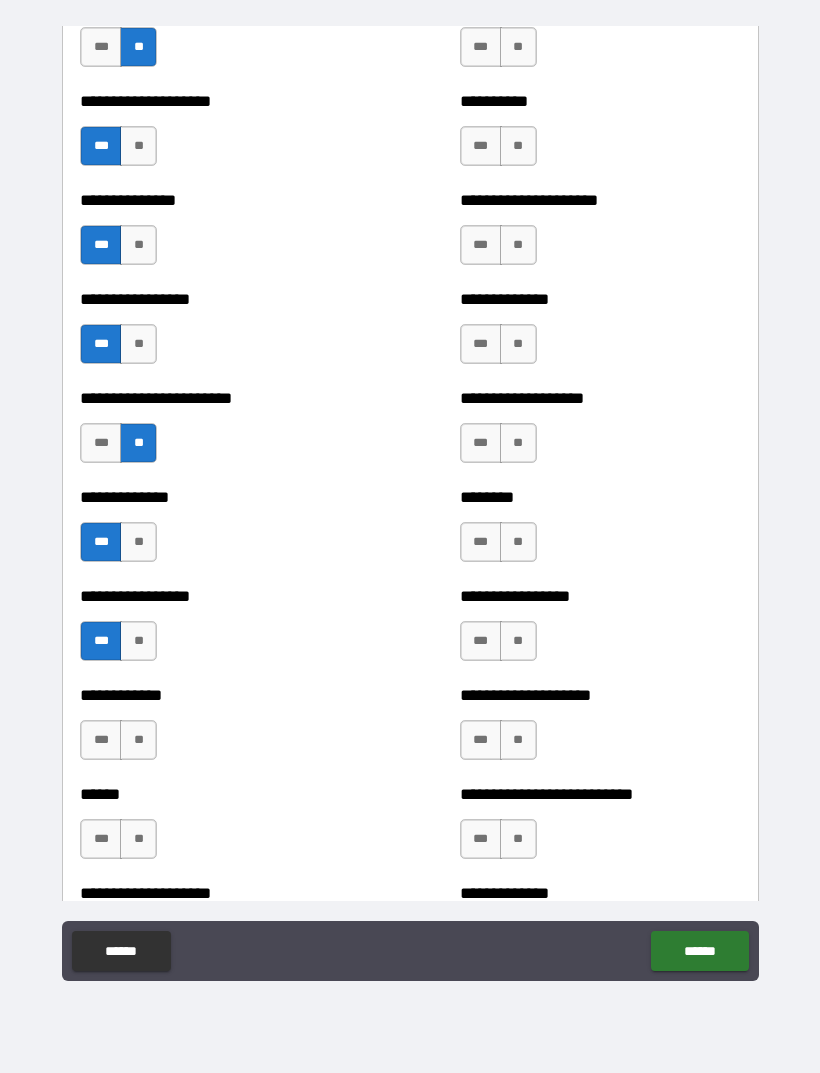 click on "**" at bounding box center [138, 740] 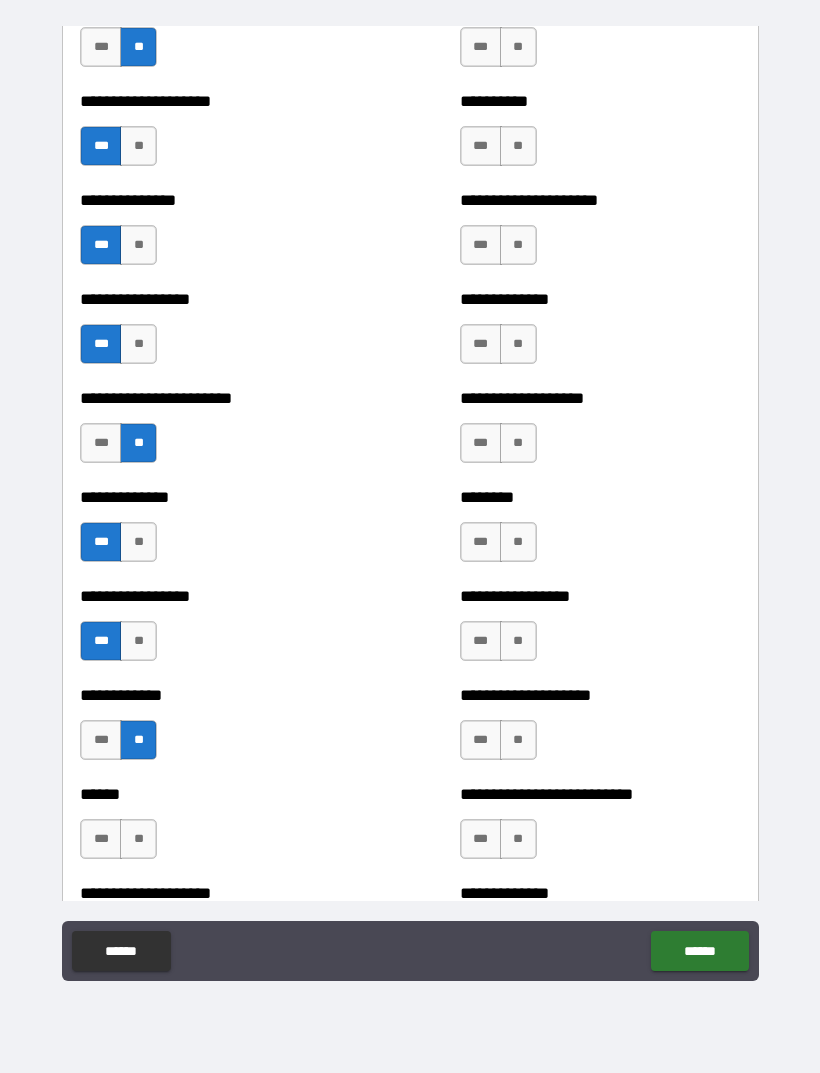 click on "***" at bounding box center (101, 839) 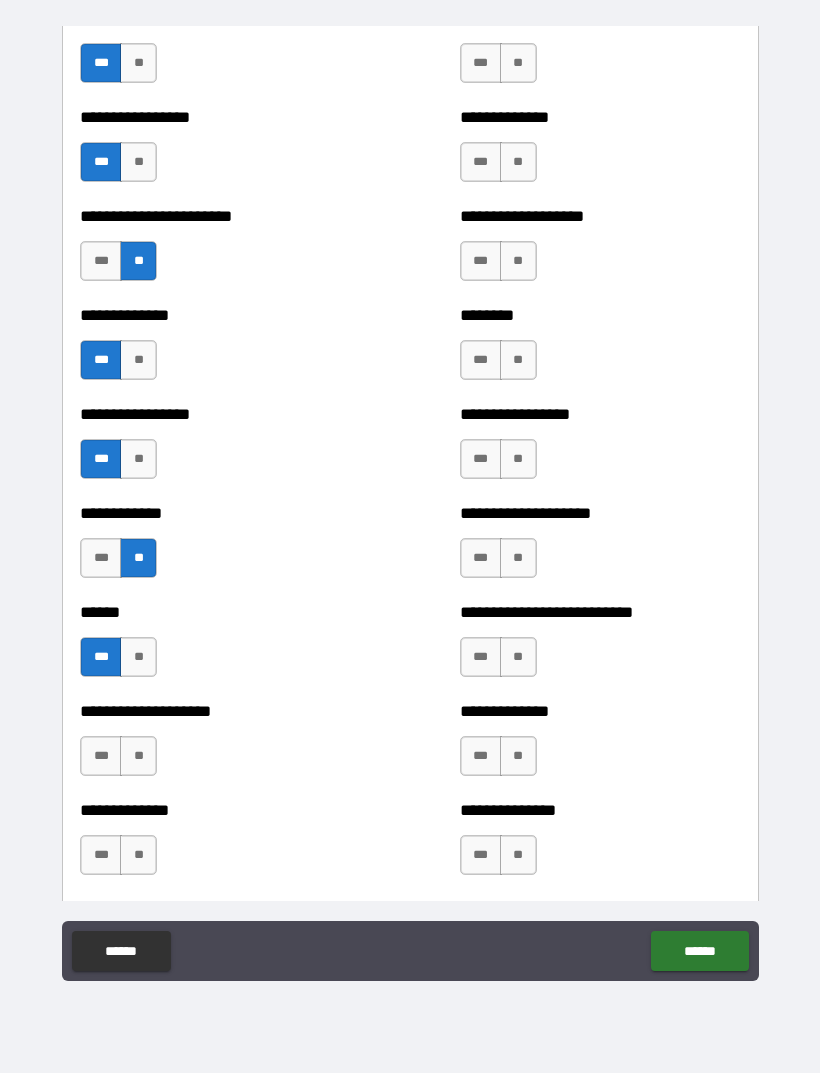 scroll, scrollTop: 3487, scrollLeft: 0, axis: vertical 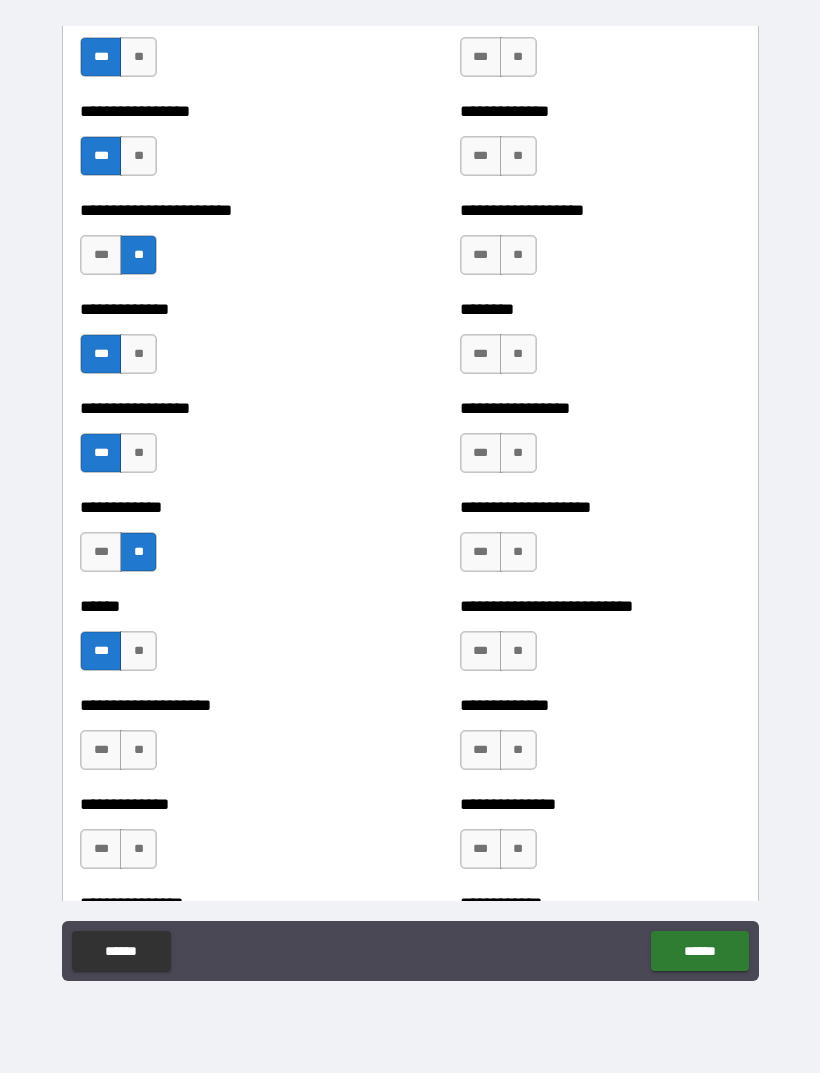 click on "***" at bounding box center [101, 750] 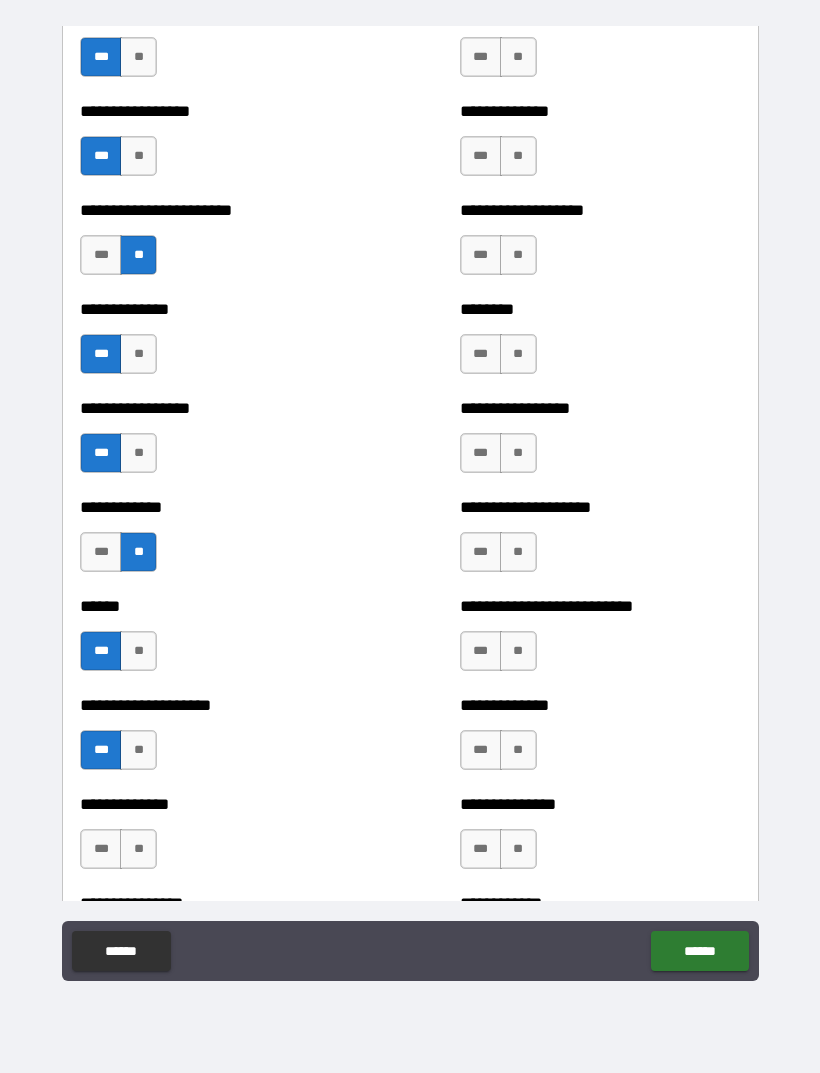 click on "**" at bounding box center (138, 849) 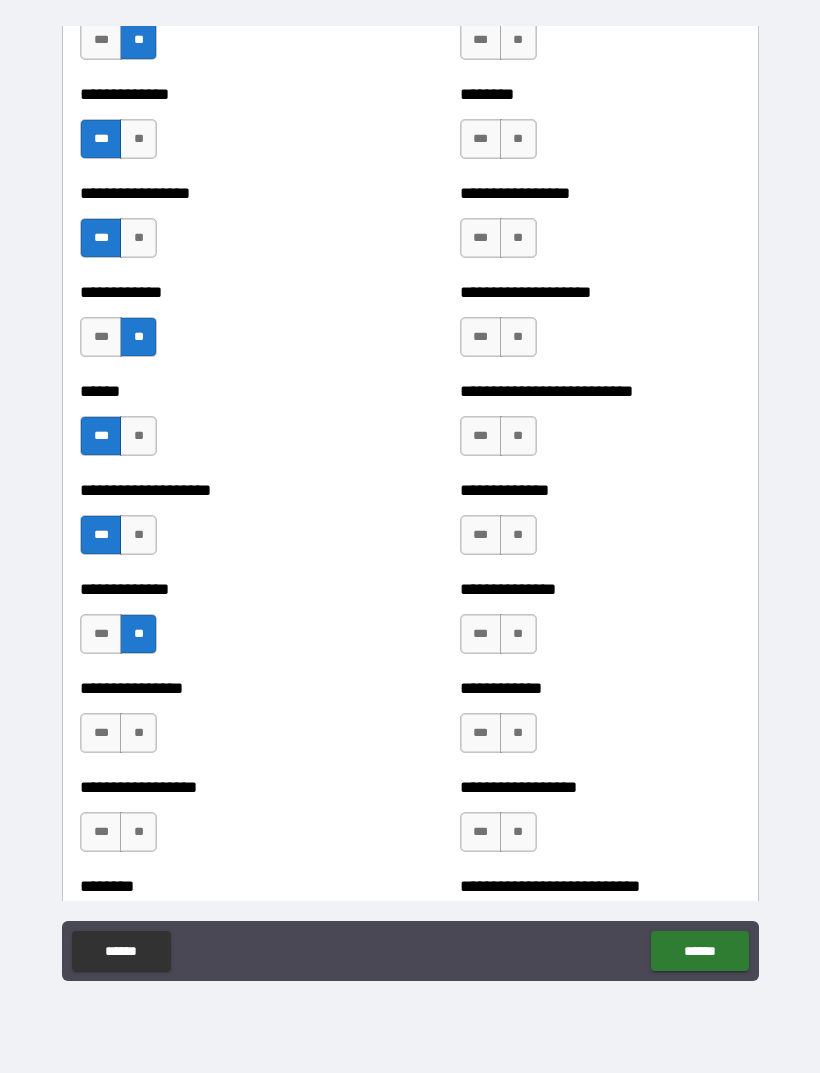 scroll, scrollTop: 3715, scrollLeft: 0, axis: vertical 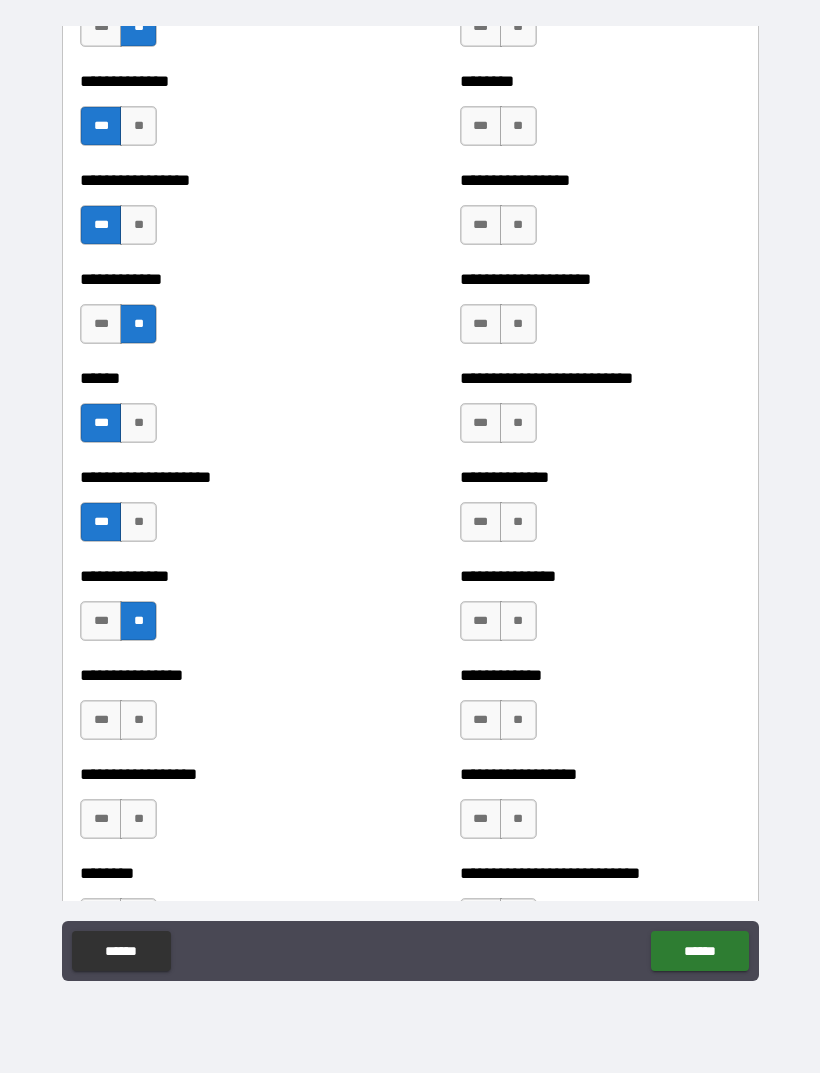 click on "**" at bounding box center (138, 720) 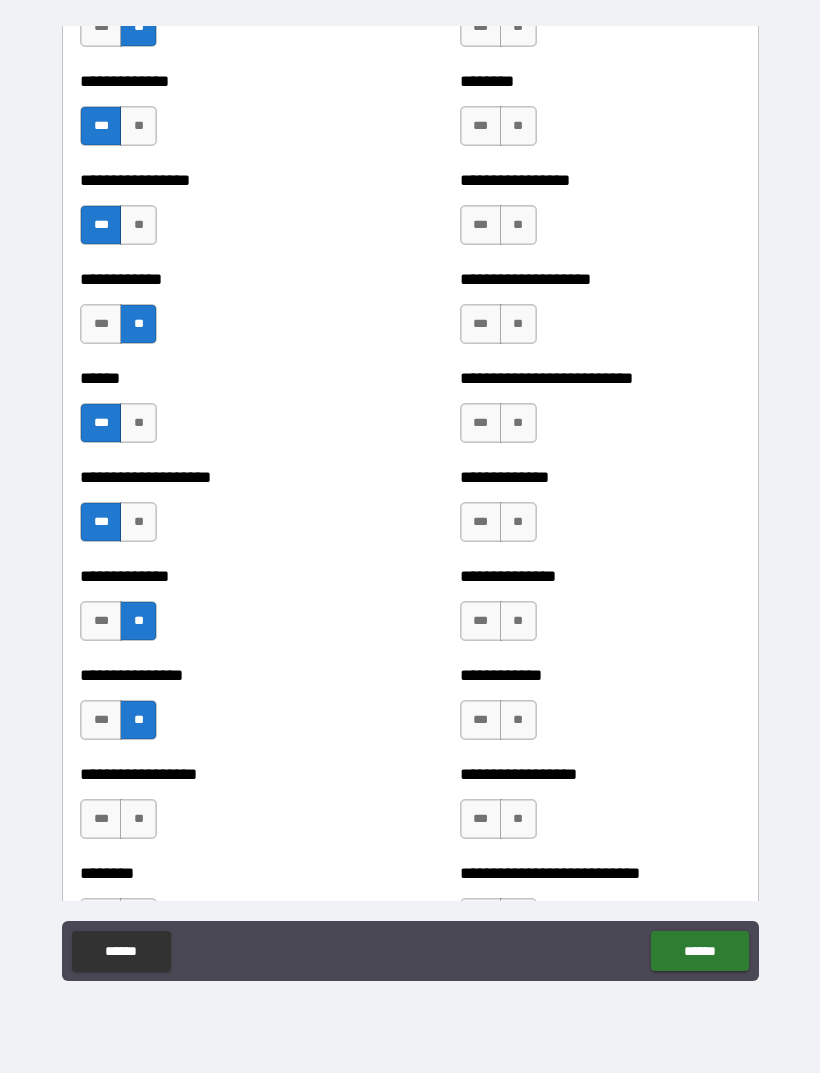 click on "**" at bounding box center (138, 819) 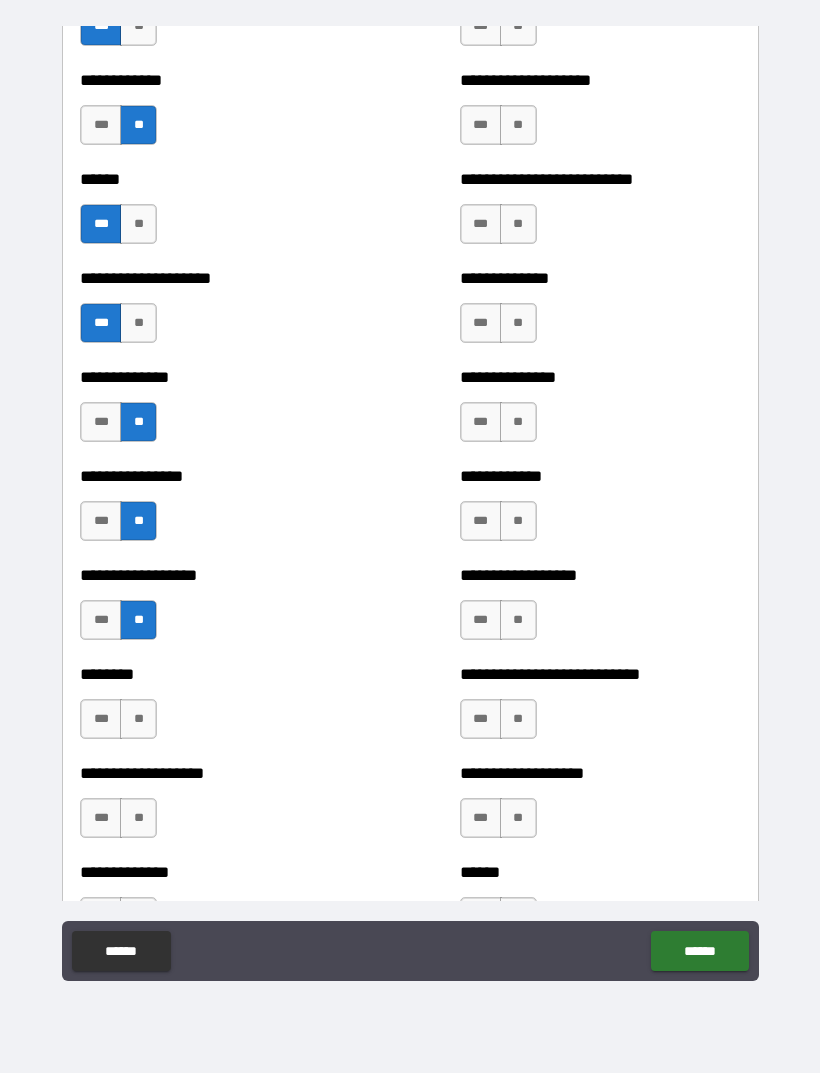 scroll, scrollTop: 3908, scrollLeft: 0, axis: vertical 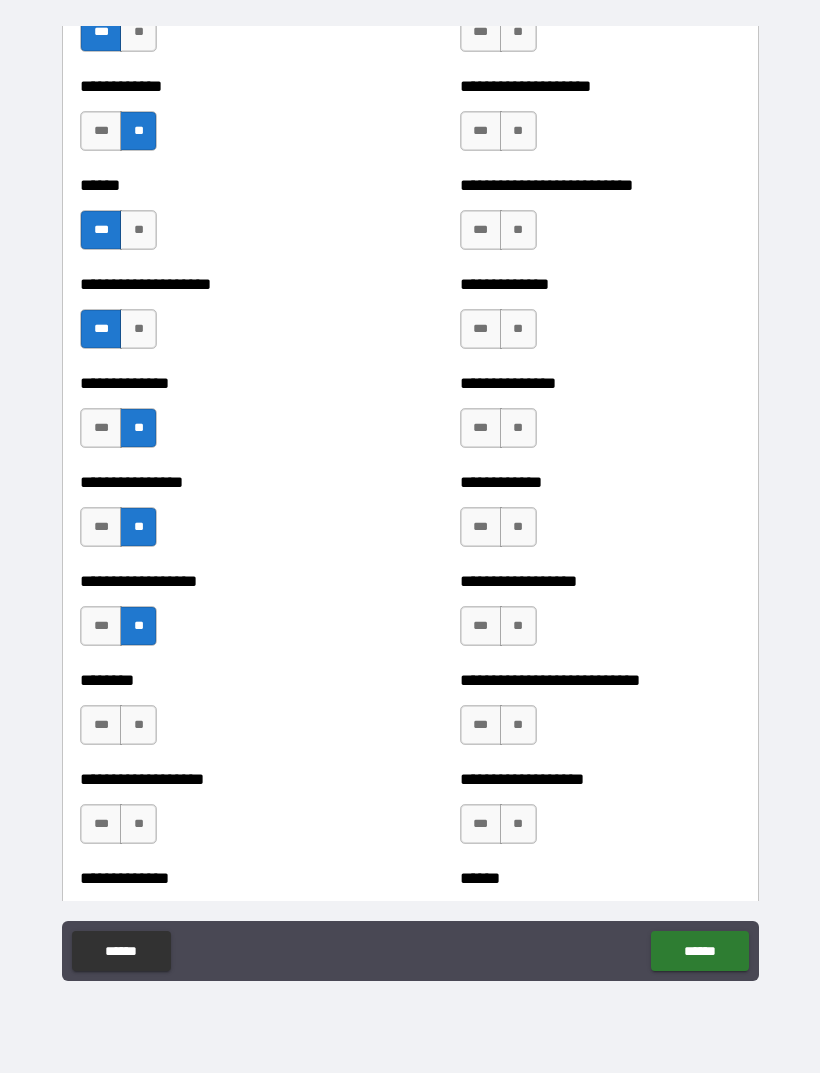 click on "**" at bounding box center [138, 725] 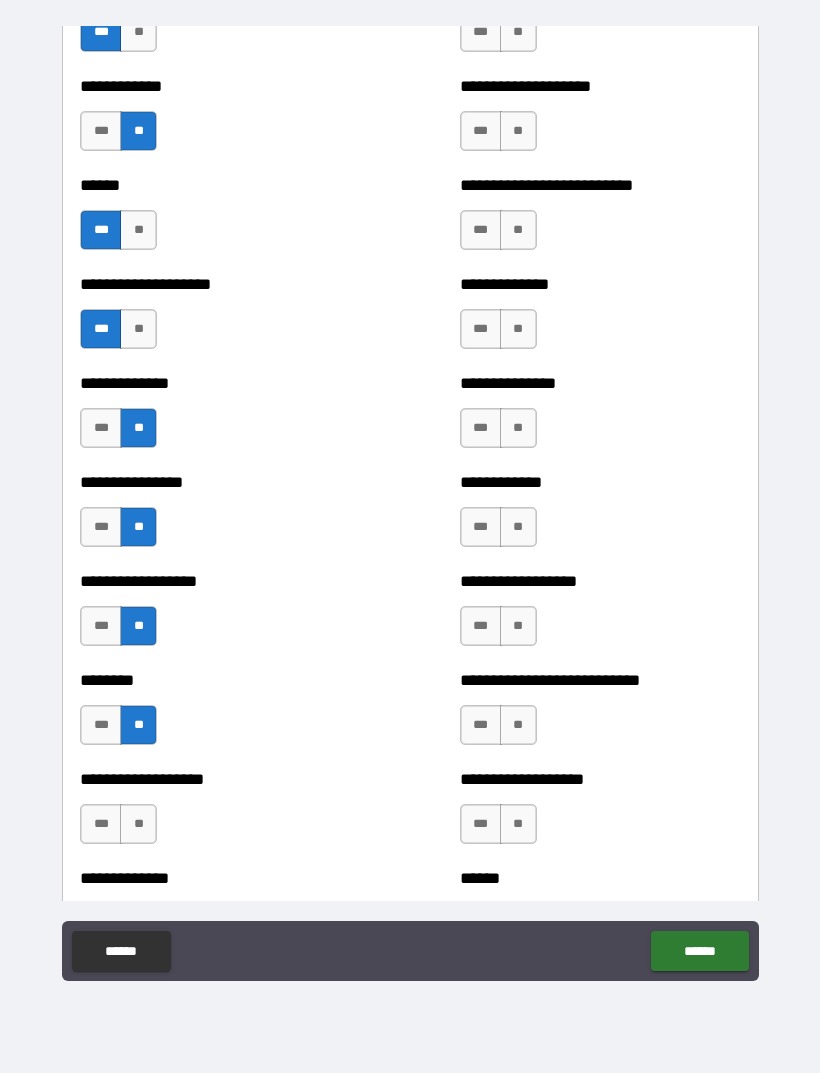 click on "***" at bounding box center [101, 824] 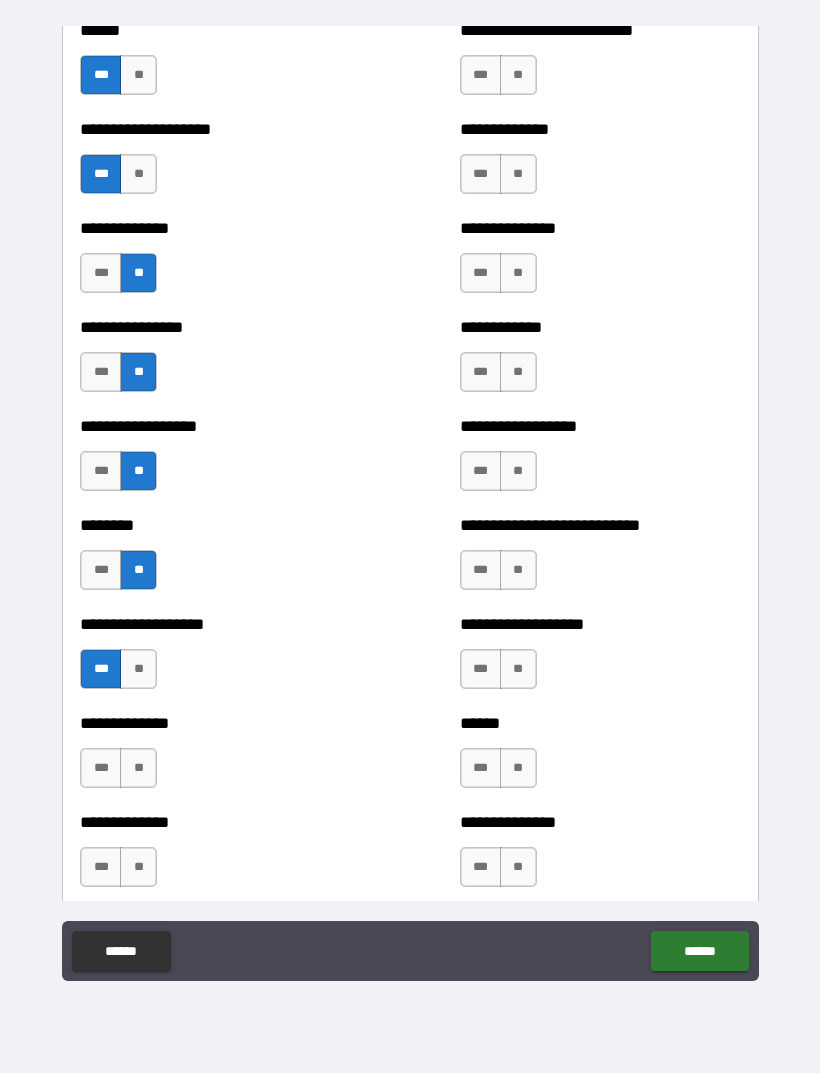 scroll, scrollTop: 4077, scrollLeft: 0, axis: vertical 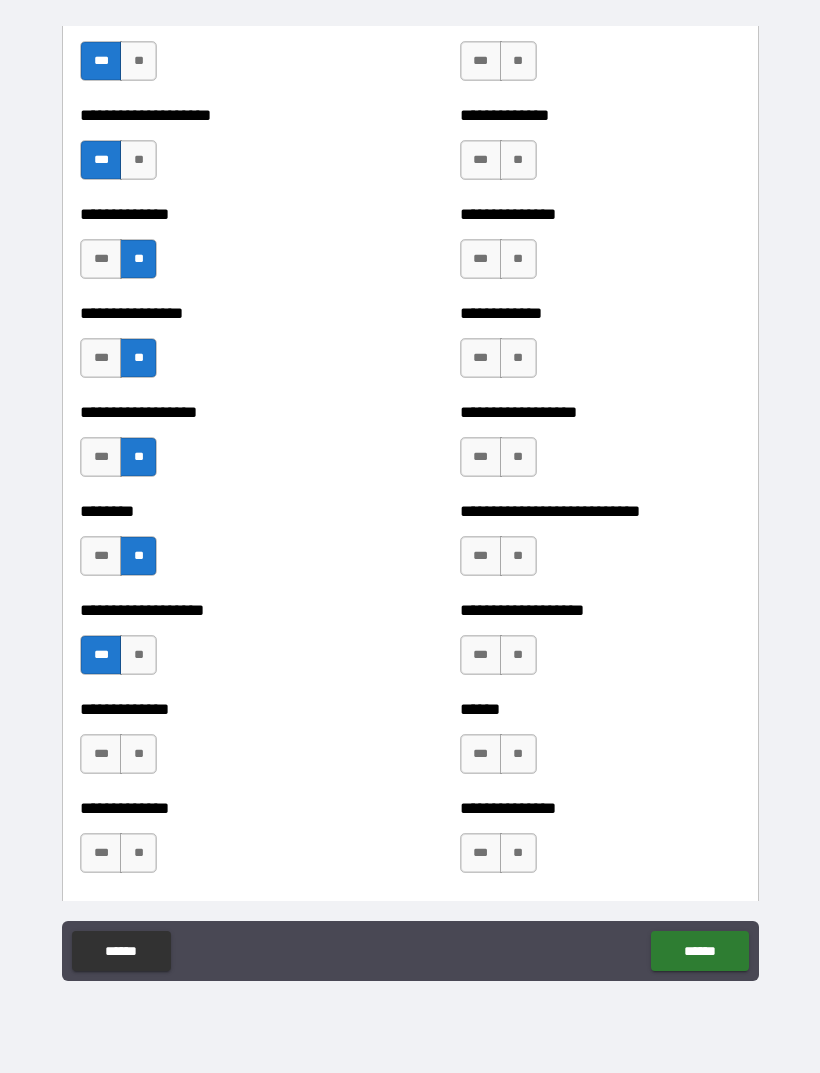 click on "**" at bounding box center (138, 754) 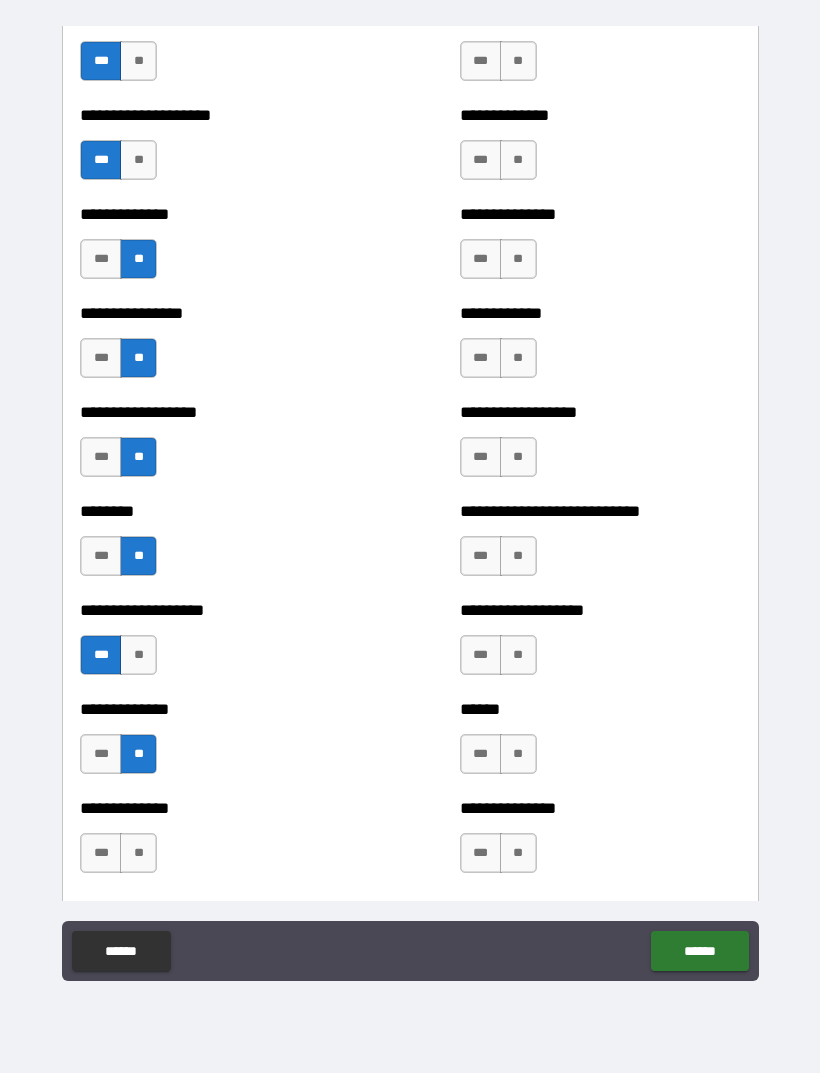 click on "**" at bounding box center [138, 853] 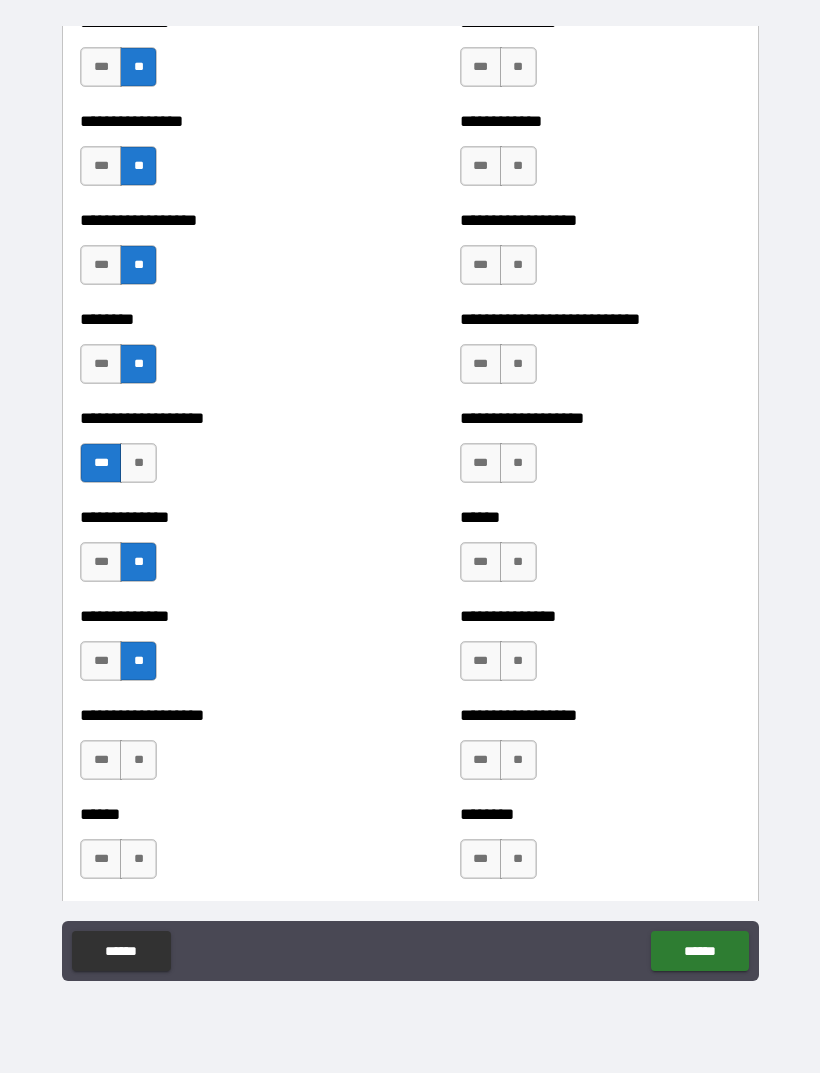 scroll, scrollTop: 4274, scrollLeft: 0, axis: vertical 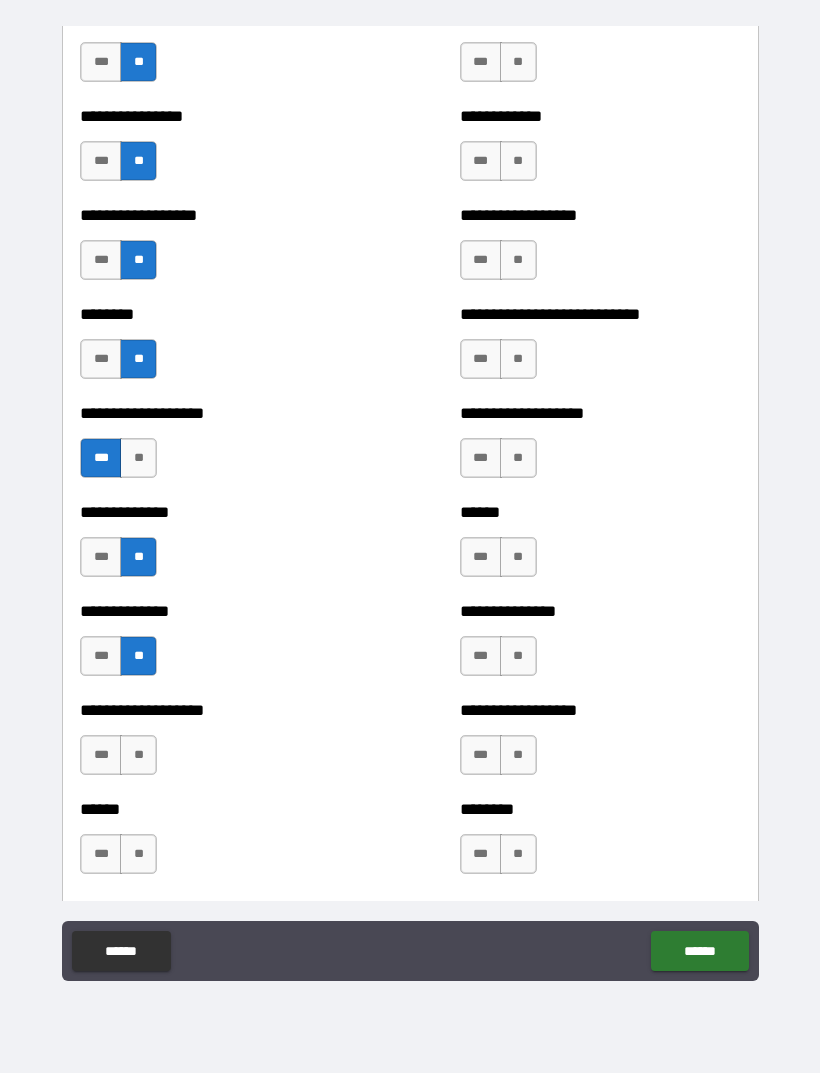 click on "**" at bounding box center (138, 755) 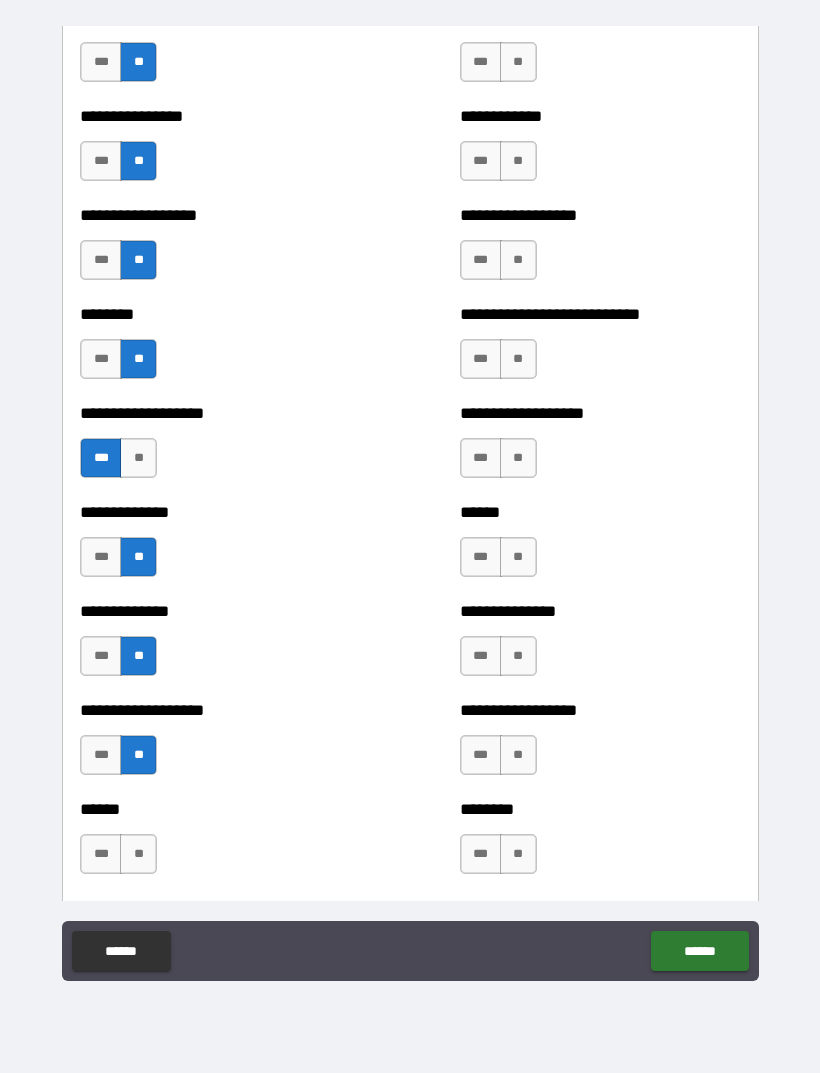 click on "**" at bounding box center [138, 854] 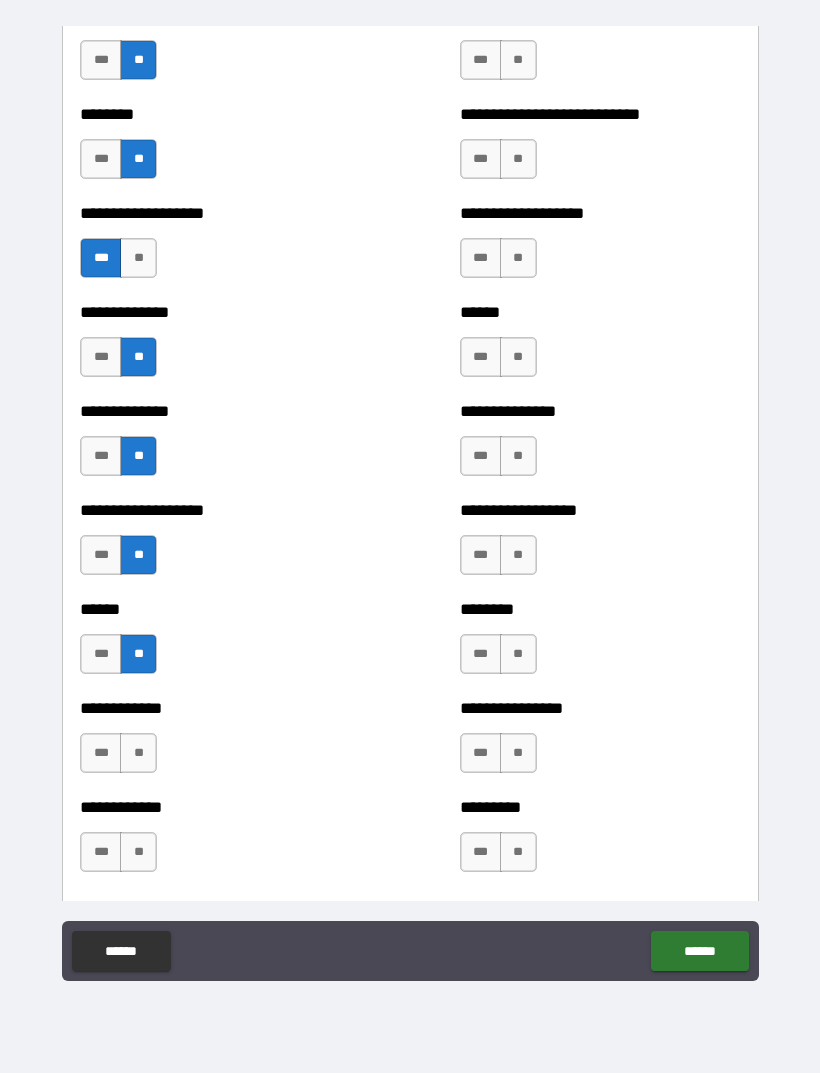 scroll, scrollTop: 4494, scrollLeft: 0, axis: vertical 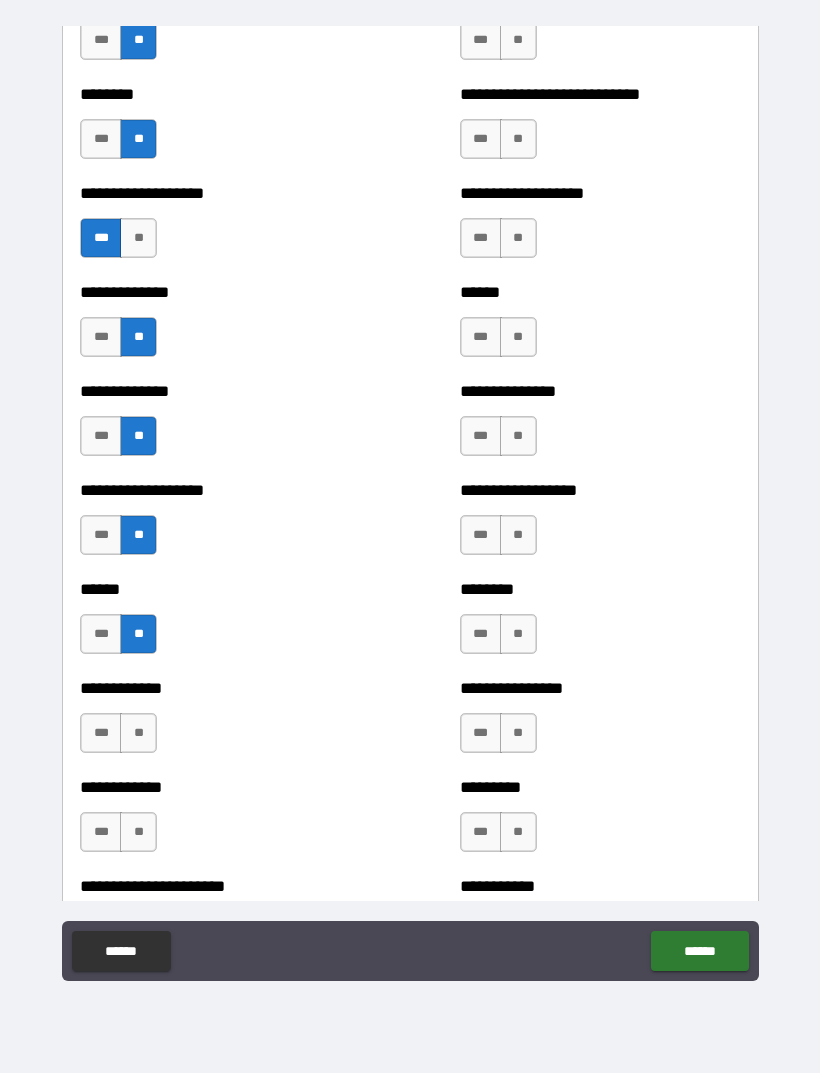 click on "**" at bounding box center [138, 733] 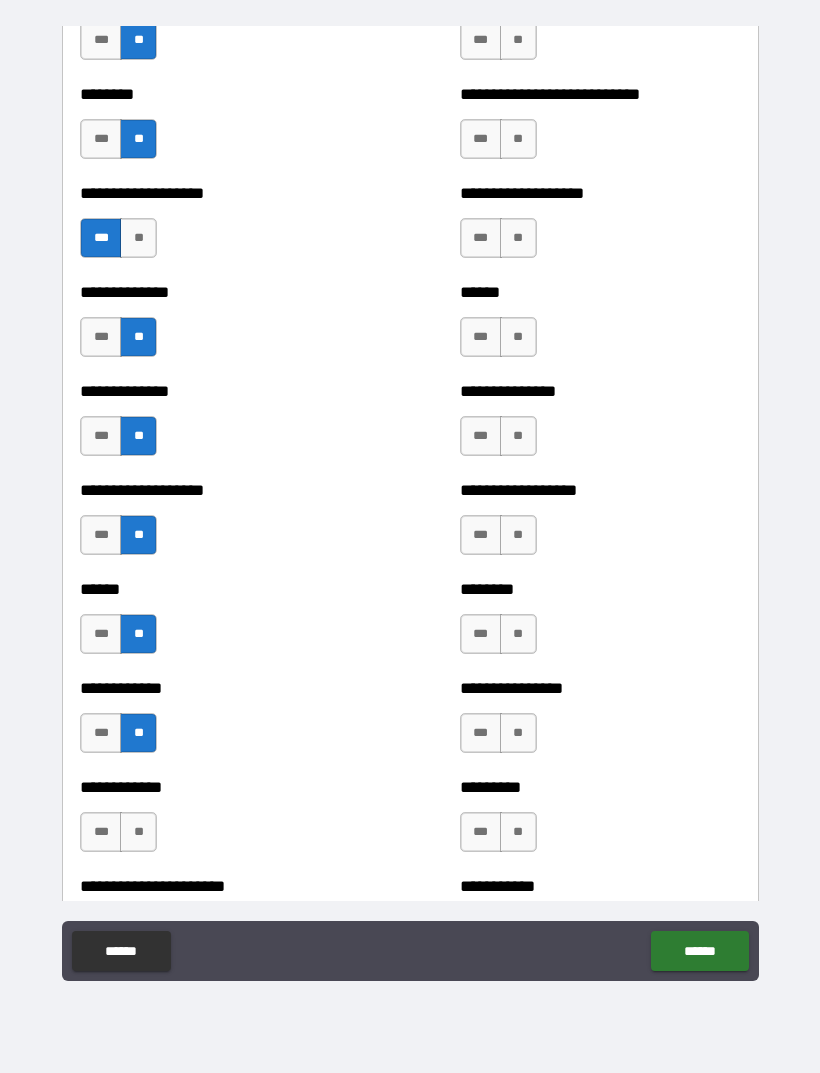 click on "**" at bounding box center (138, 832) 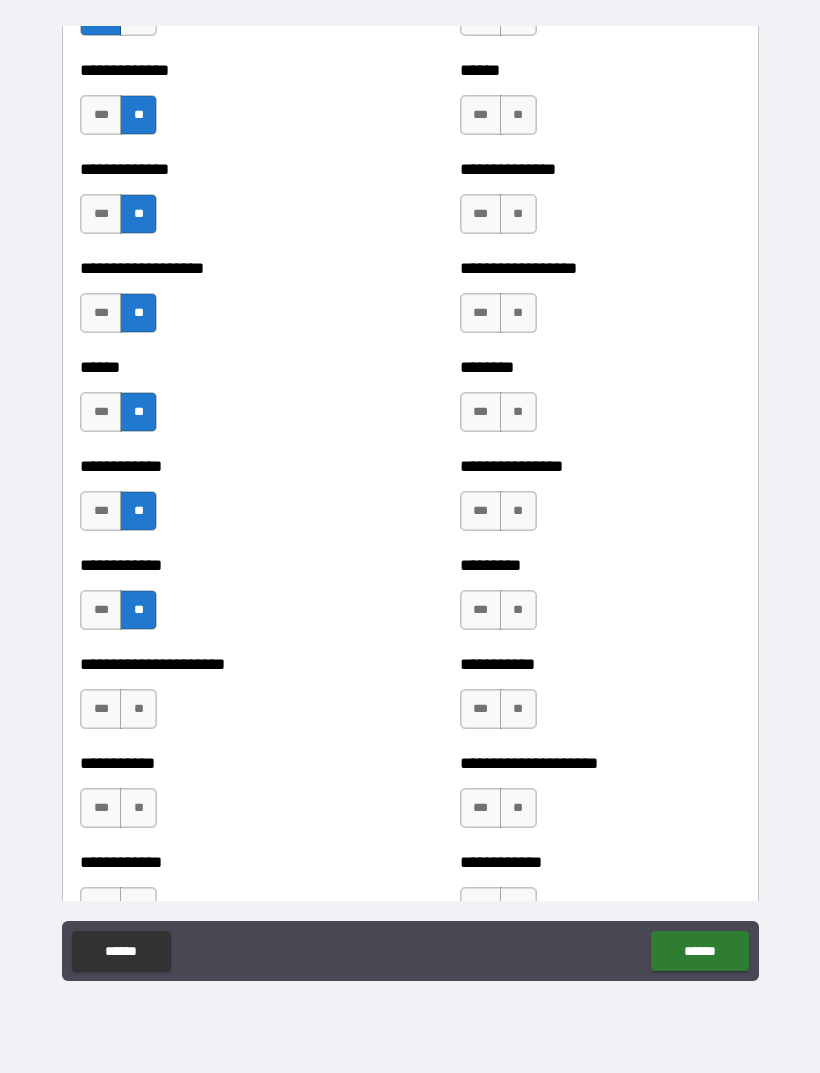 scroll, scrollTop: 4728, scrollLeft: 0, axis: vertical 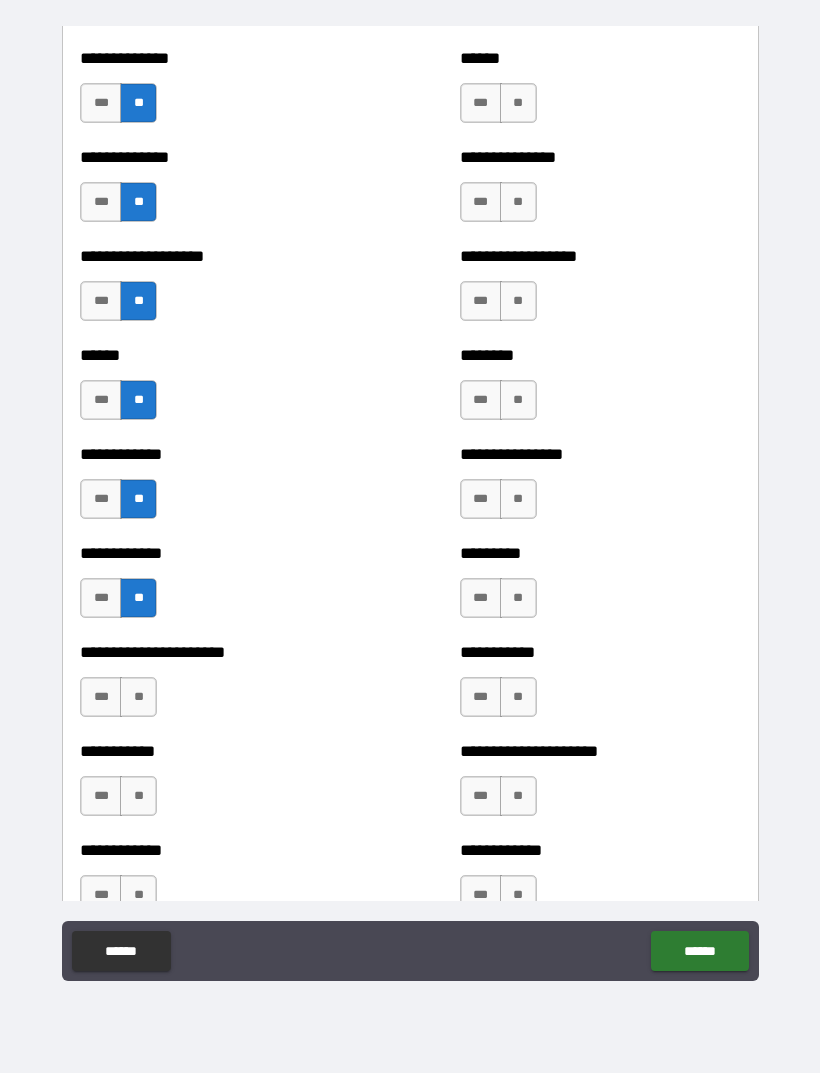 click on "**" at bounding box center [138, 697] 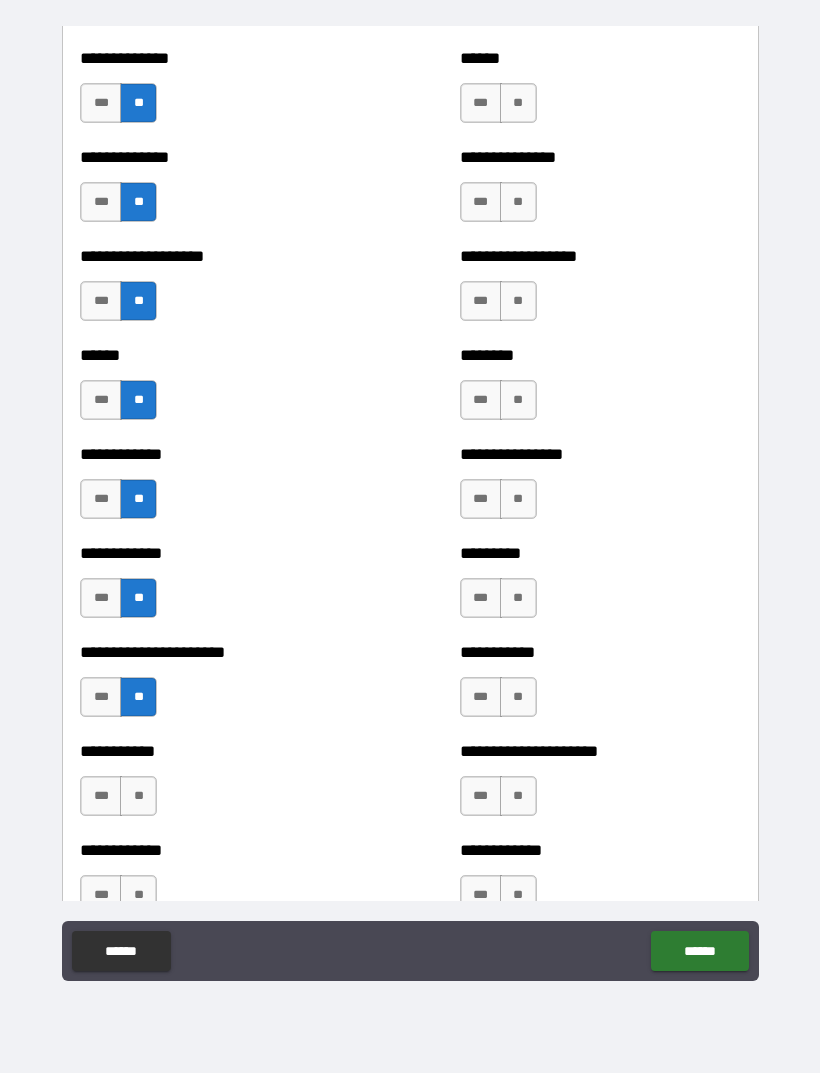 click on "**" at bounding box center [138, 796] 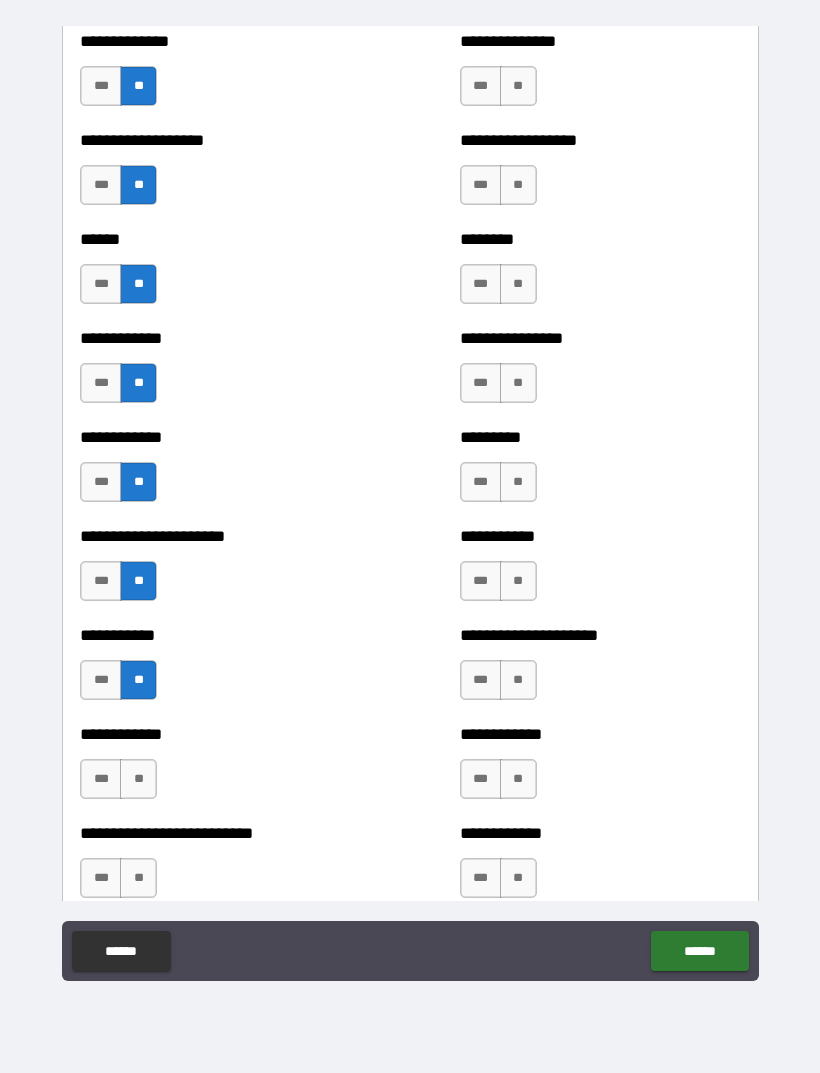 scroll, scrollTop: 4894, scrollLeft: 0, axis: vertical 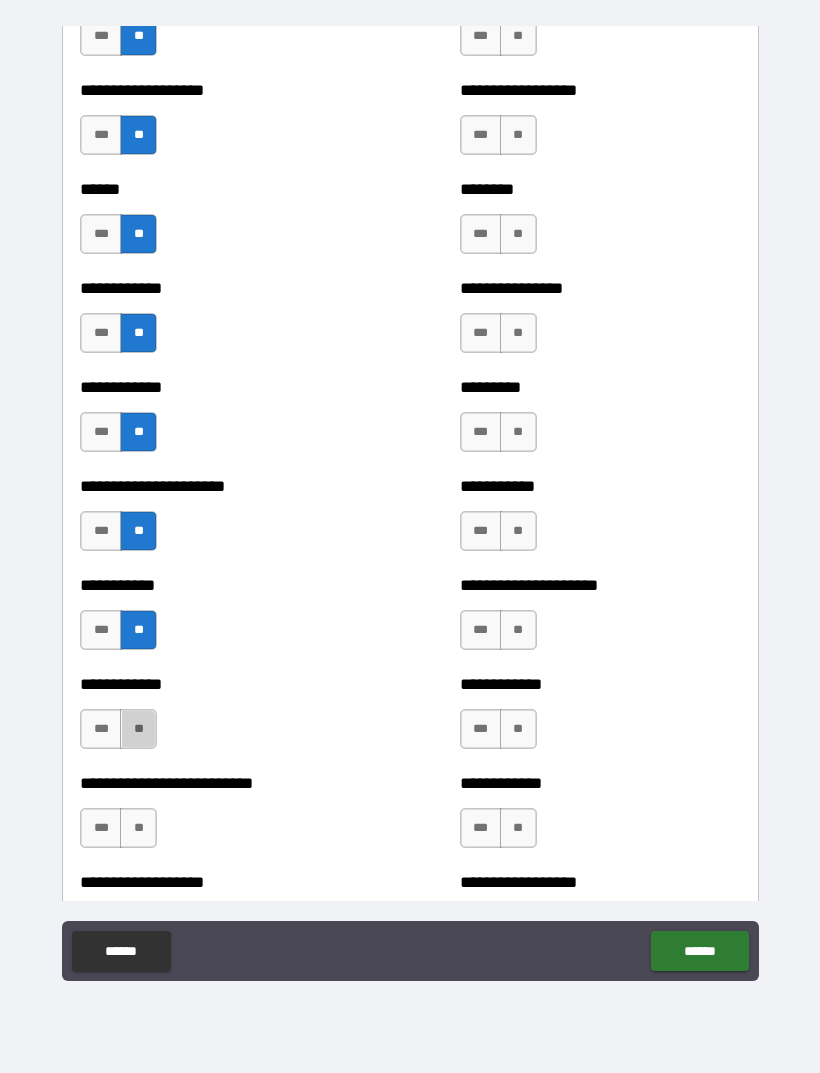 click on "**" at bounding box center [138, 729] 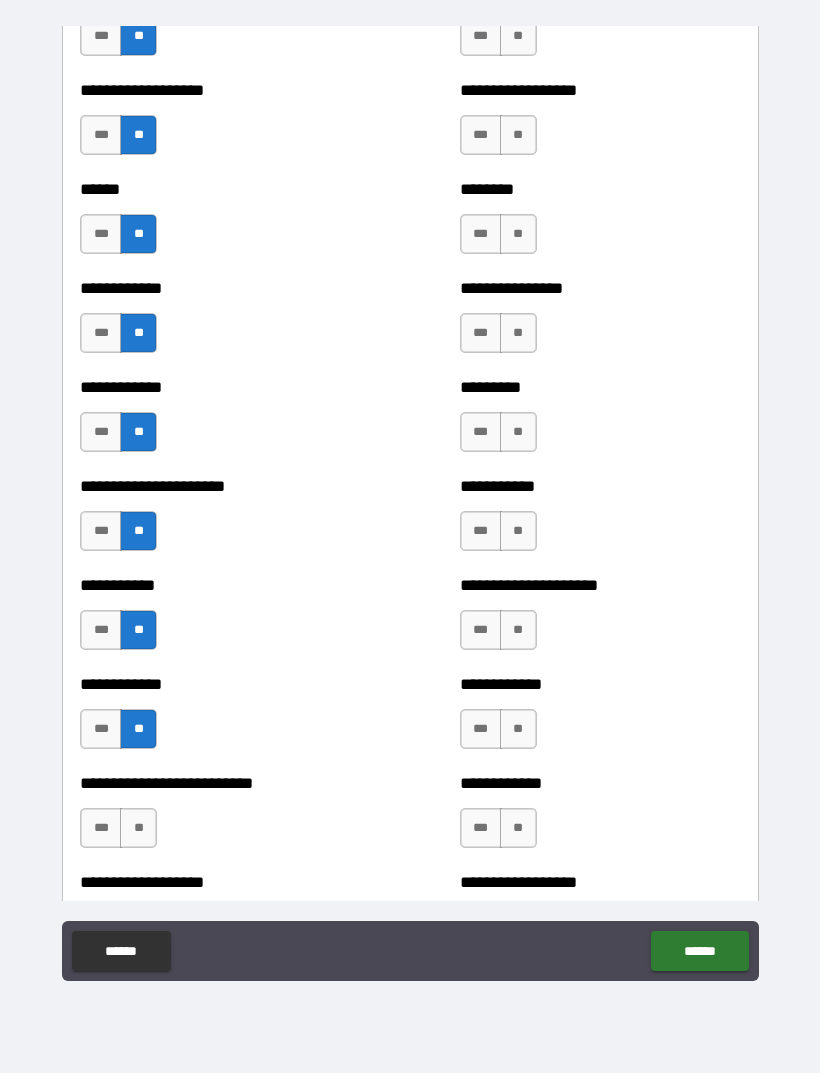 click on "**" at bounding box center (138, 828) 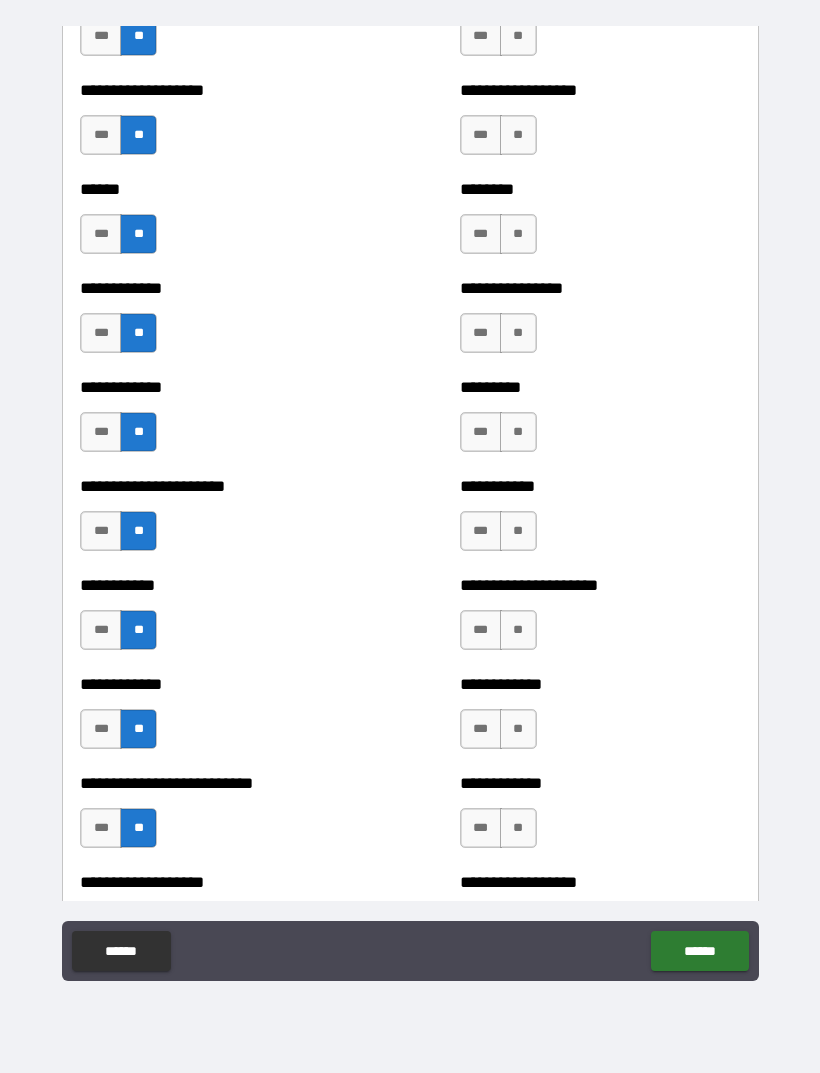 click on "***" at bounding box center [101, 828] 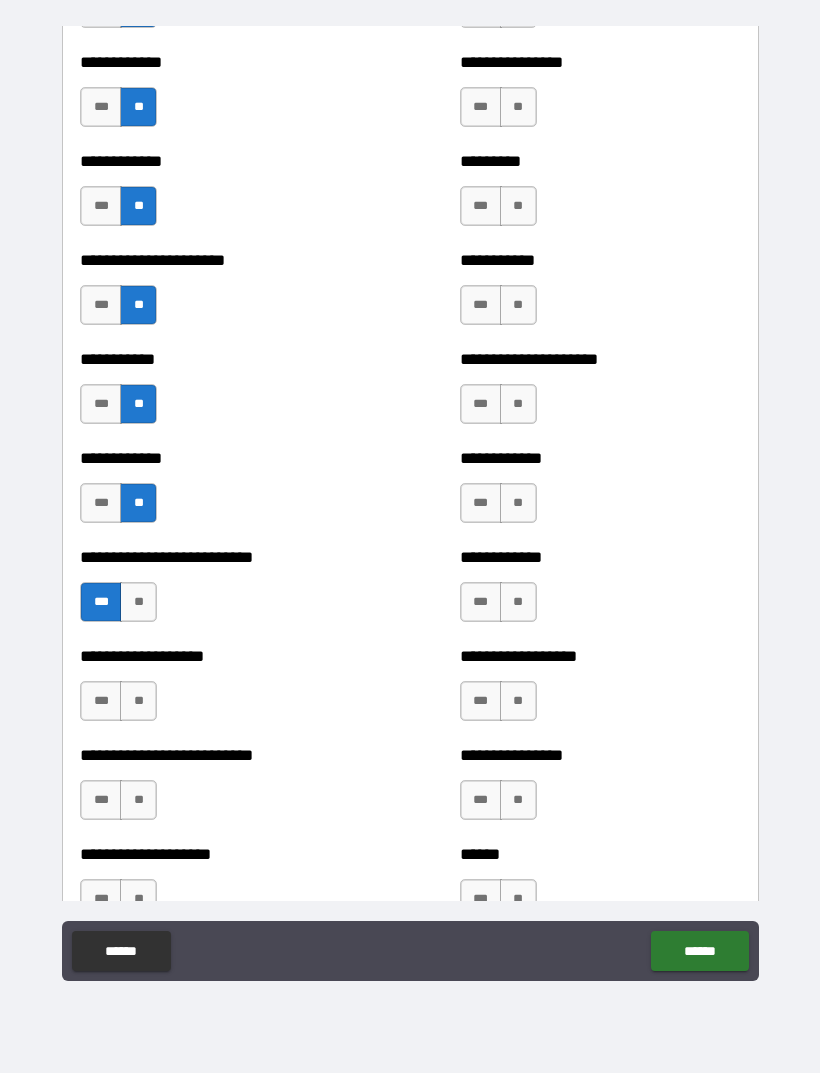 scroll, scrollTop: 5119, scrollLeft: 0, axis: vertical 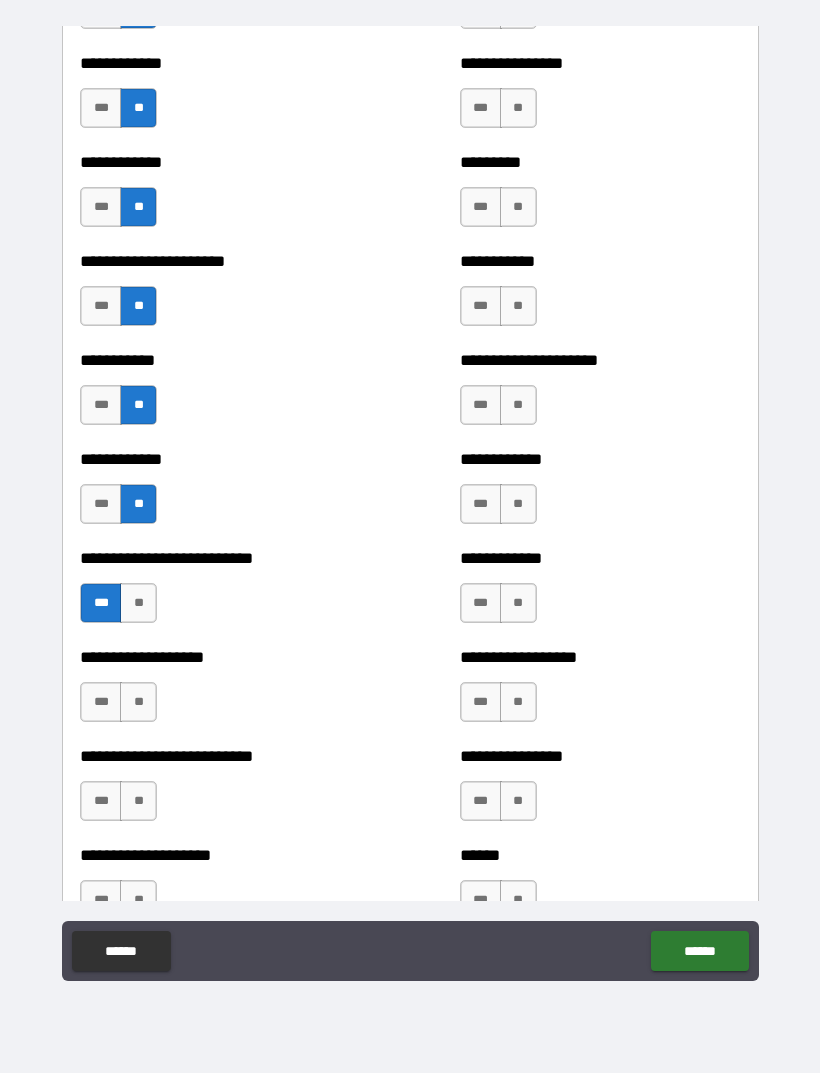 click on "***" at bounding box center (101, 702) 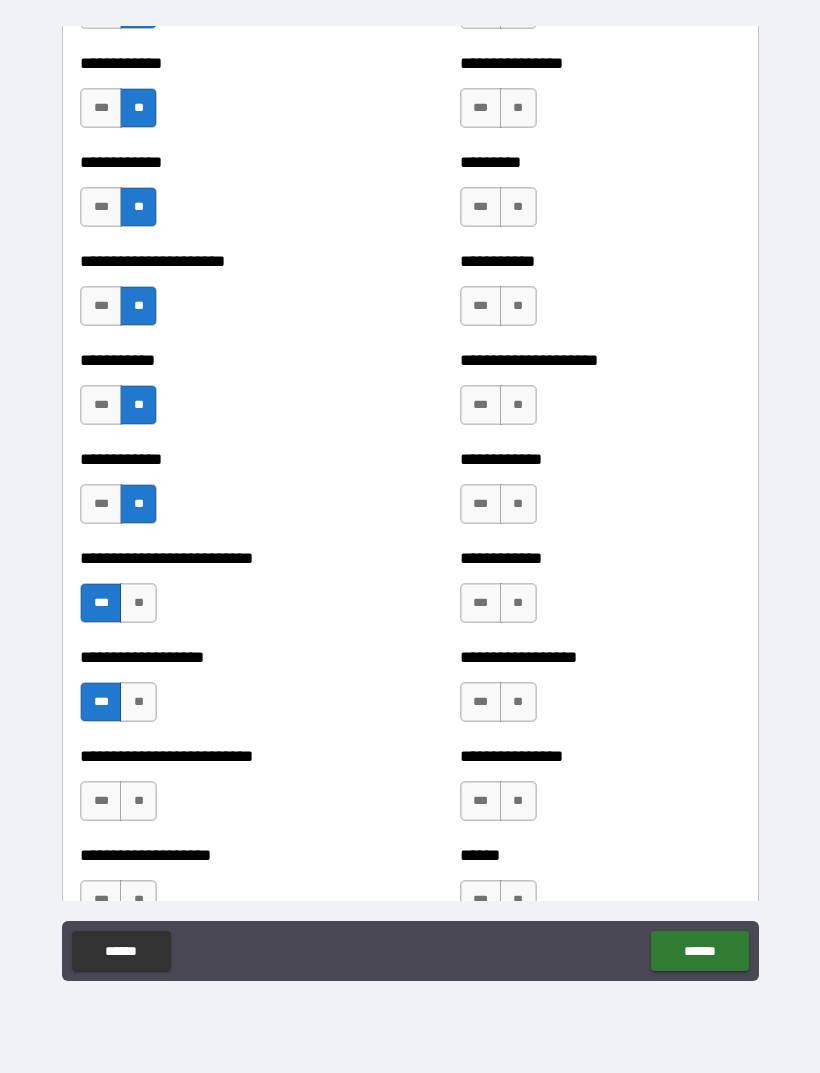 click on "**" at bounding box center [138, 801] 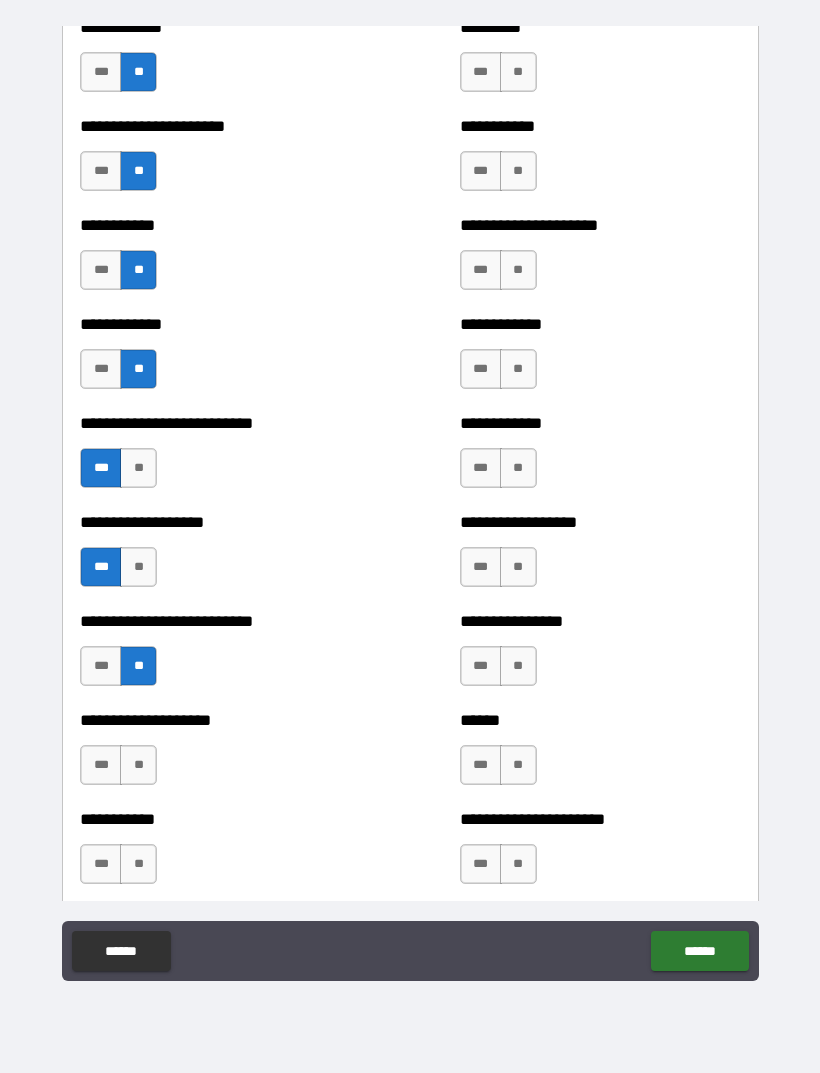 scroll, scrollTop: 5271, scrollLeft: 0, axis: vertical 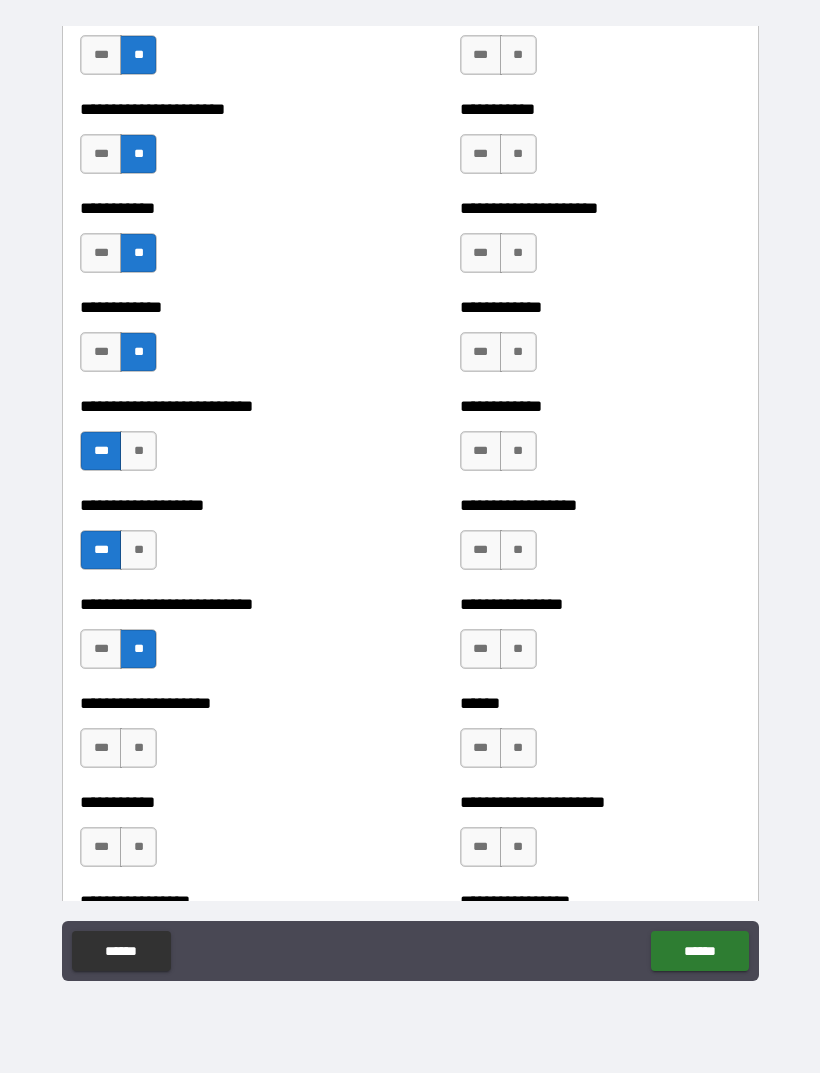 click on "**" at bounding box center (138, 748) 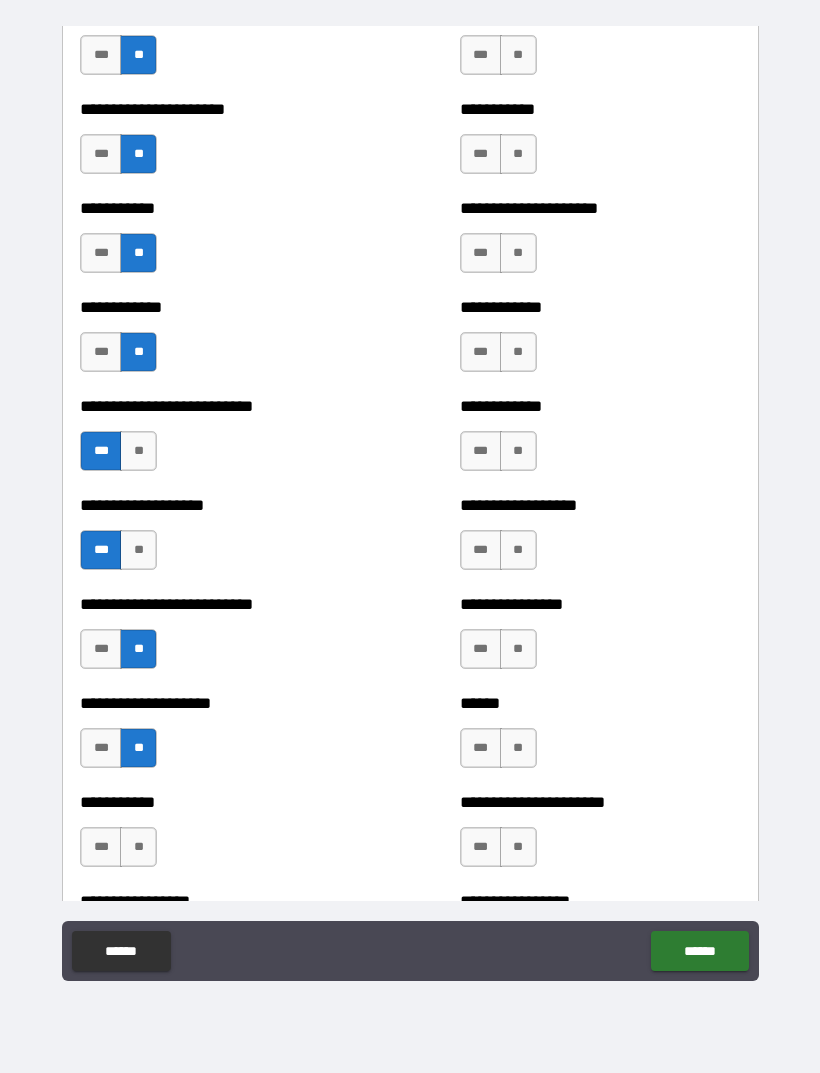 click on "***" at bounding box center [101, 748] 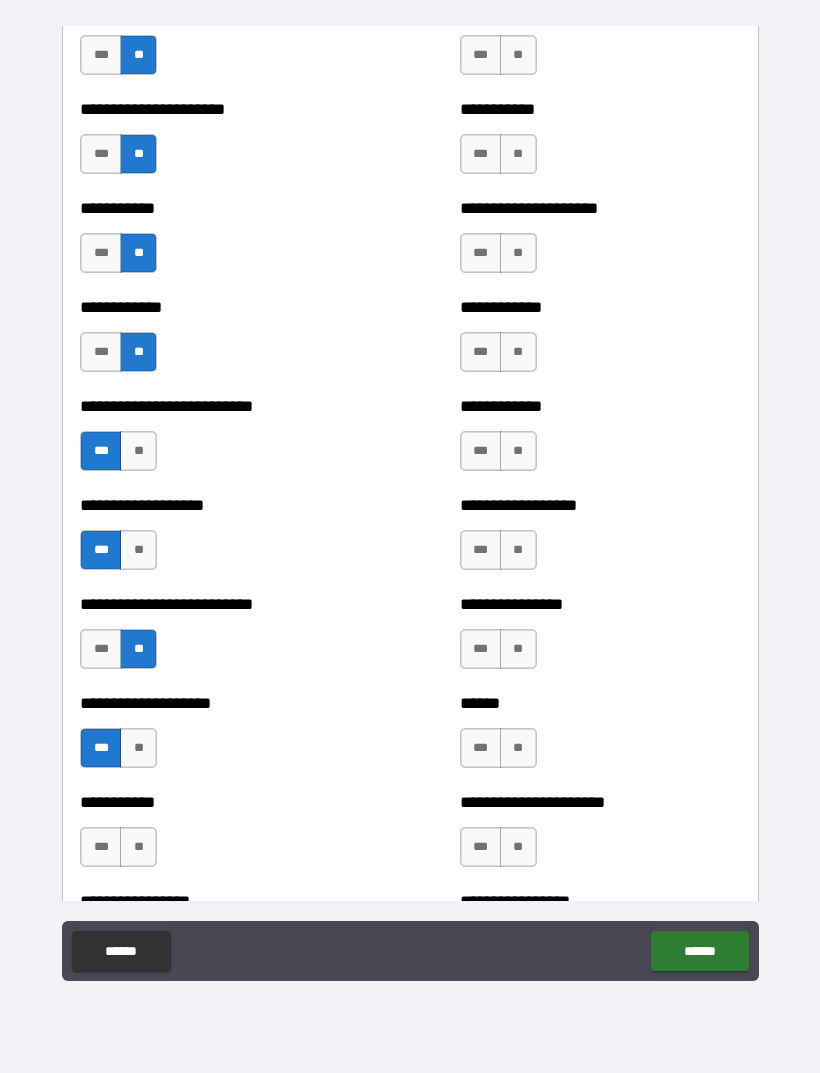 click on "**" at bounding box center [138, 847] 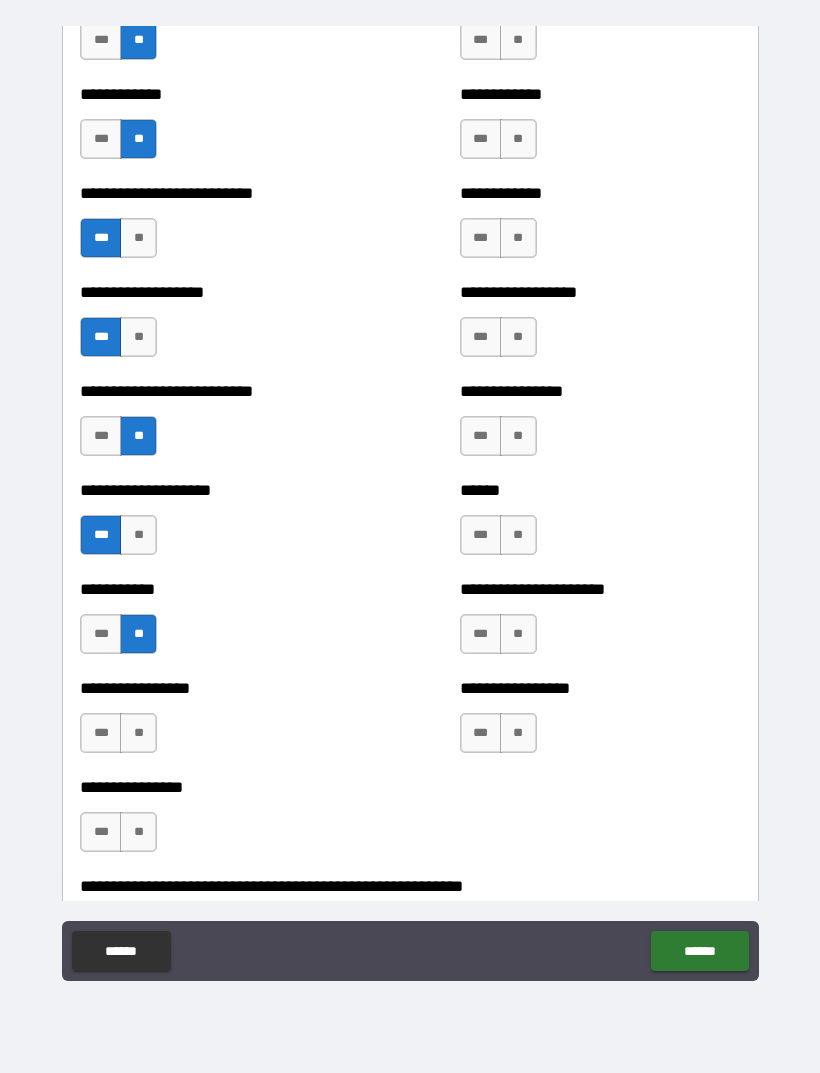 scroll, scrollTop: 5497, scrollLeft: 0, axis: vertical 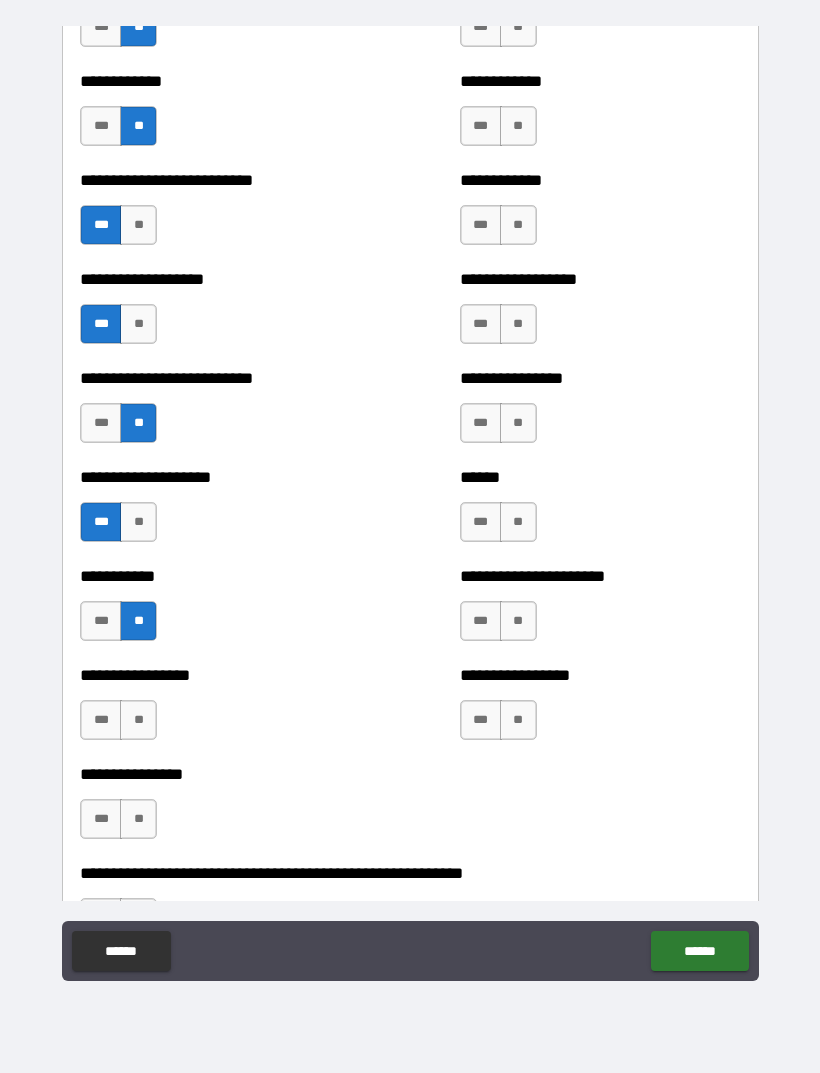 click on "**" at bounding box center [138, 720] 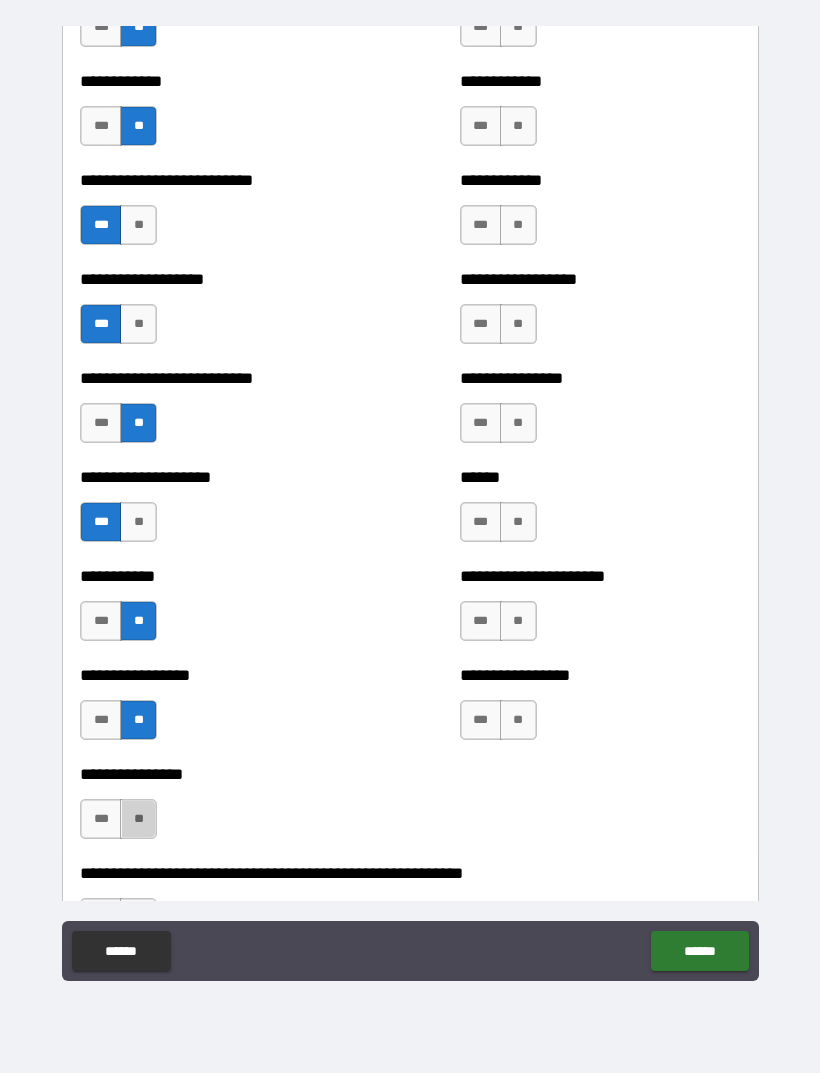 click on "**" at bounding box center (138, 819) 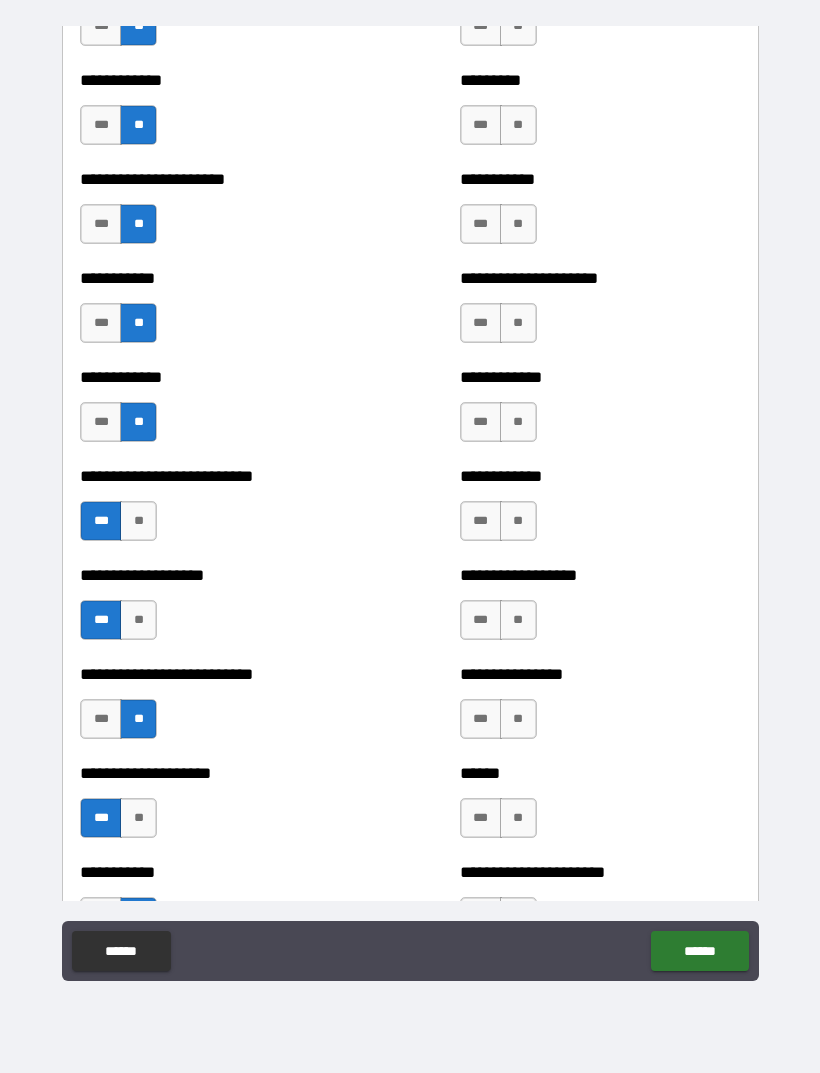 scroll, scrollTop: 5246, scrollLeft: 0, axis: vertical 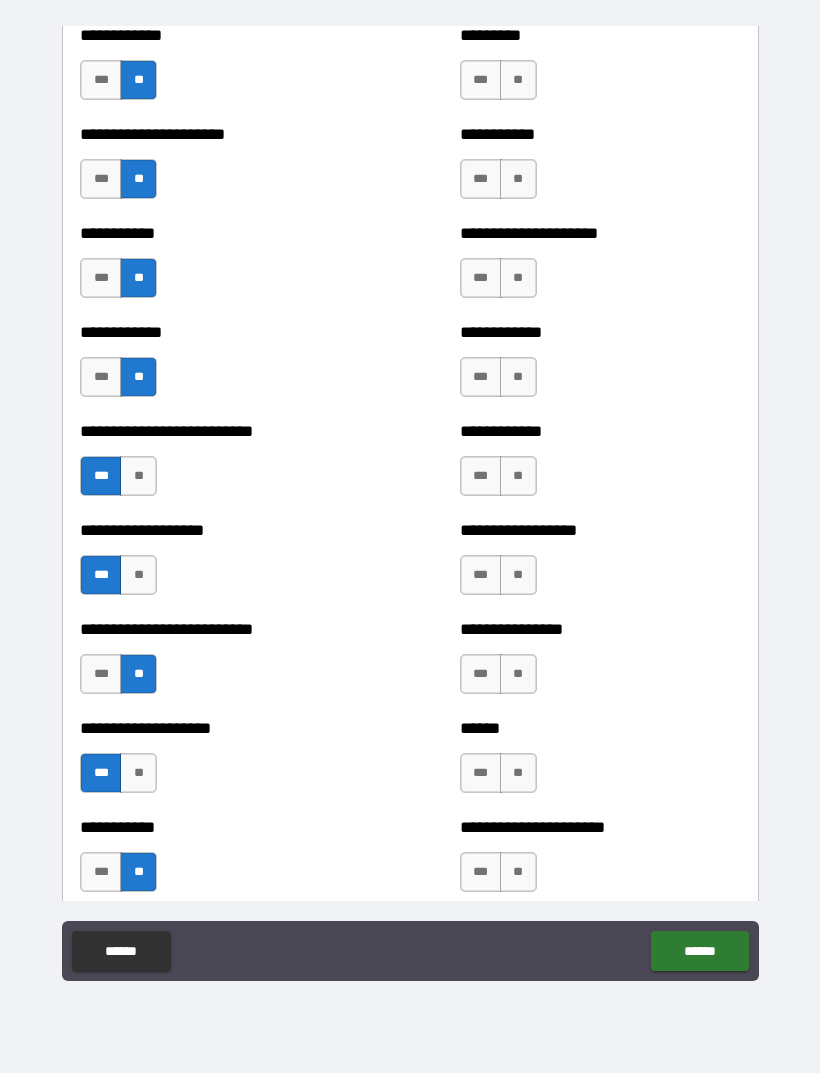 click on "**" at bounding box center (138, 773) 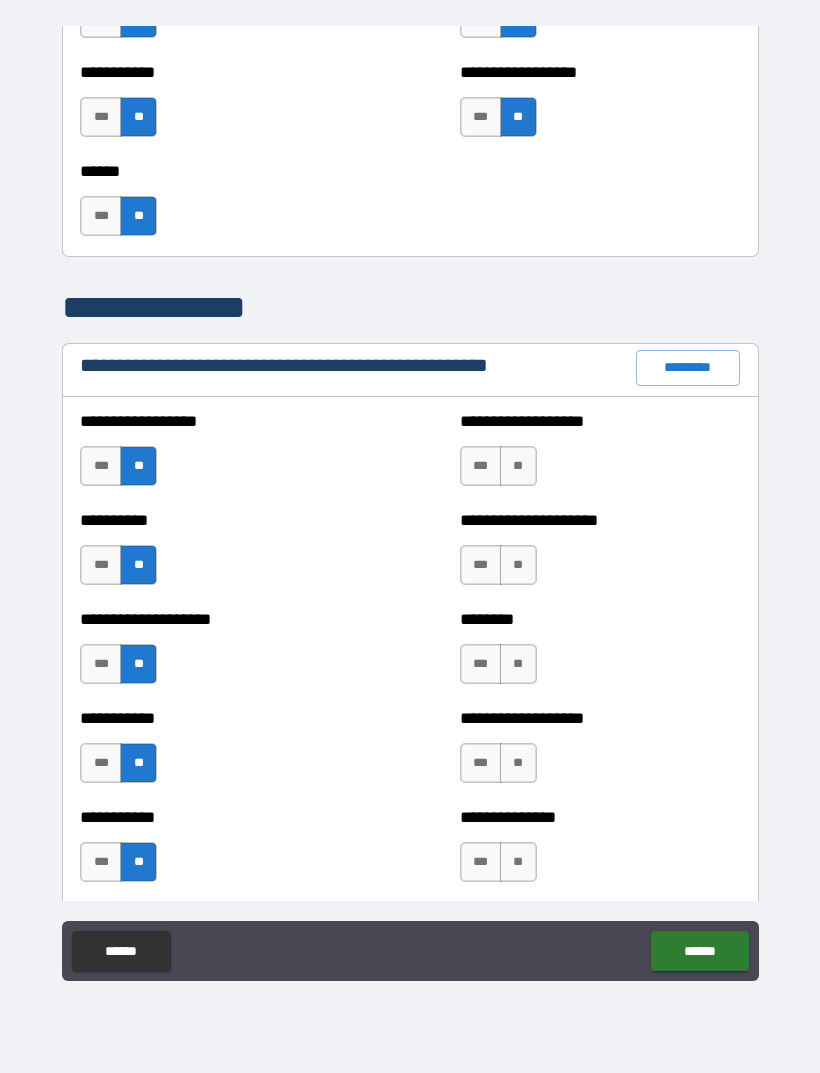 scroll, scrollTop: 2090, scrollLeft: 0, axis: vertical 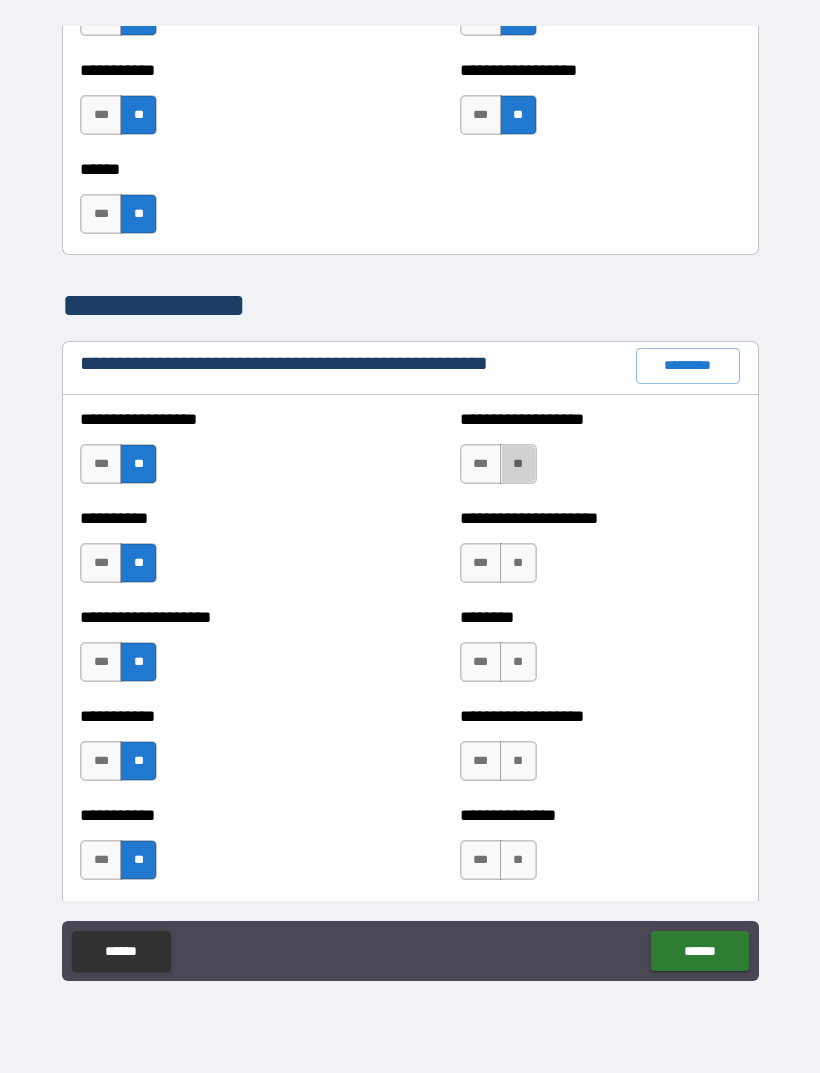 click on "**" at bounding box center [518, 464] 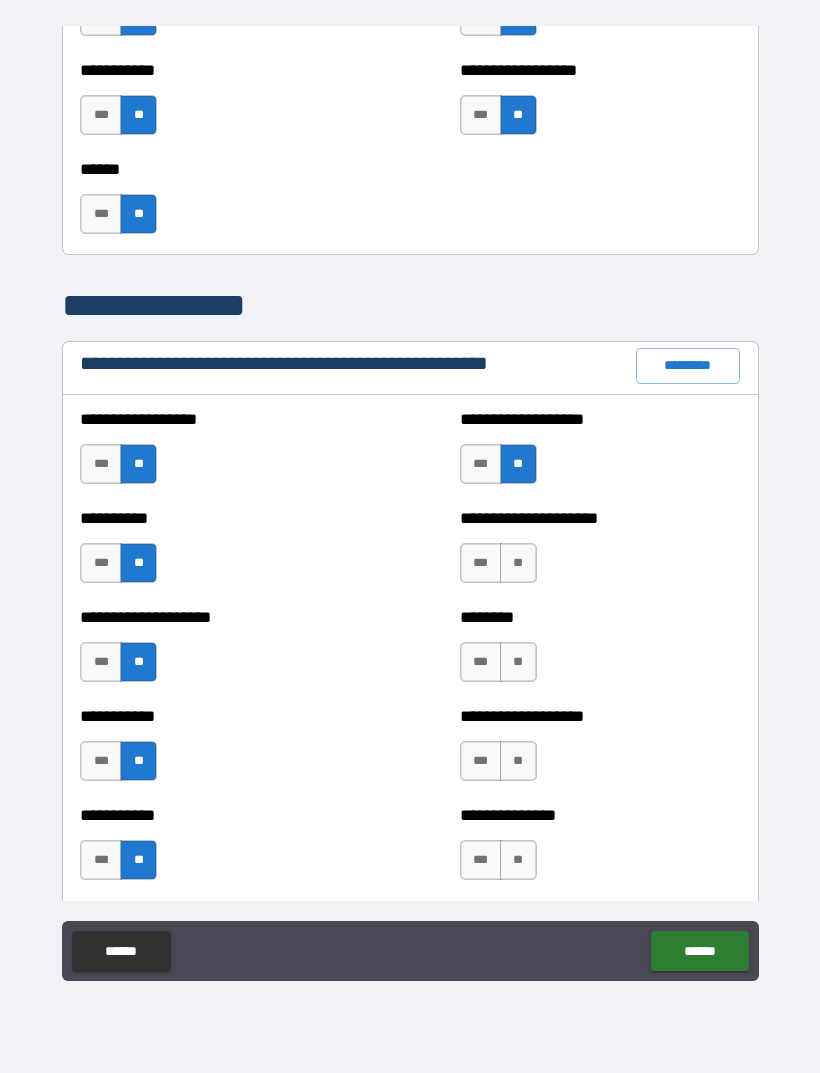 click on "**" at bounding box center (518, 563) 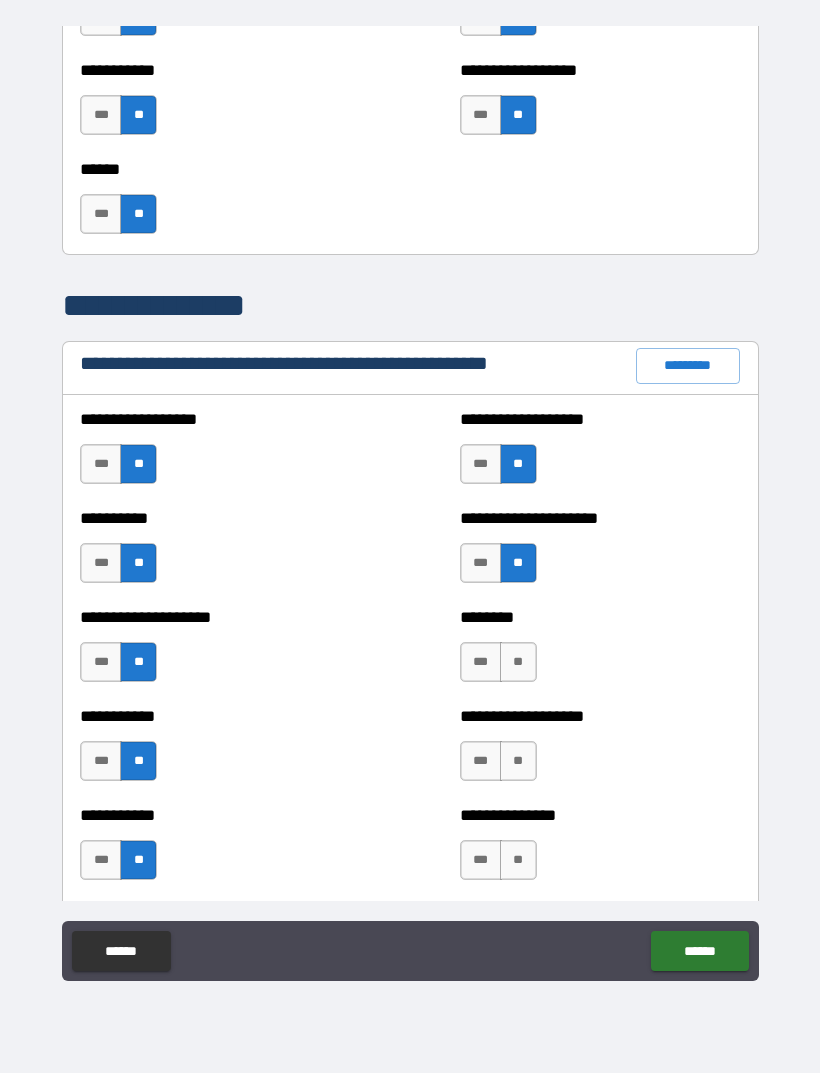 click on "**" at bounding box center [518, 662] 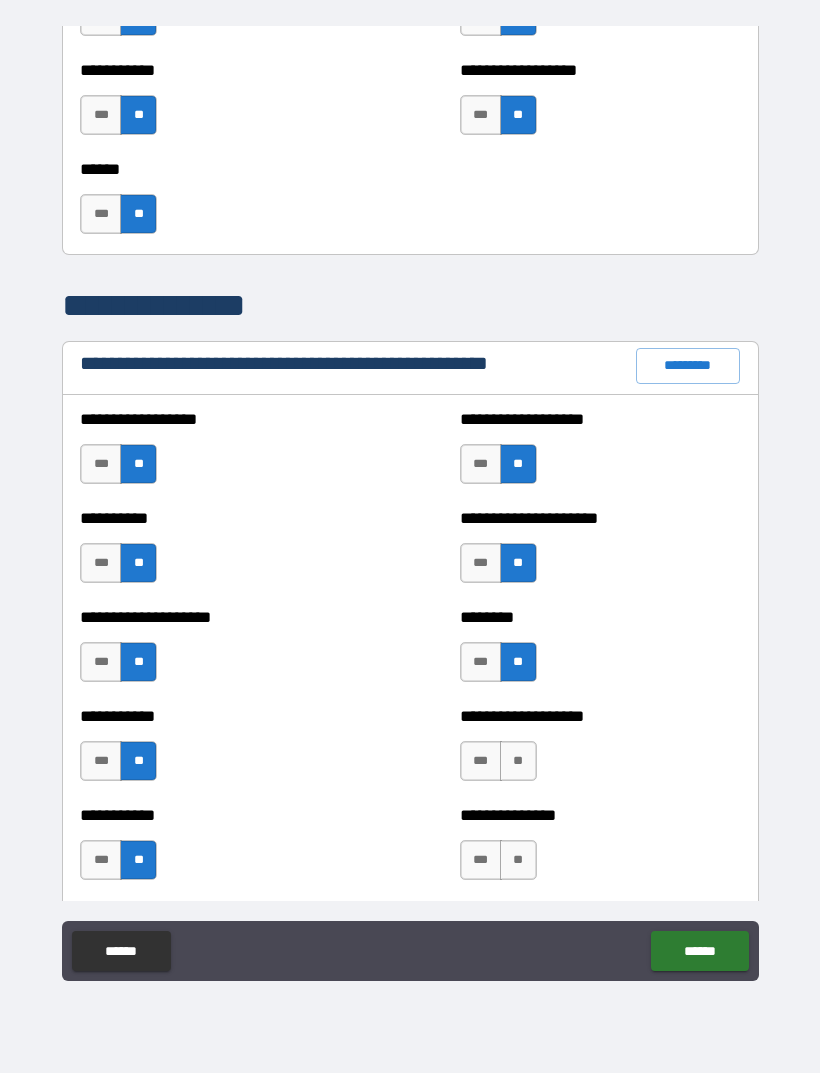 click on "***" at bounding box center [481, 761] 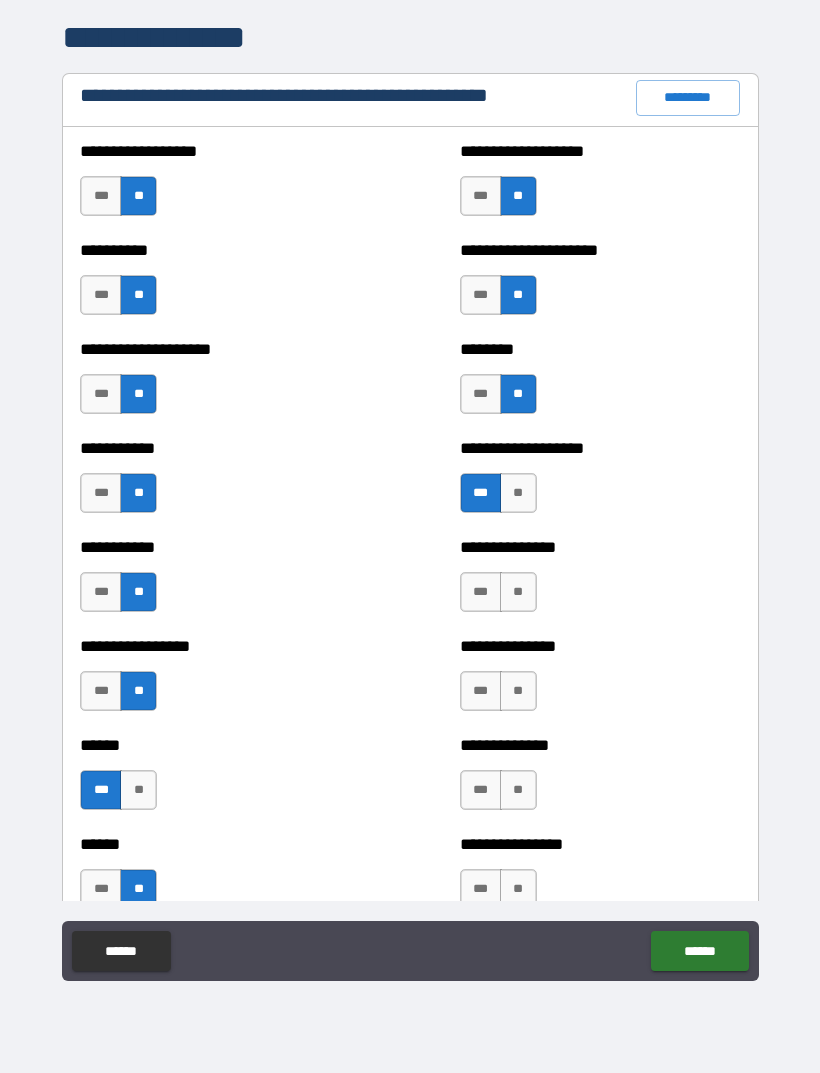 scroll, scrollTop: 2363, scrollLeft: 0, axis: vertical 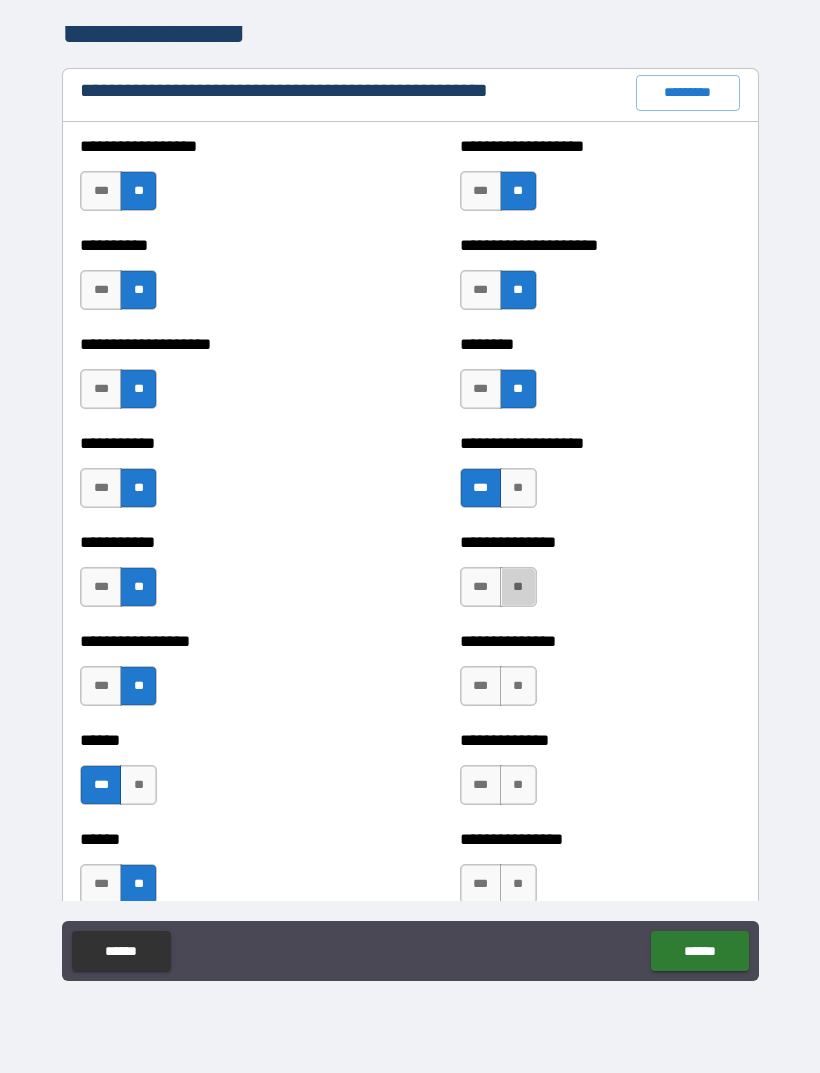 click on "**" at bounding box center (518, 587) 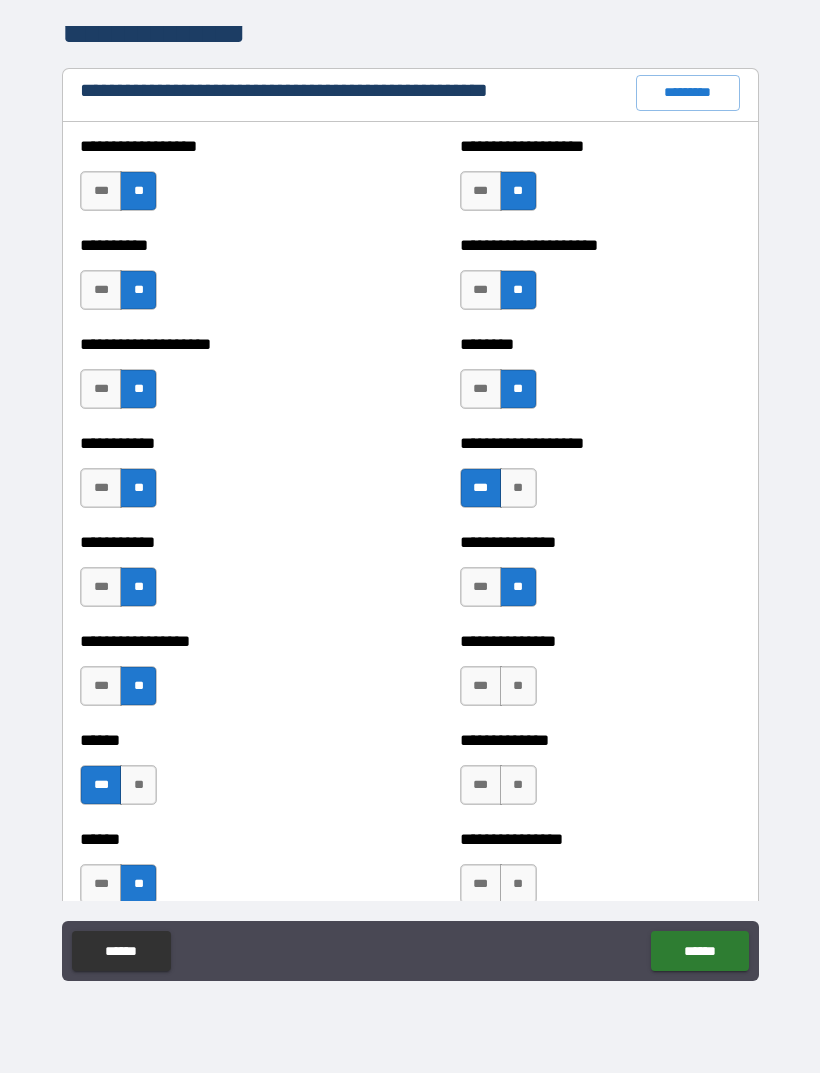 click on "**" at bounding box center (518, 686) 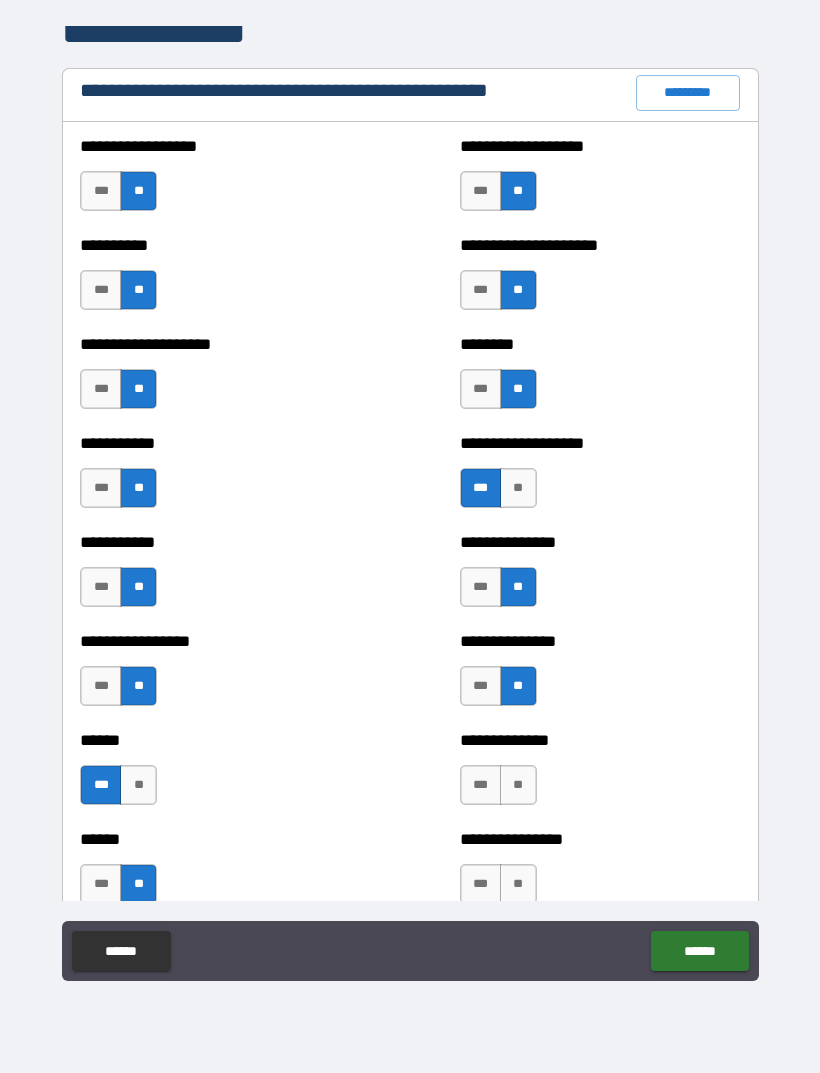 click on "**" at bounding box center (518, 785) 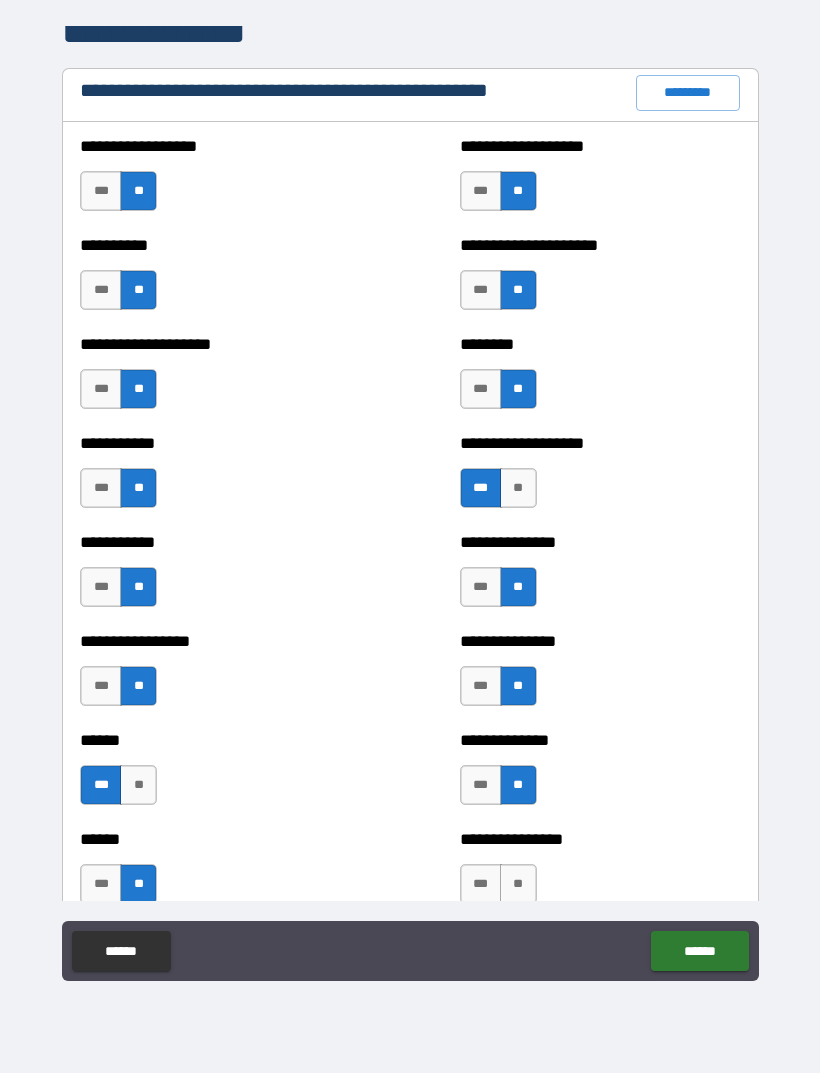 click on "***" at bounding box center [481, 785] 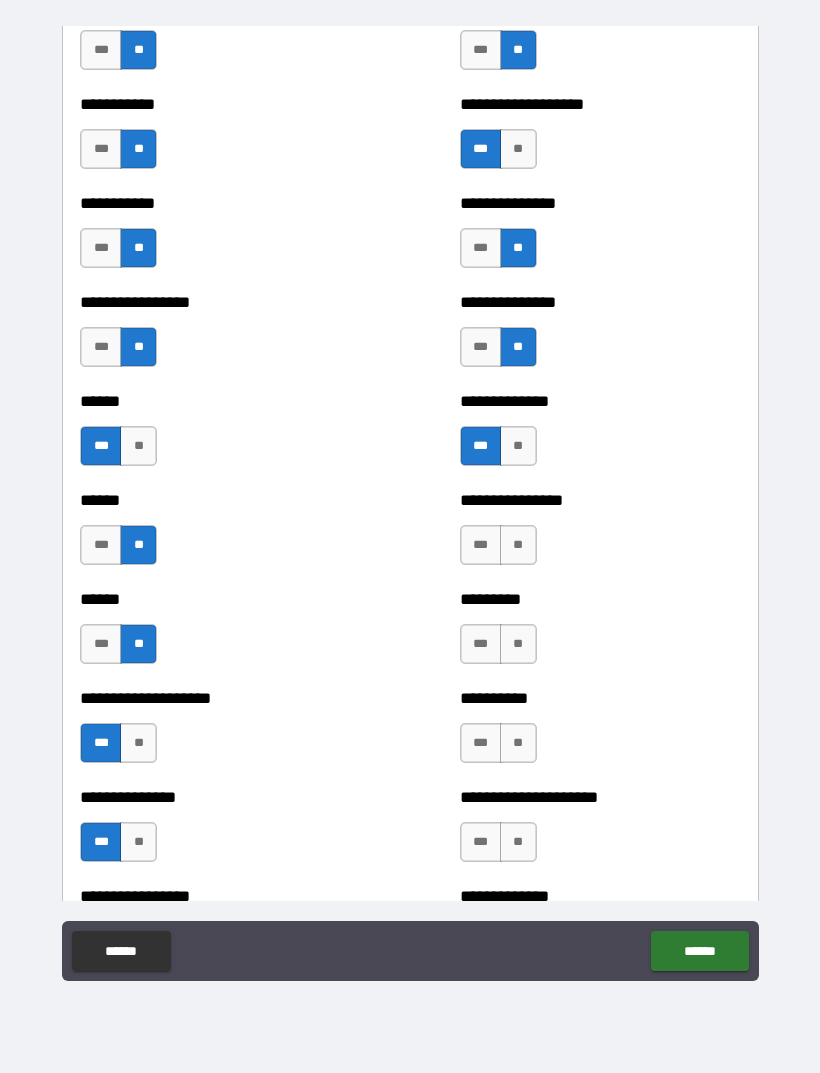 scroll, scrollTop: 2726, scrollLeft: 0, axis: vertical 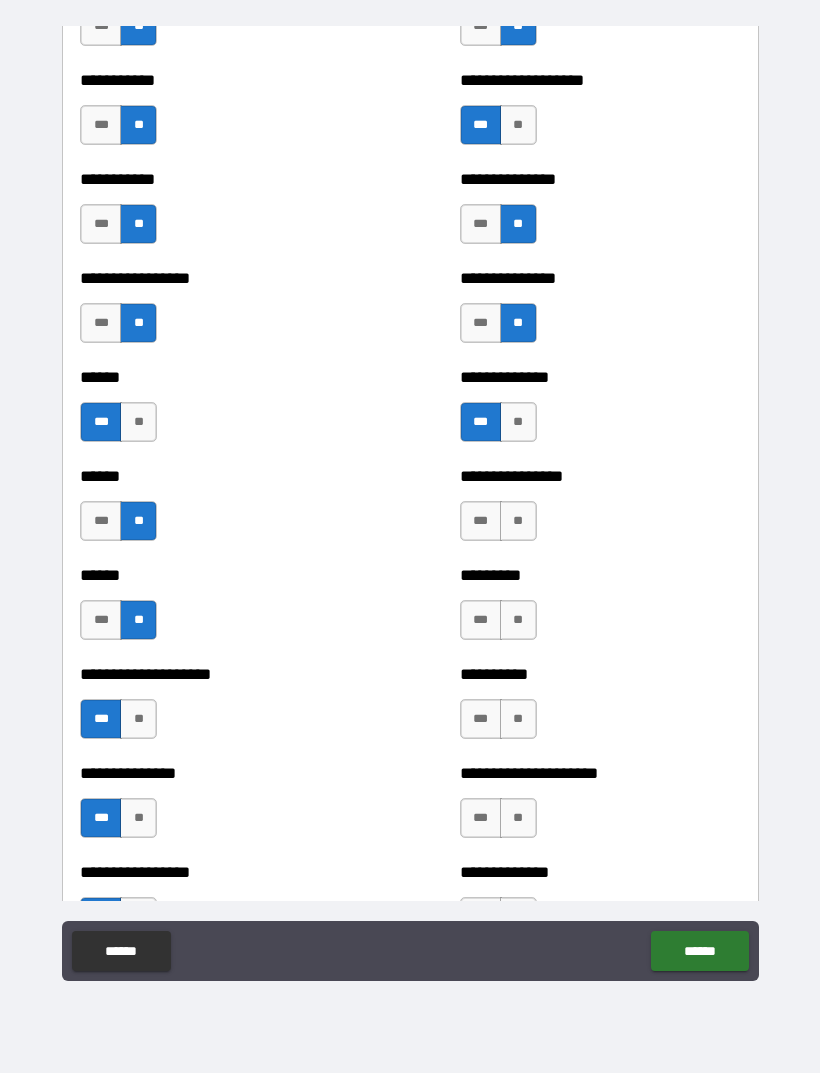 click on "**" at bounding box center [518, 521] 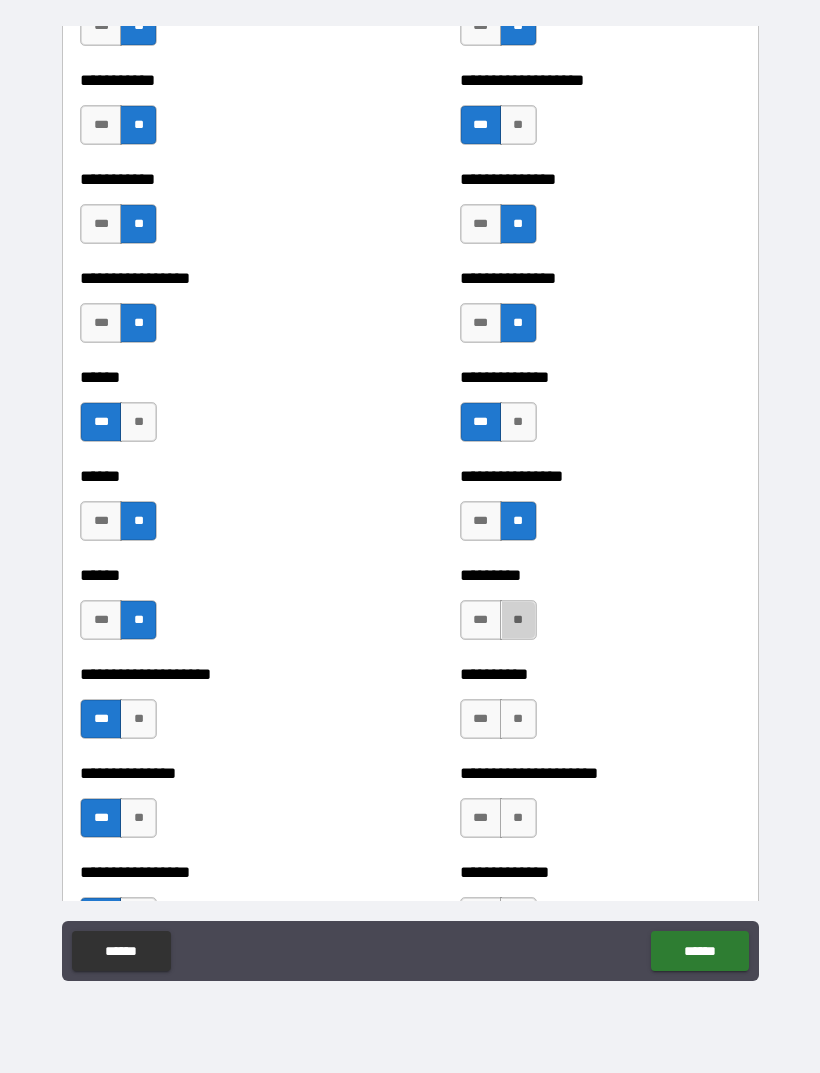 click on "**" at bounding box center [518, 620] 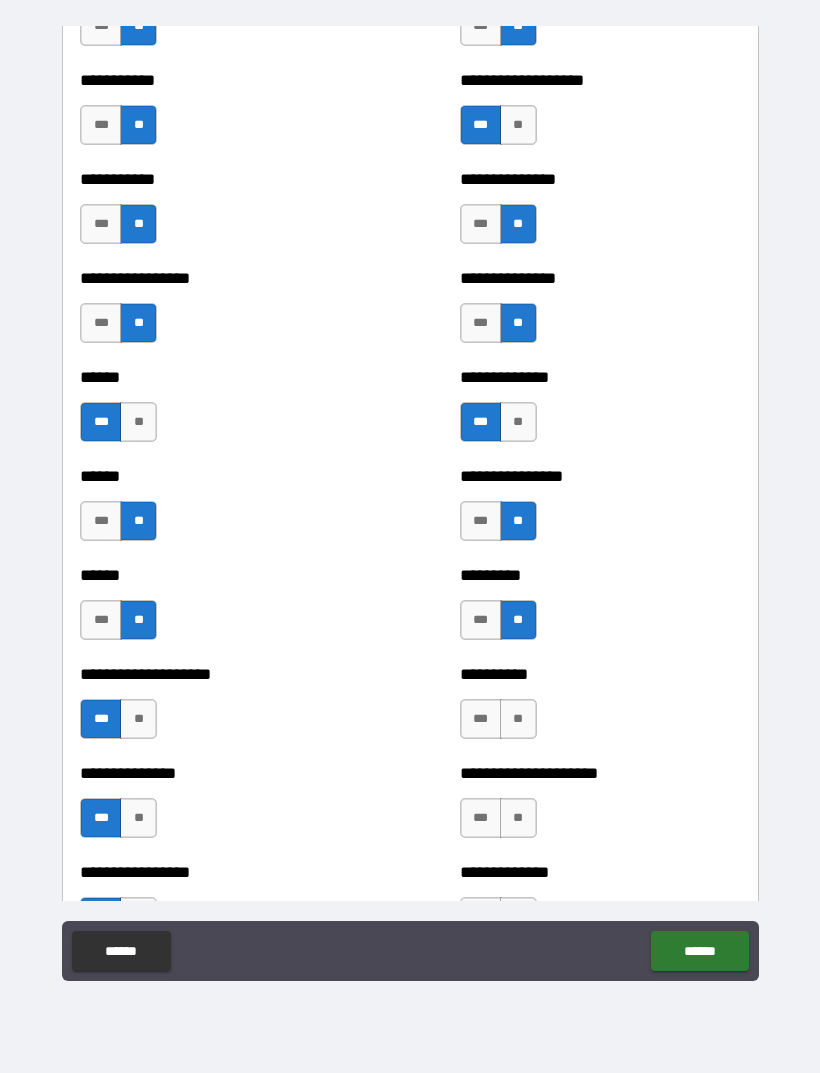click on "**" at bounding box center (518, 719) 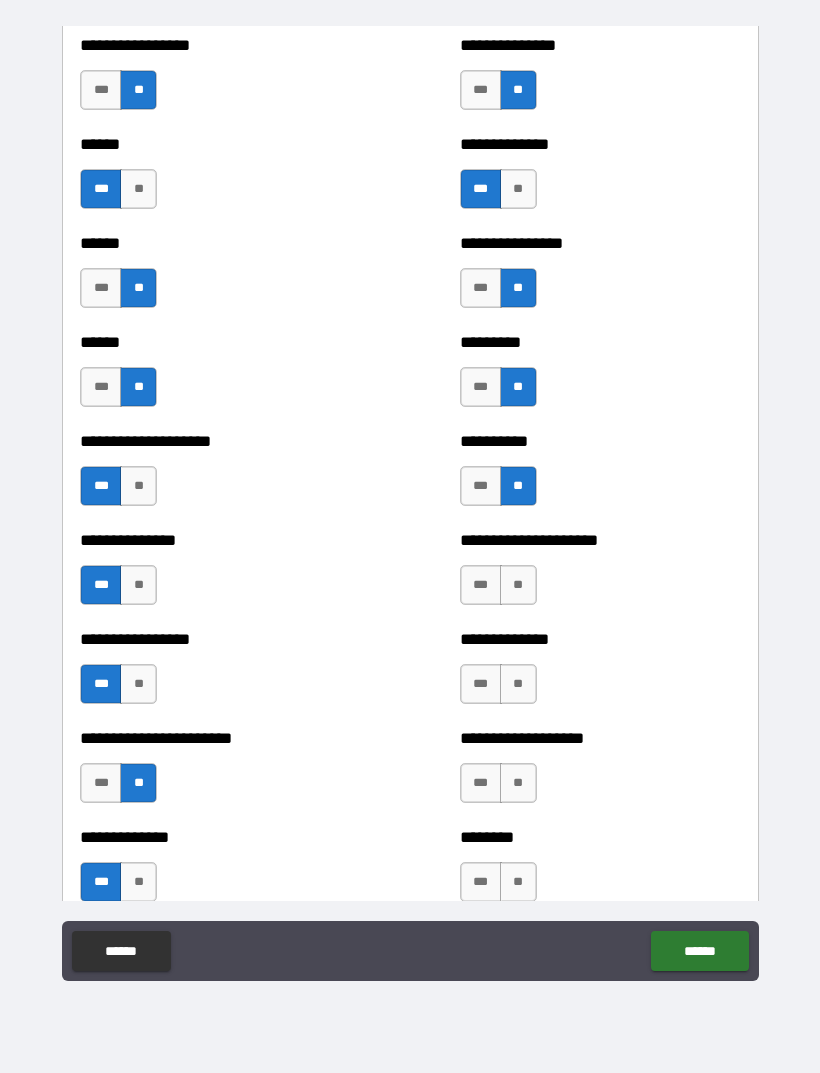 scroll, scrollTop: 2968, scrollLeft: 0, axis: vertical 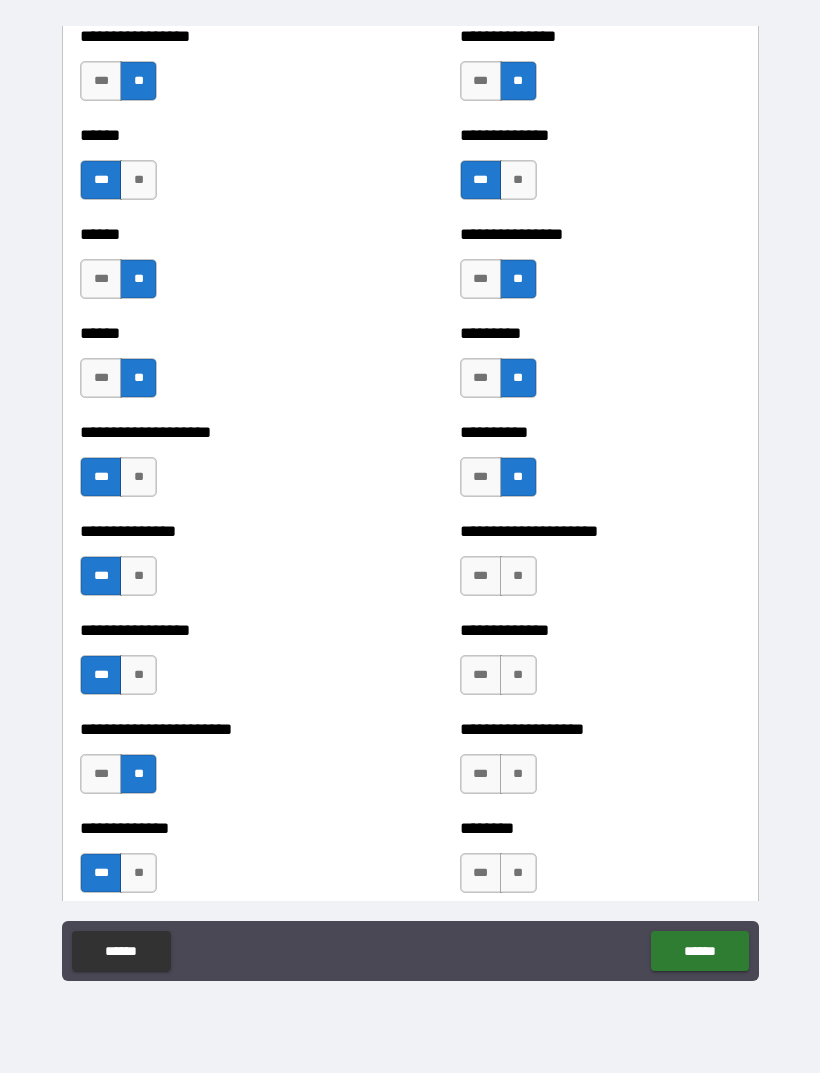 click on "**" at bounding box center [518, 576] 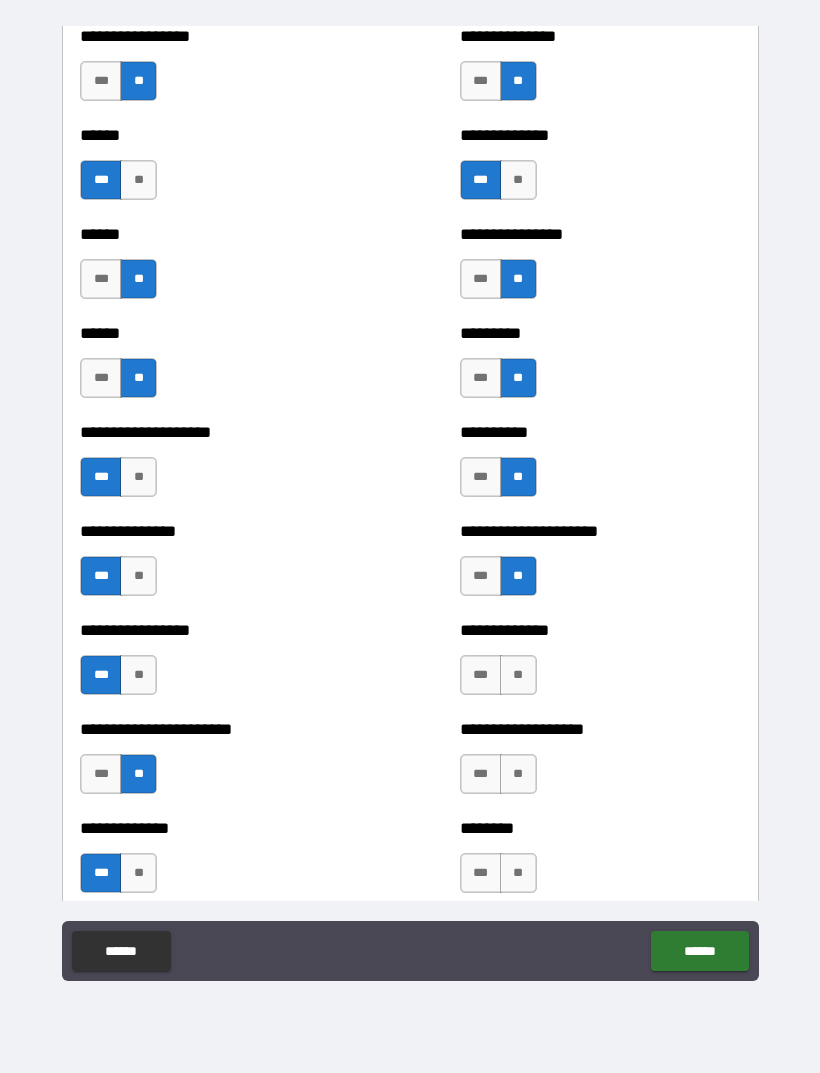 click on "**********" at bounding box center (600, 665) 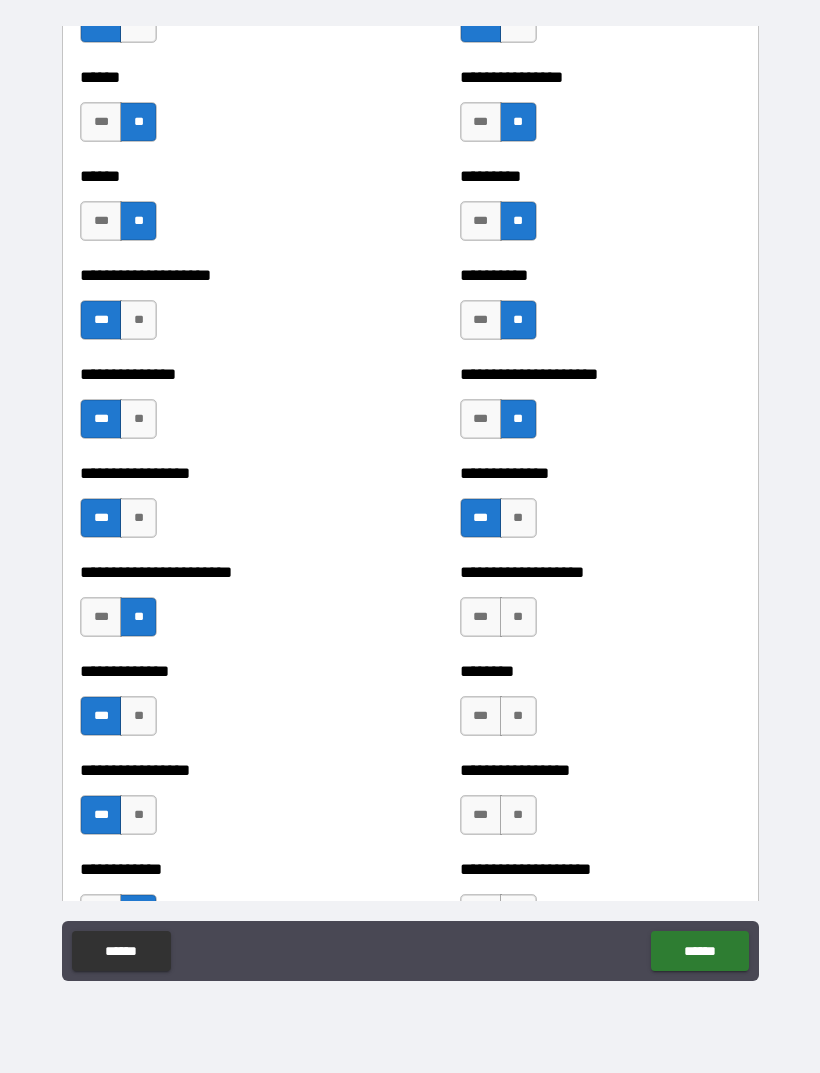 scroll, scrollTop: 3142, scrollLeft: 0, axis: vertical 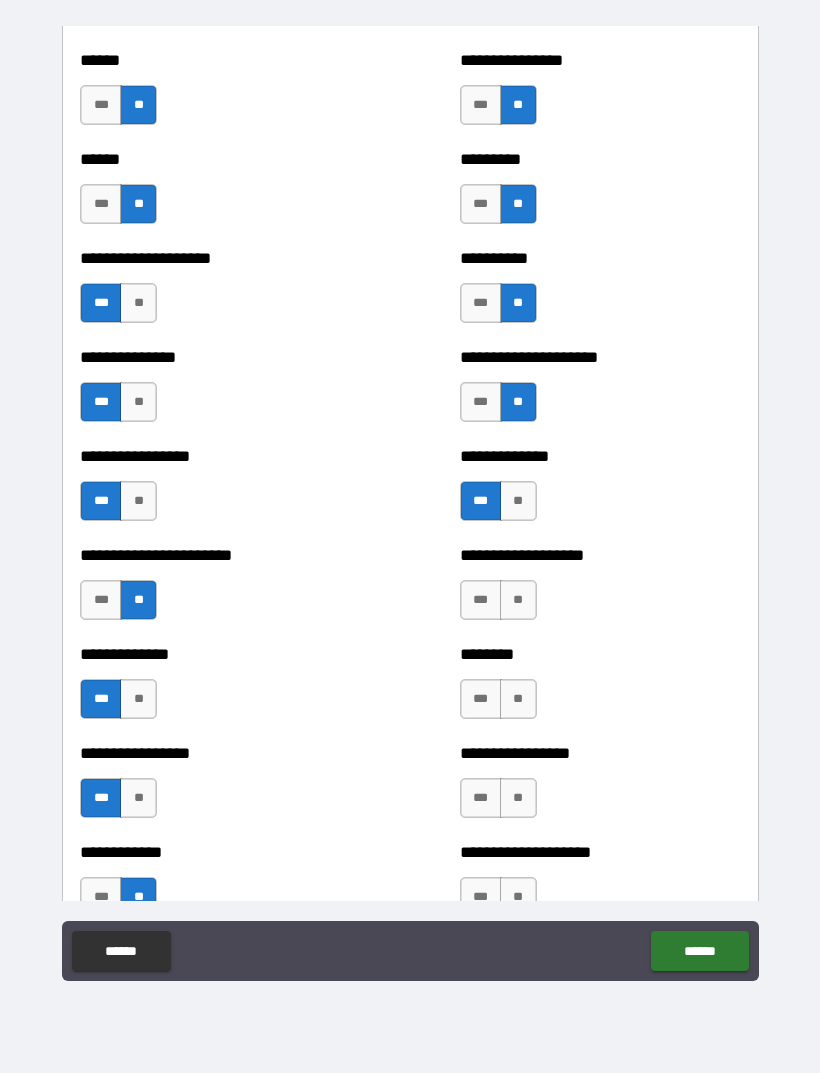 click on "**" at bounding box center (518, 600) 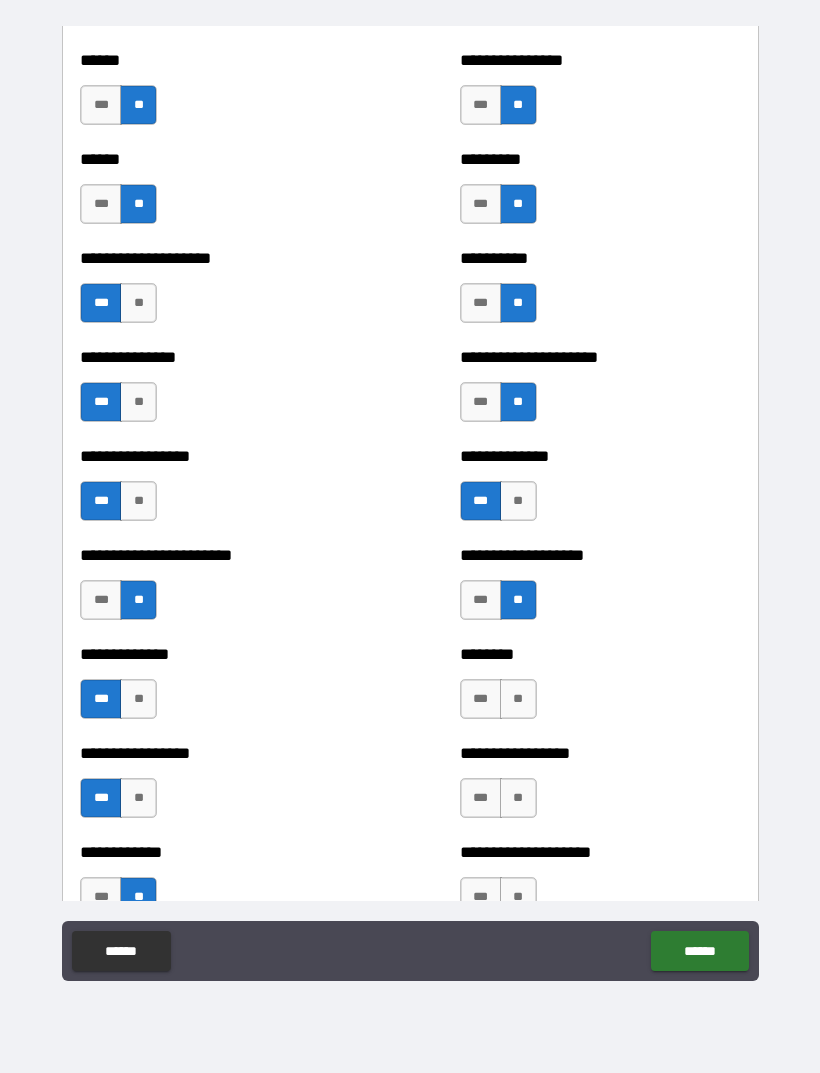 click on "***" at bounding box center (481, 699) 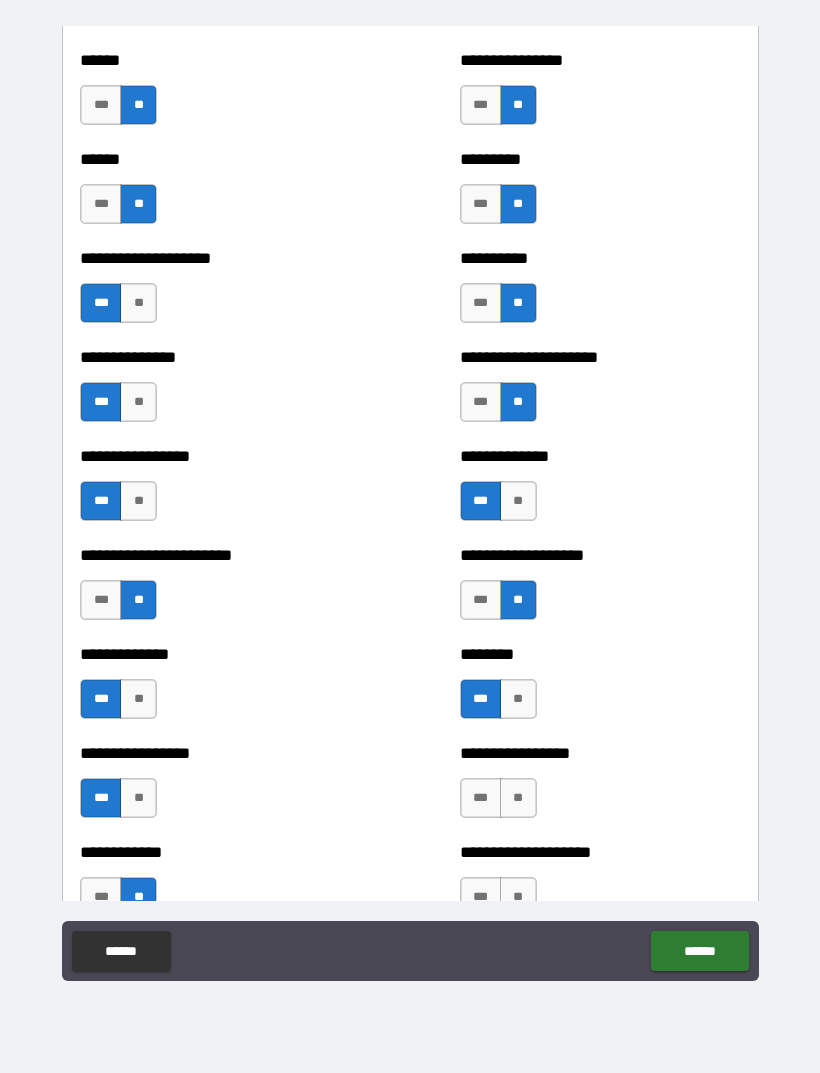 click on "***" at bounding box center [481, 798] 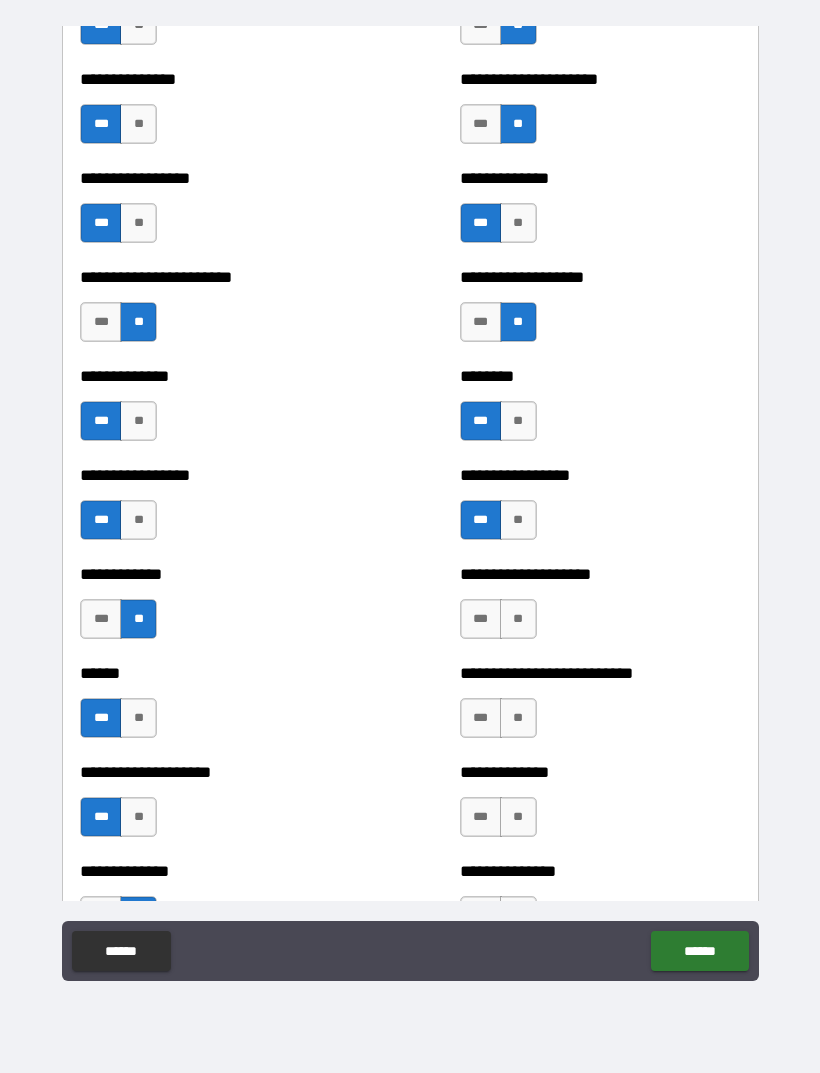 scroll, scrollTop: 3440, scrollLeft: 0, axis: vertical 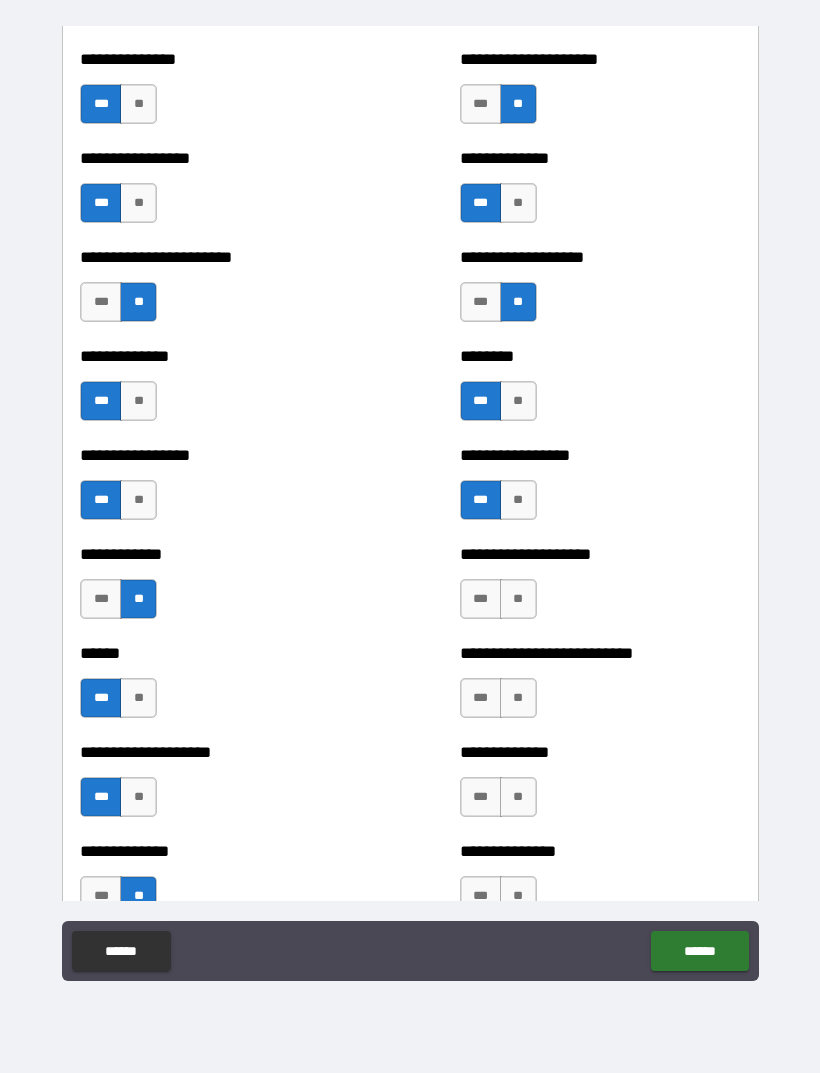 click on "**" at bounding box center (518, 599) 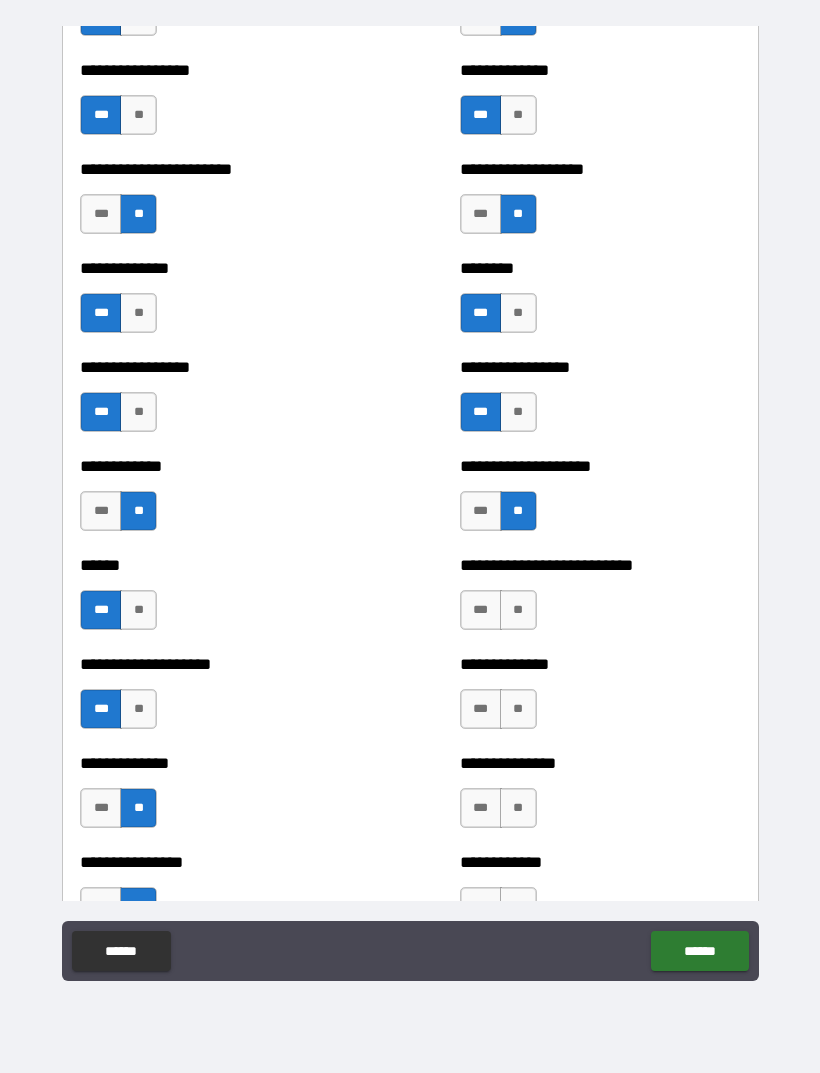 scroll, scrollTop: 3533, scrollLeft: 0, axis: vertical 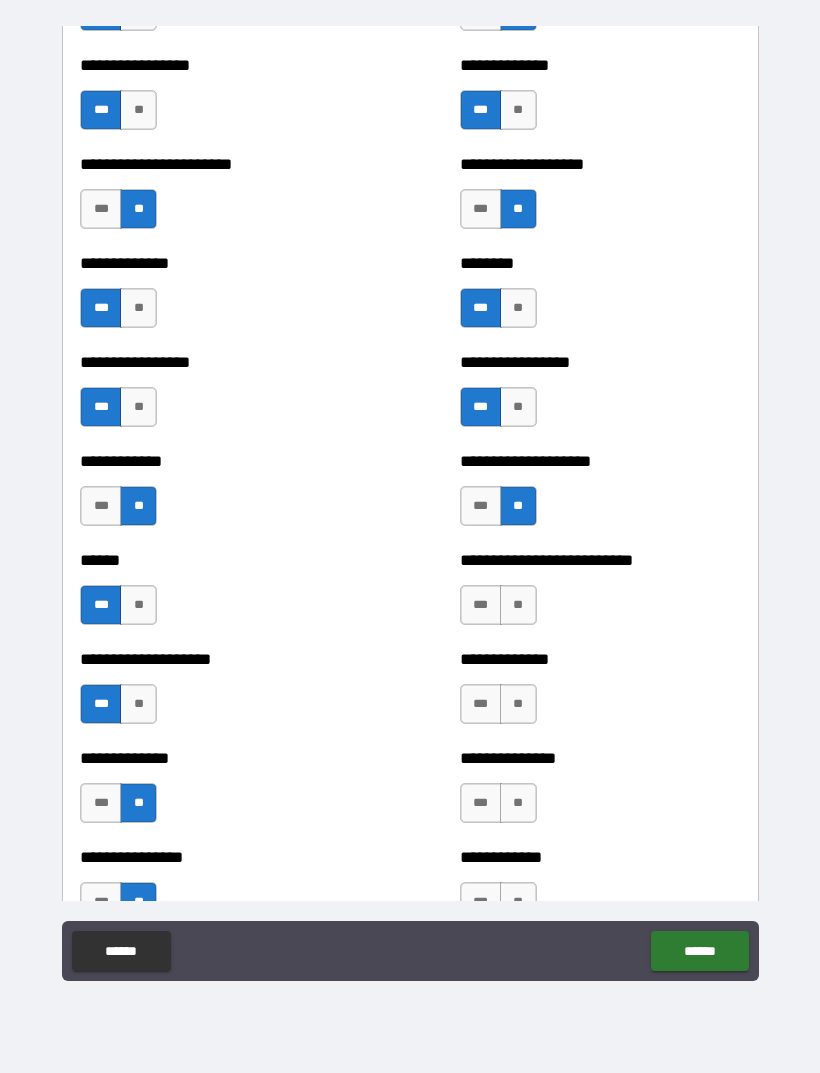 click on "***" at bounding box center [481, 605] 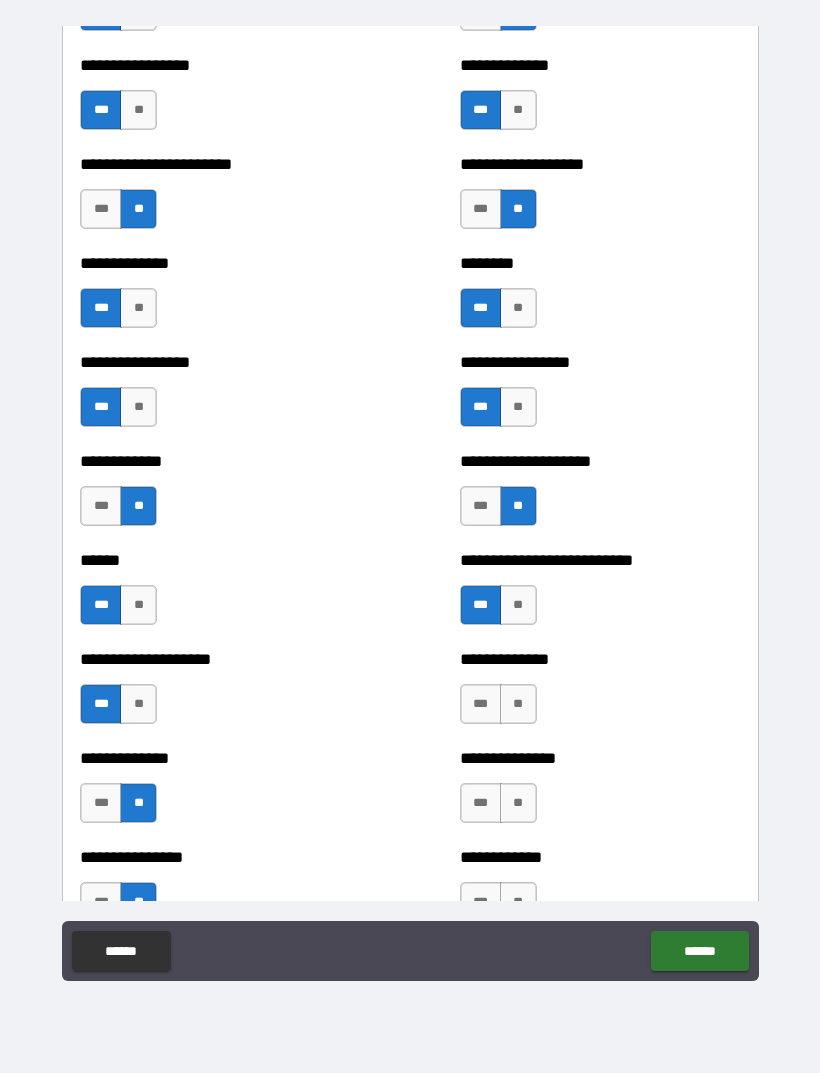 click on "***" at bounding box center [481, 704] 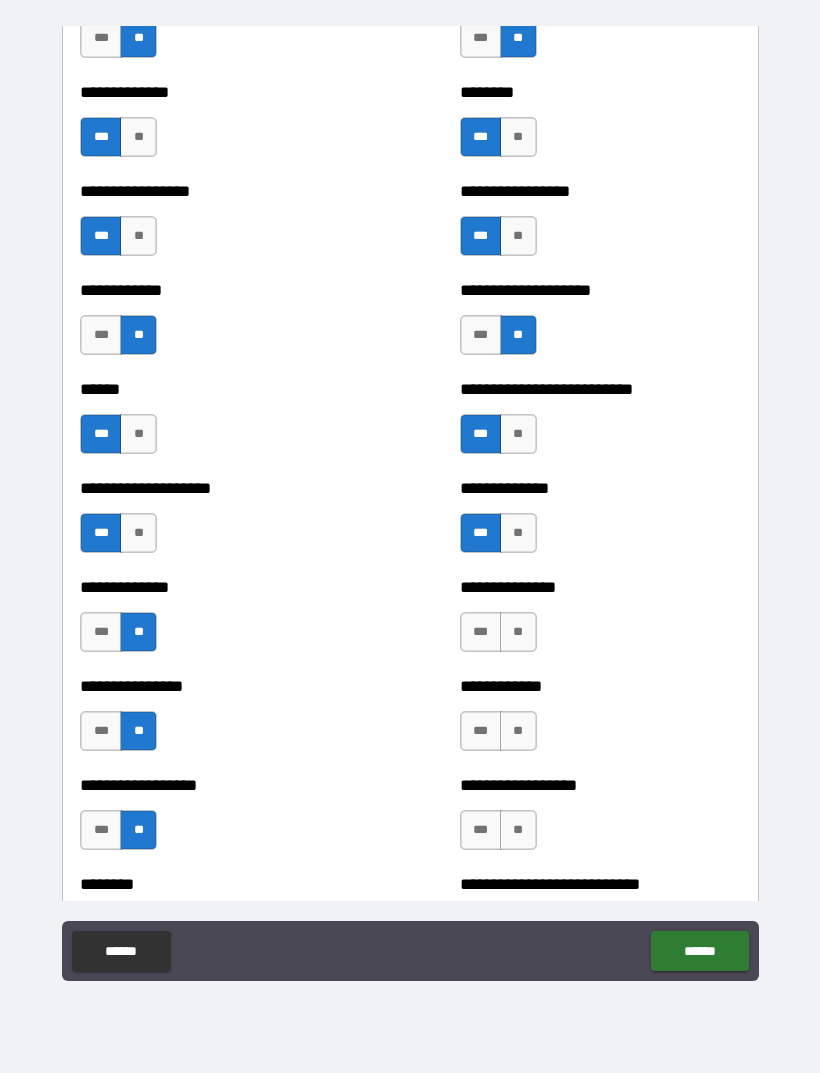 scroll, scrollTop: 3716, scrollLeft: 0, axis: vertical 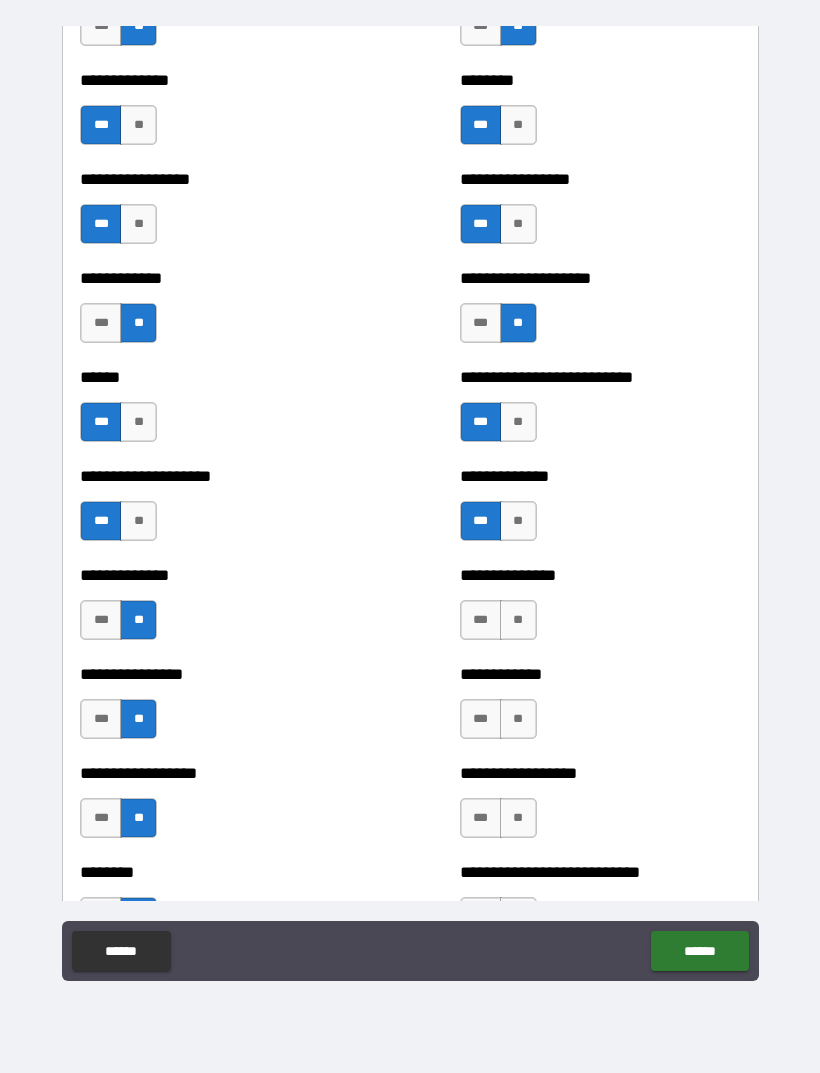 click on "**" at bounding box center (518, 620) 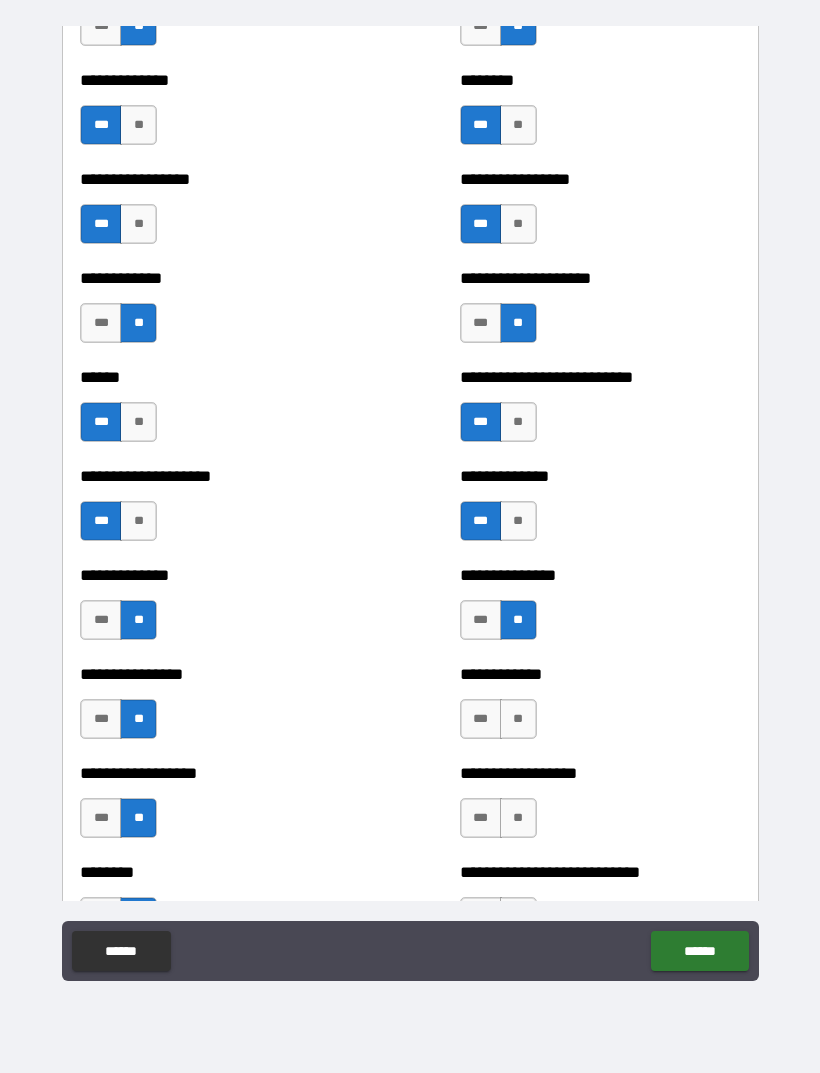click on "**" at bounding box center (518, 719) 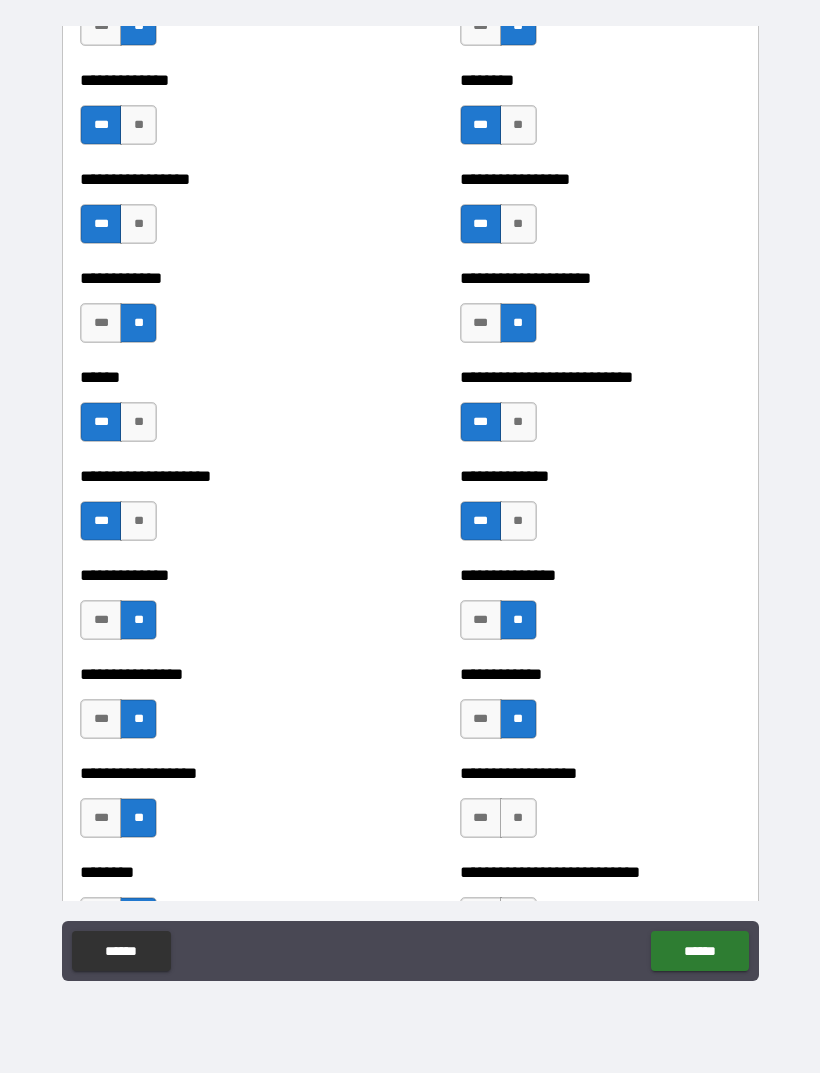 click on "**" at bounding box center (518, 818) 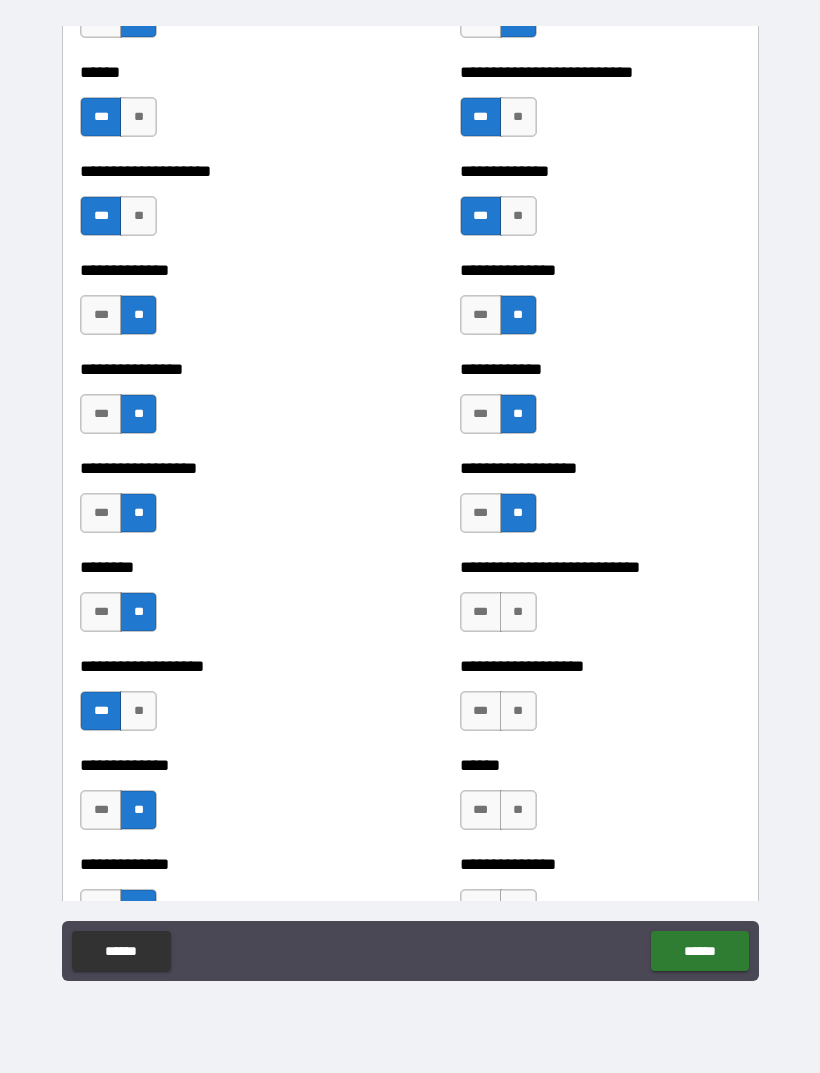 scroll, scrollTop: 4020, scrollLeft: 0, axis: vertical 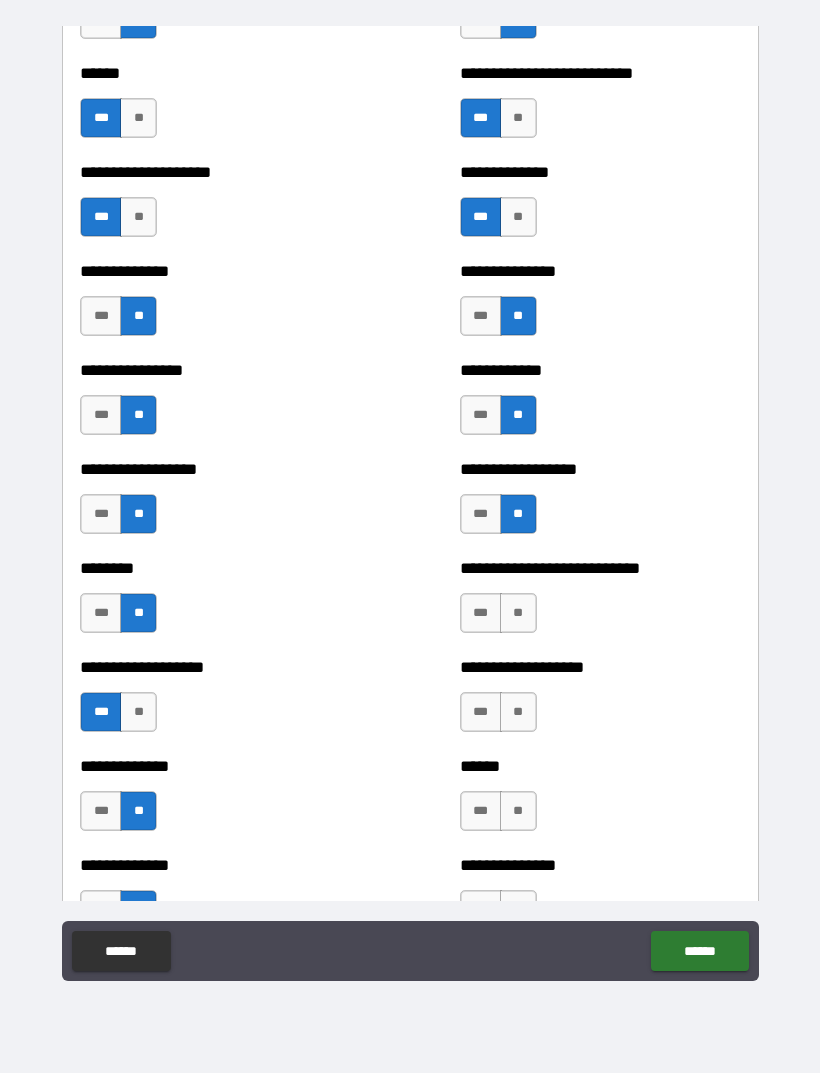 click on "***" at bounding box center [481, 613] 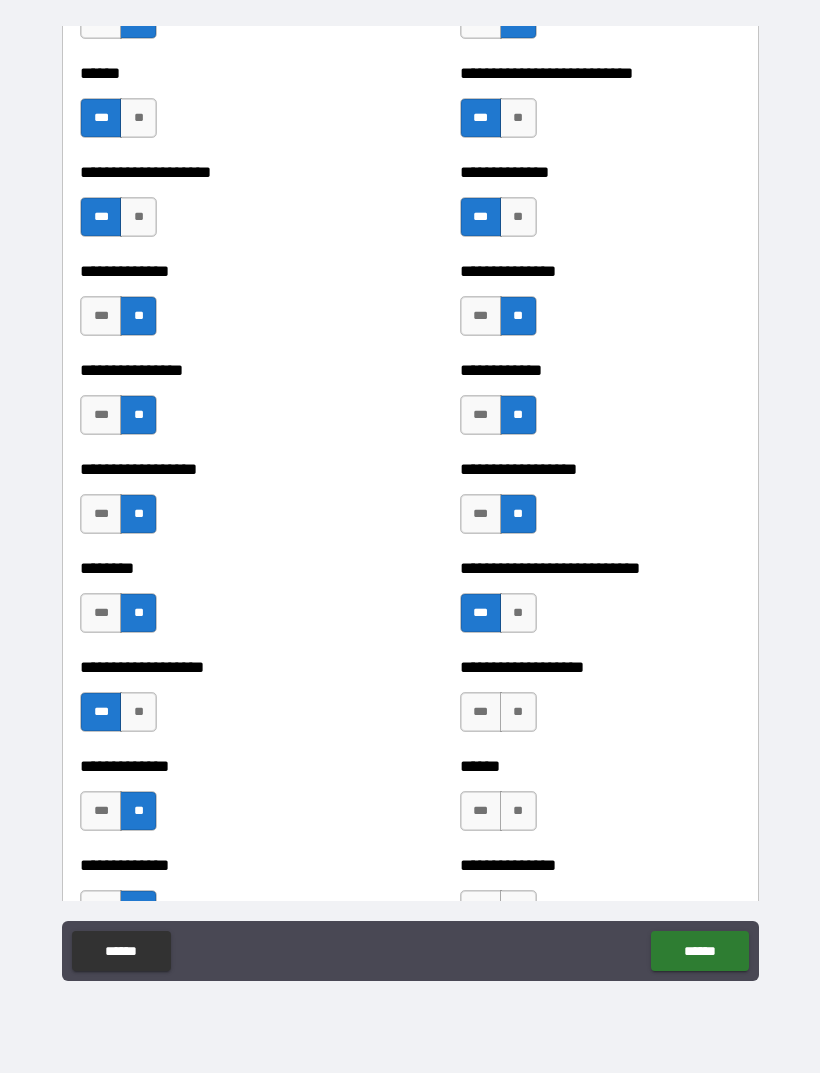 click on "***" at bounding box center [481, 712] 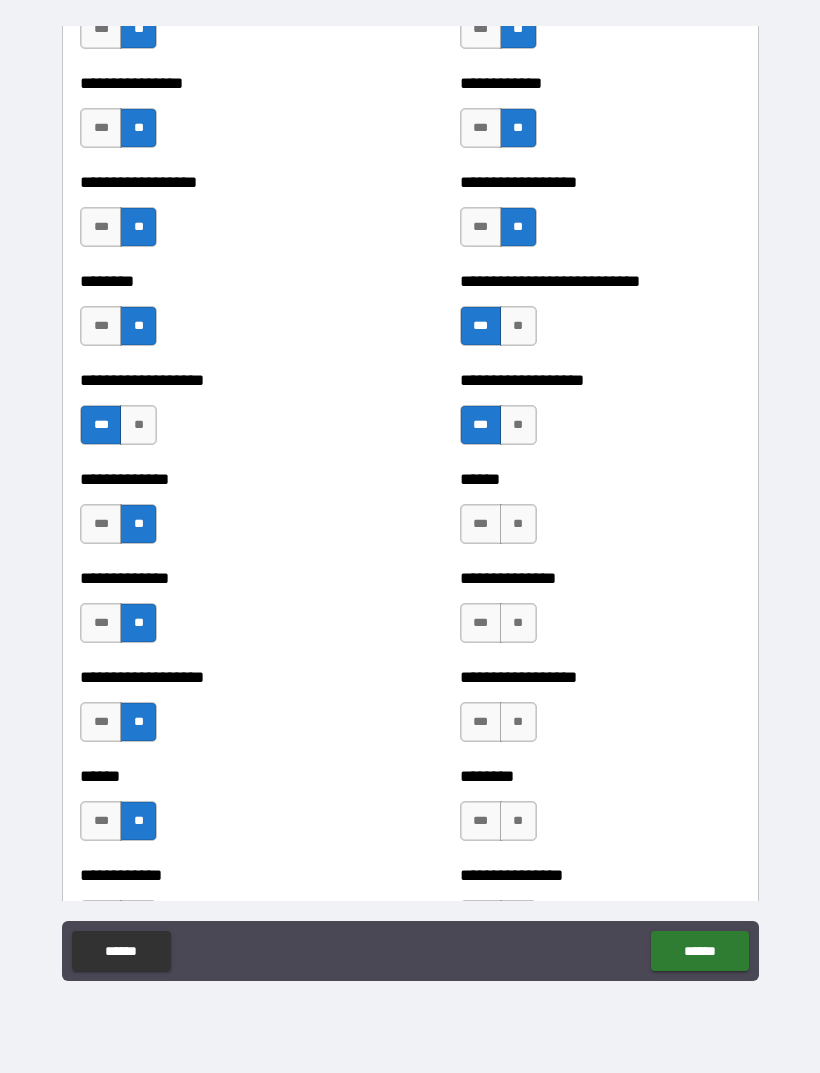 scroll, scrollTop: 4332, scrollLeft: 0, axis: vertical 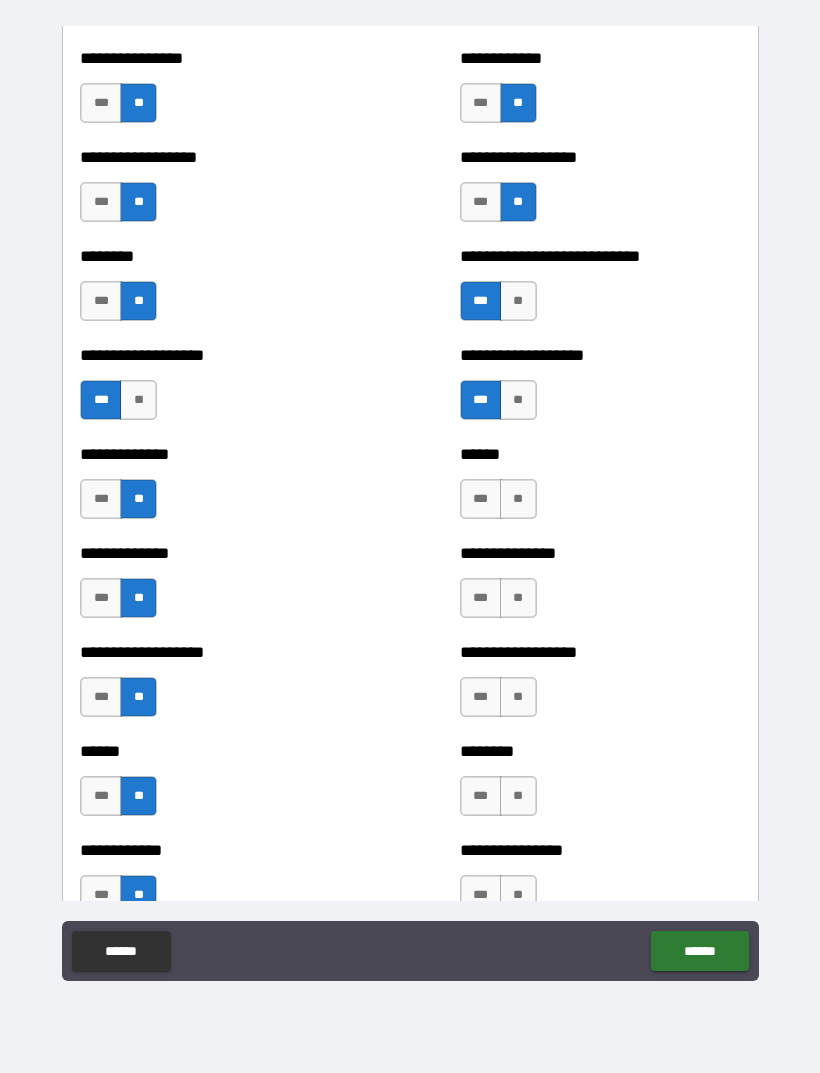 click on "**" at bounding box center (518, 499) 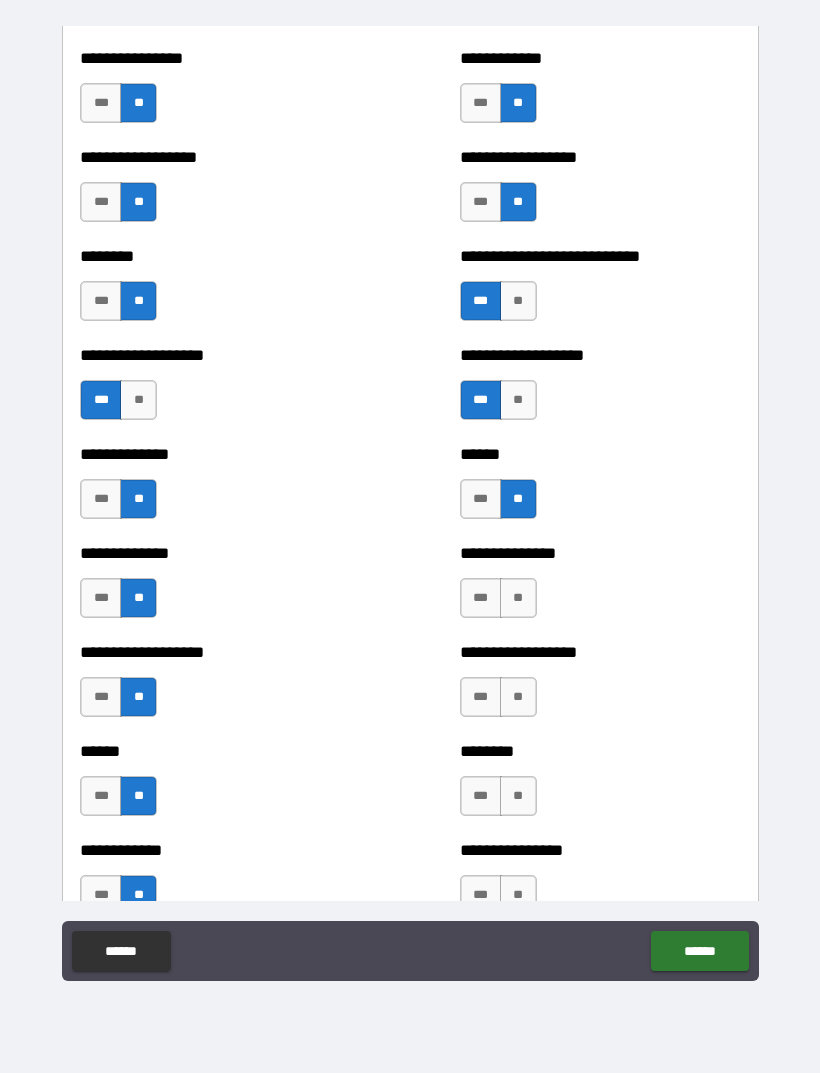 click on "**" at bounding box center (518, 598) 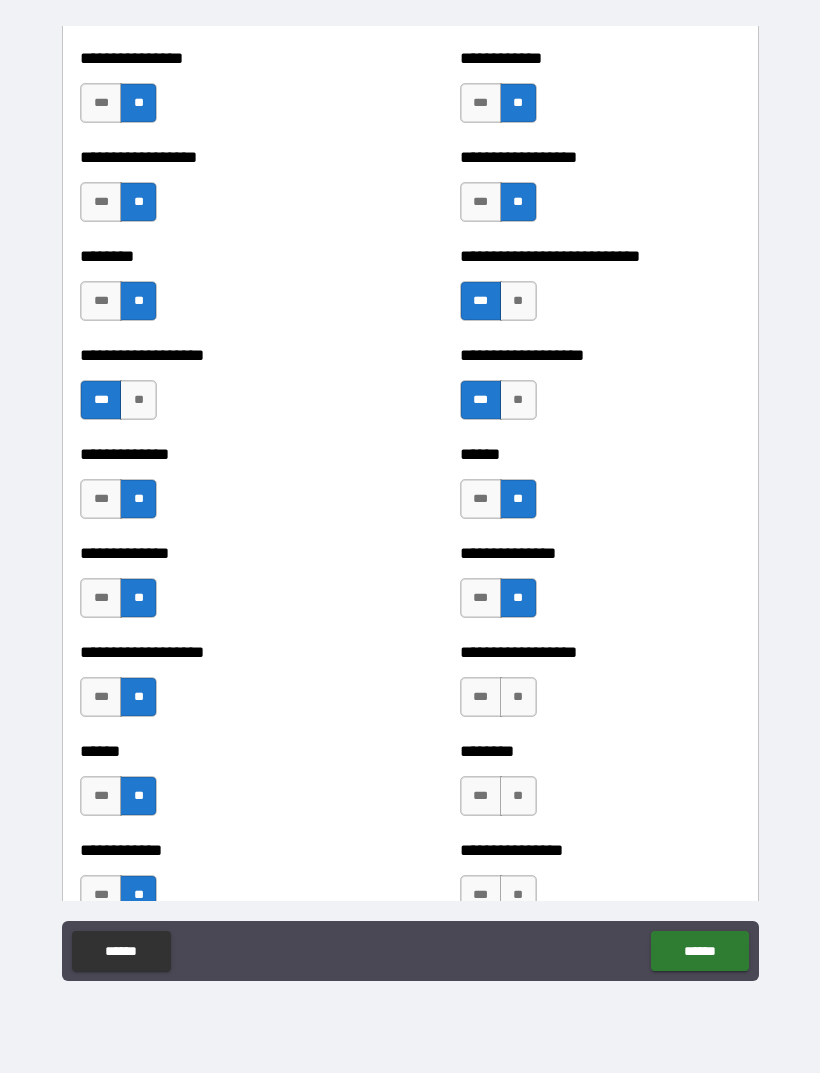 click on "**" at bounding box center [518, 697] 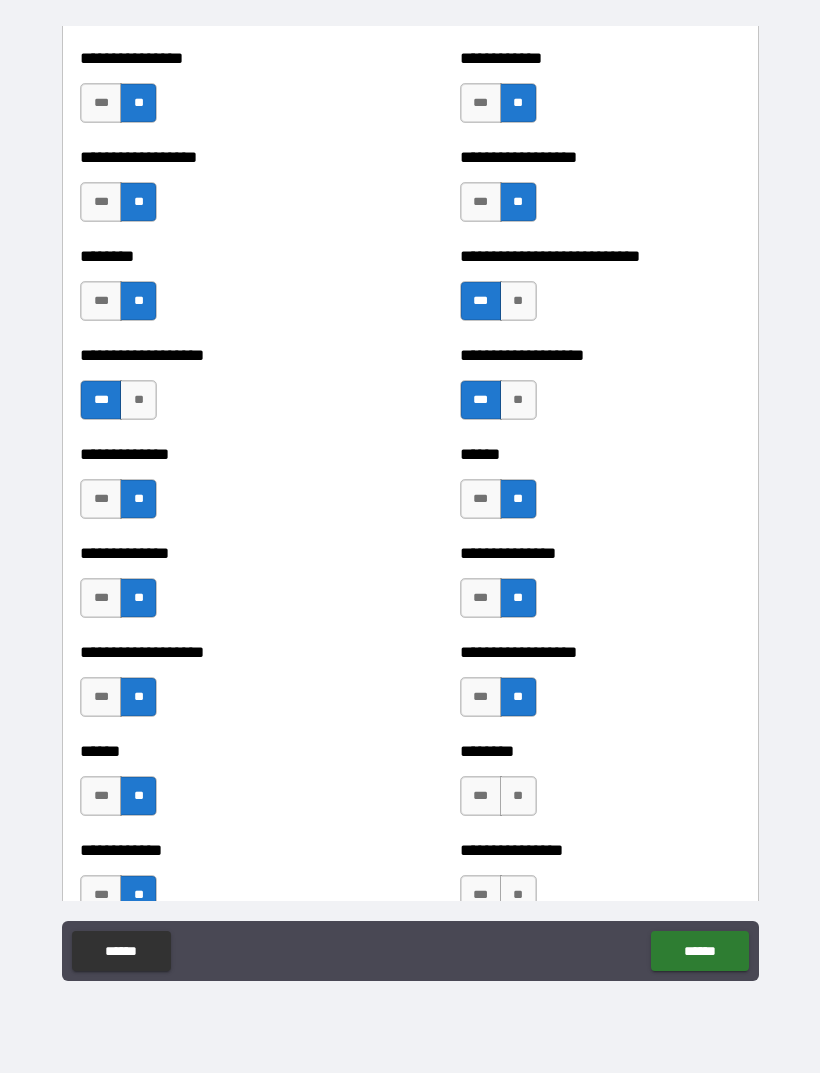 click on "**" at bounding box center [518, 796] 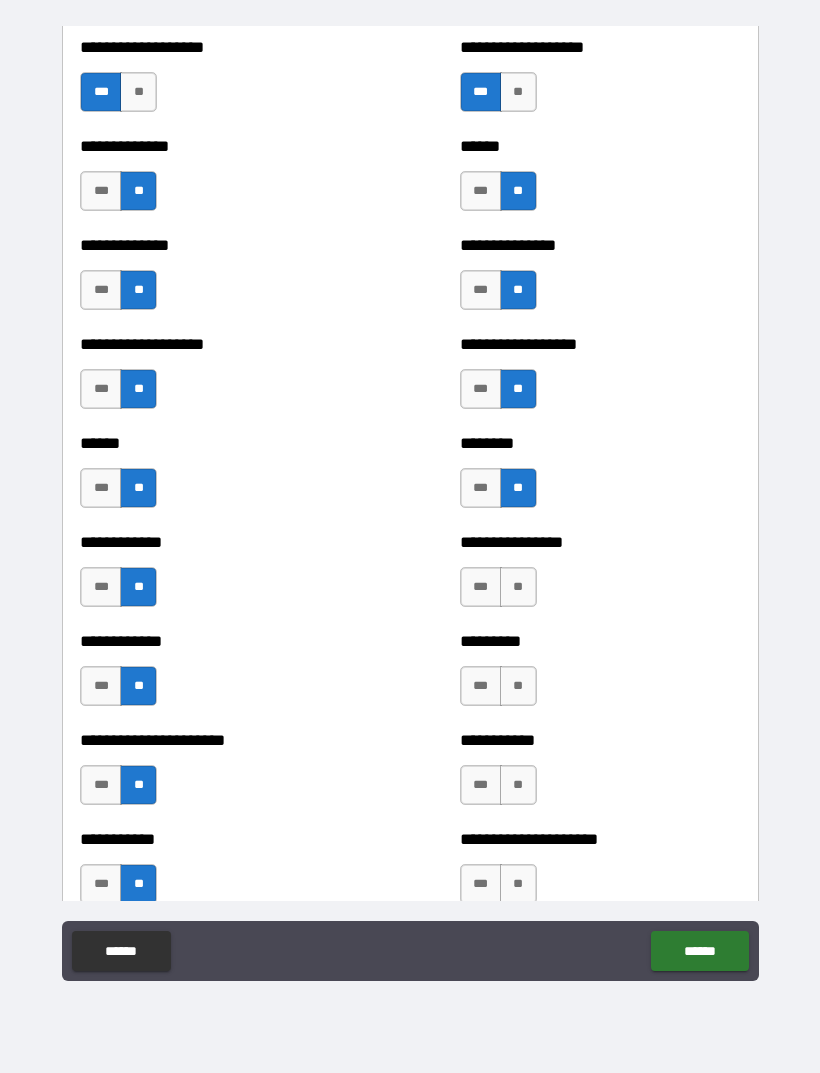 scroll, scrollTop: 4668, scrollLeft: 0, axis: vertical 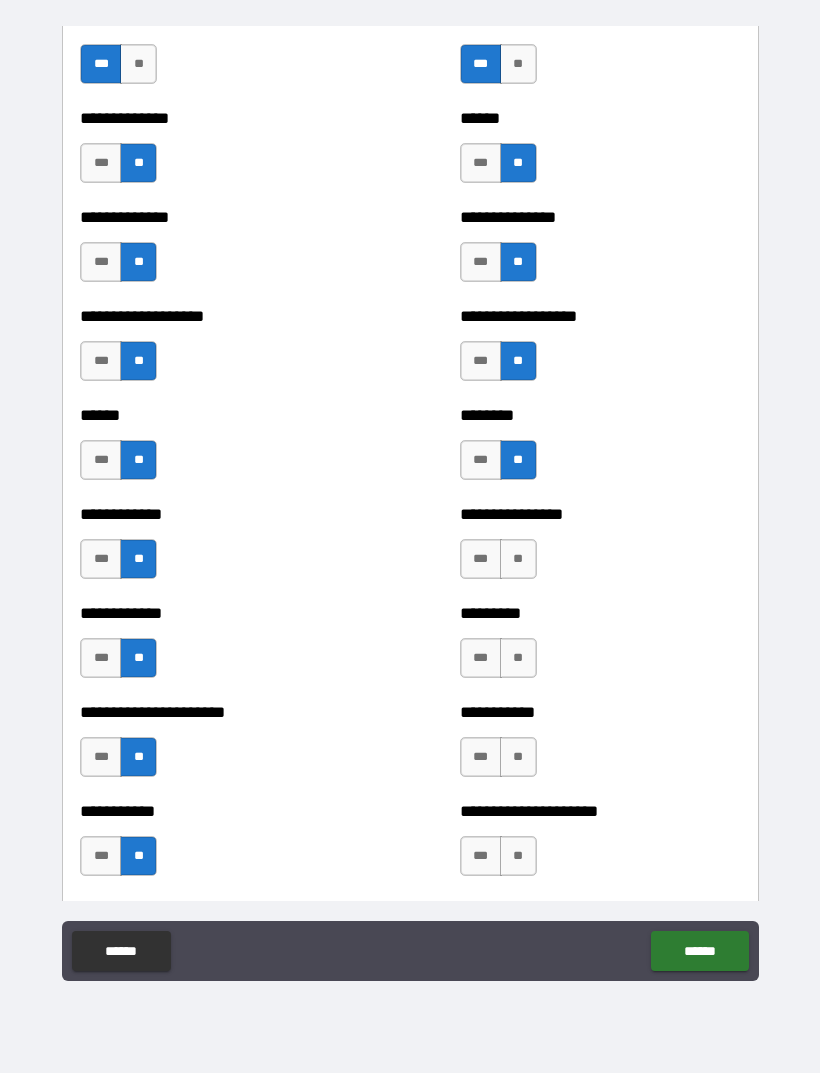 click on "***" at bounding box center [481, 559] 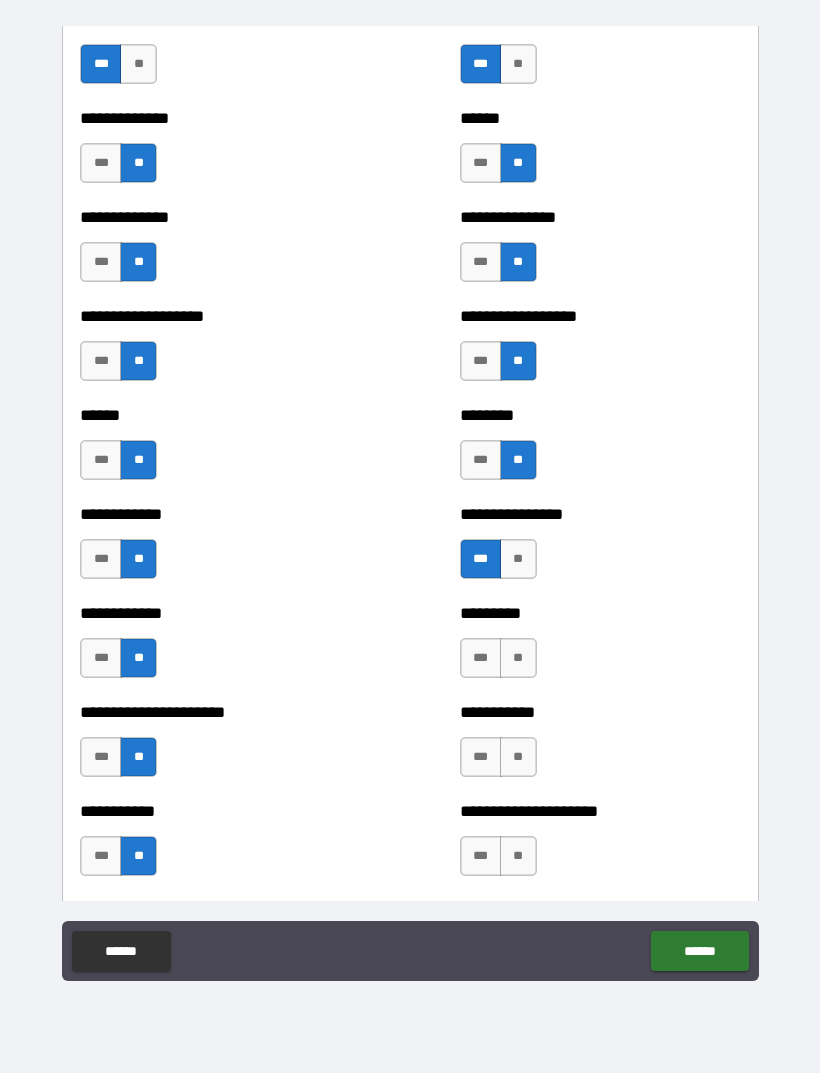 click on "***" at bounding box center (481, 658) 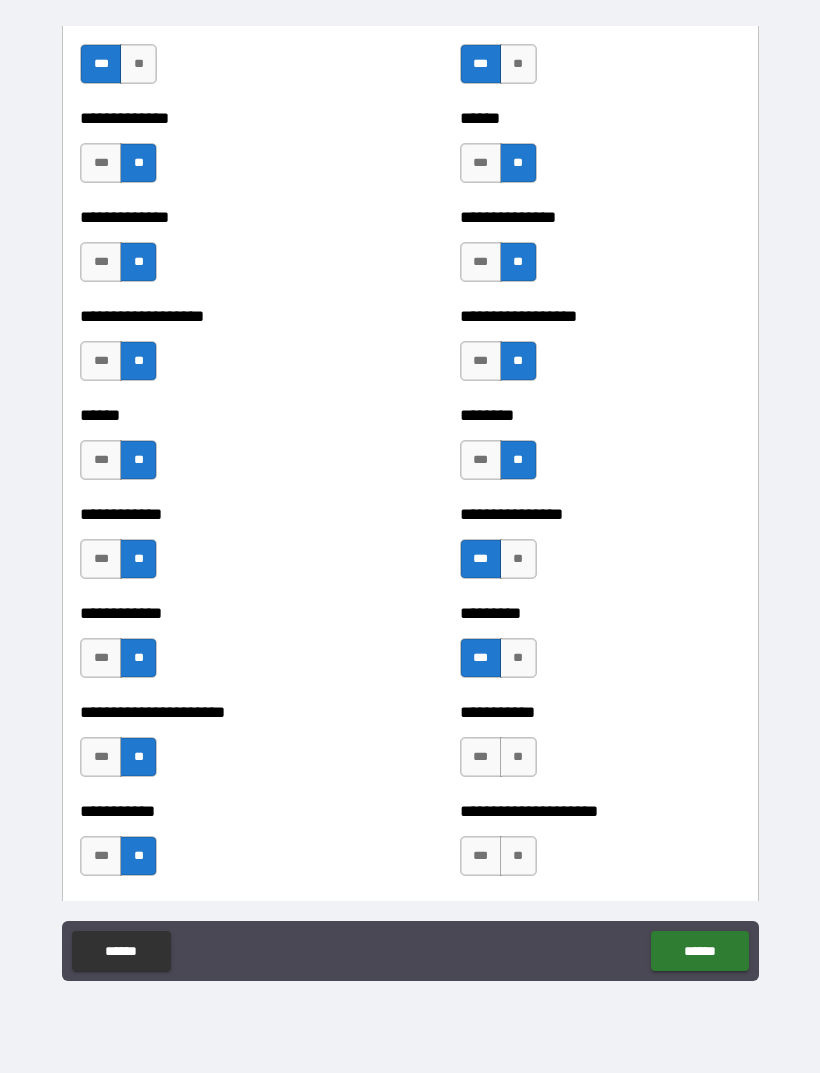 click on "**" at bounding box center [518, 757] 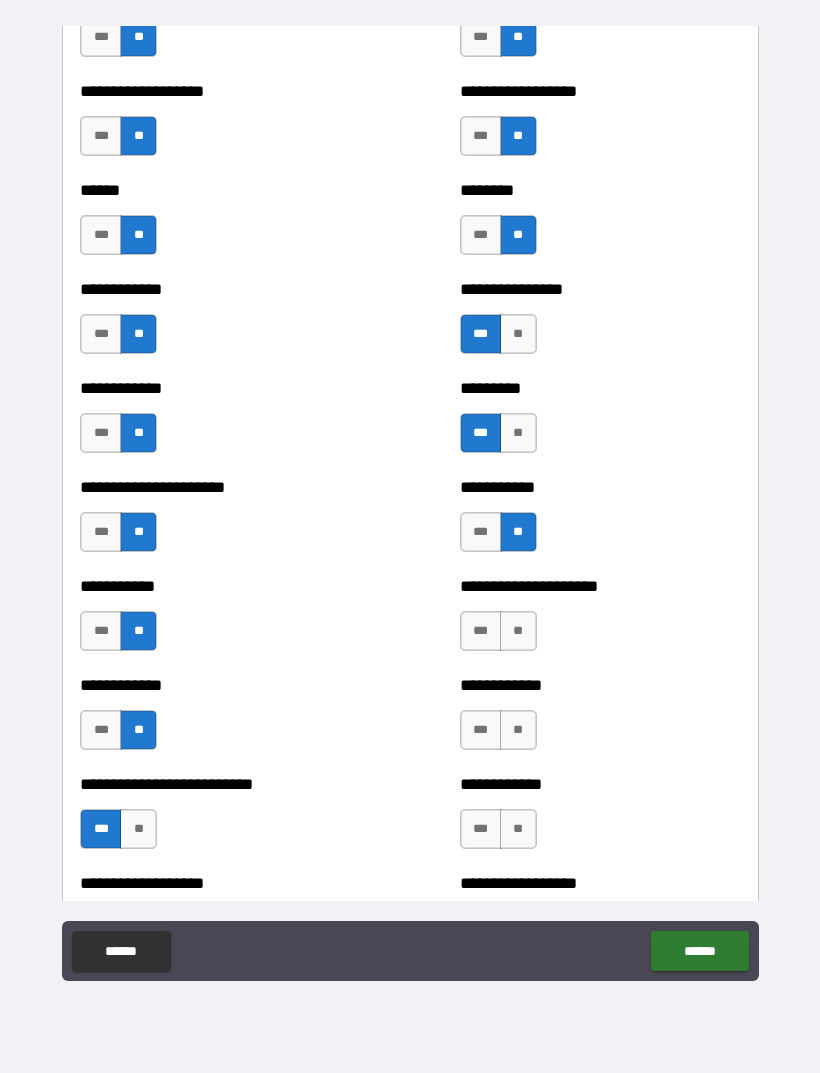 scroll, scrollTop: 4904, scrollLeft: 0, axis: vertical 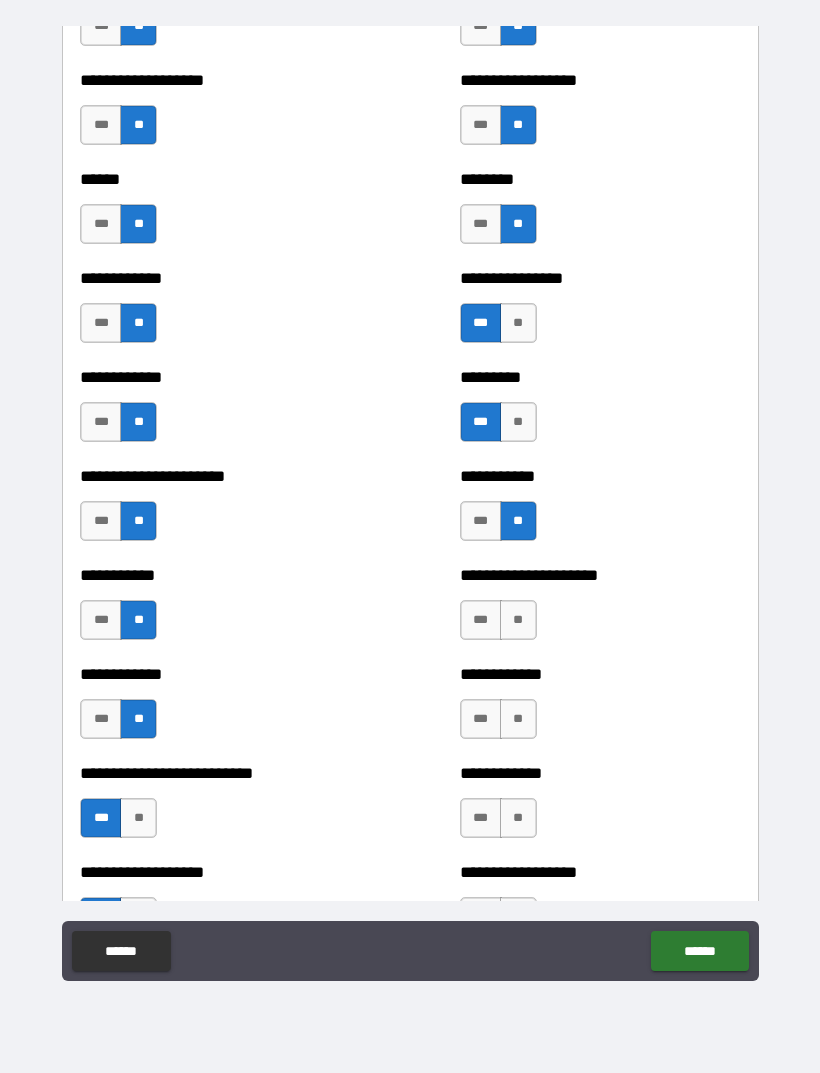 click on "***" at bounding box center (481, 521) 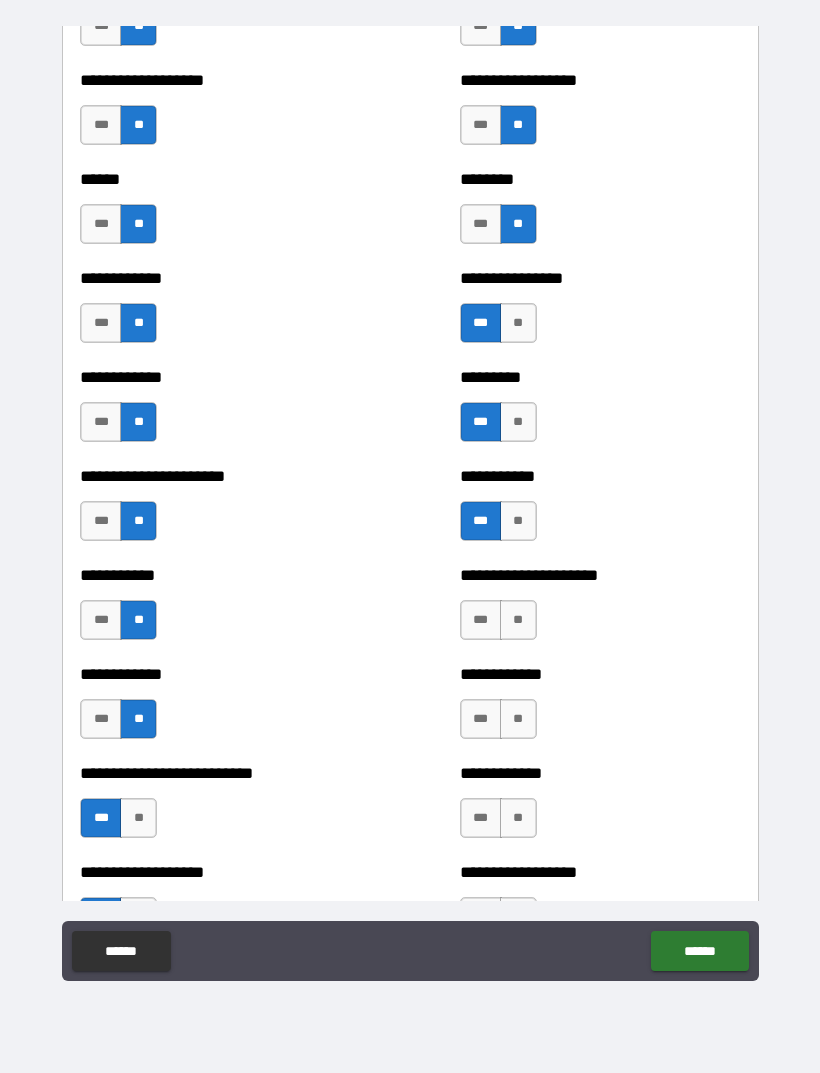 click on "**" at bounding box center [518, 620] 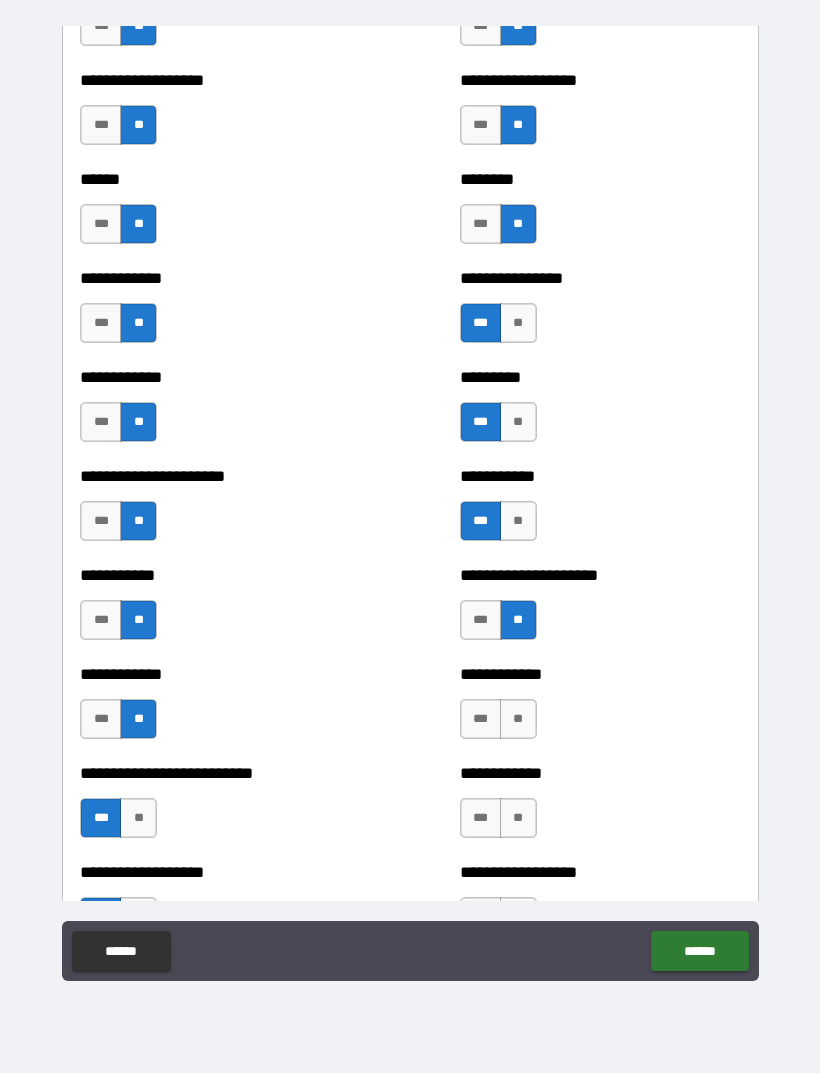 click on "***" at bounding box center [481, 620] 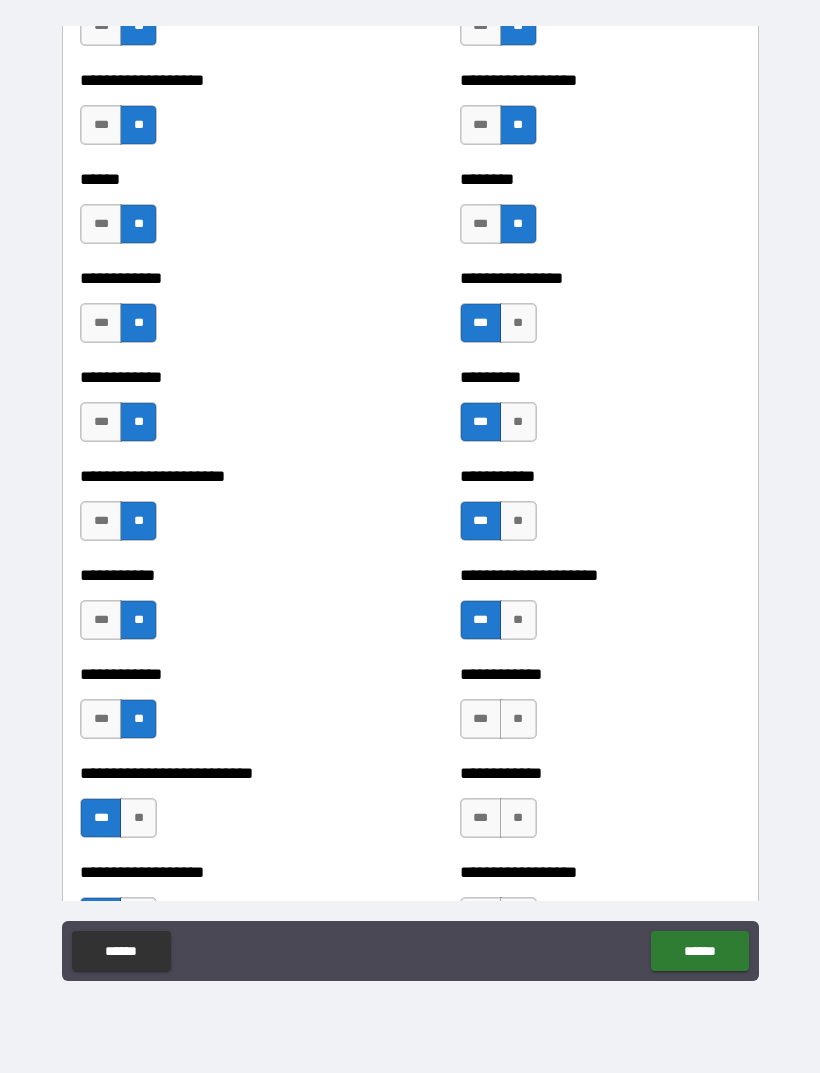 click on "**" at bounding box center (518, 719) 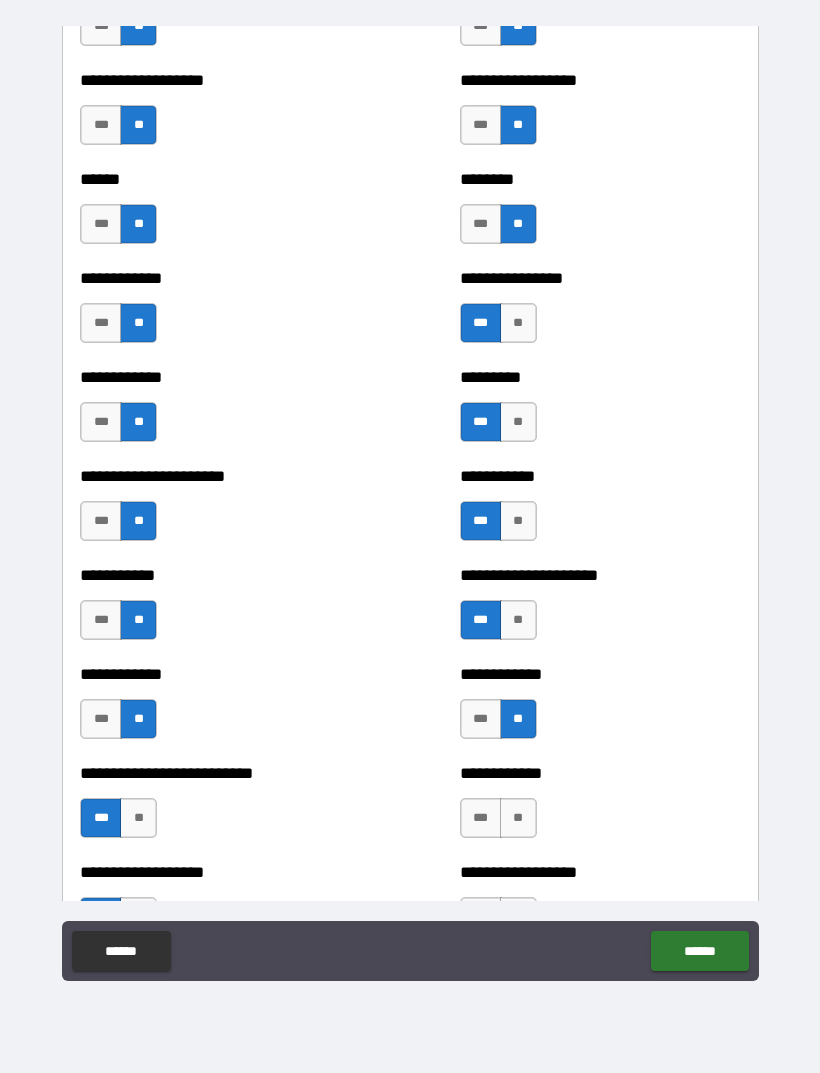 click on "***" at bounding box center [481, 818] 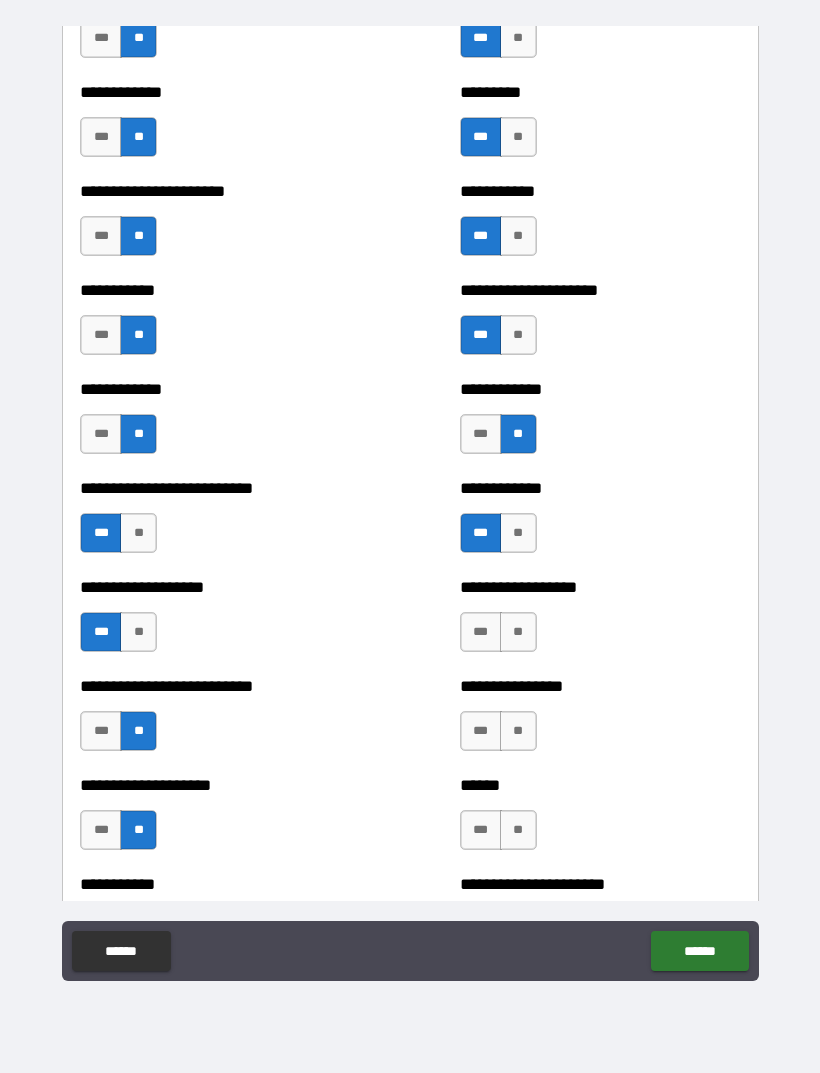 scroll, scrollTop: 5211, scrollLeft: 0, axis: vertical 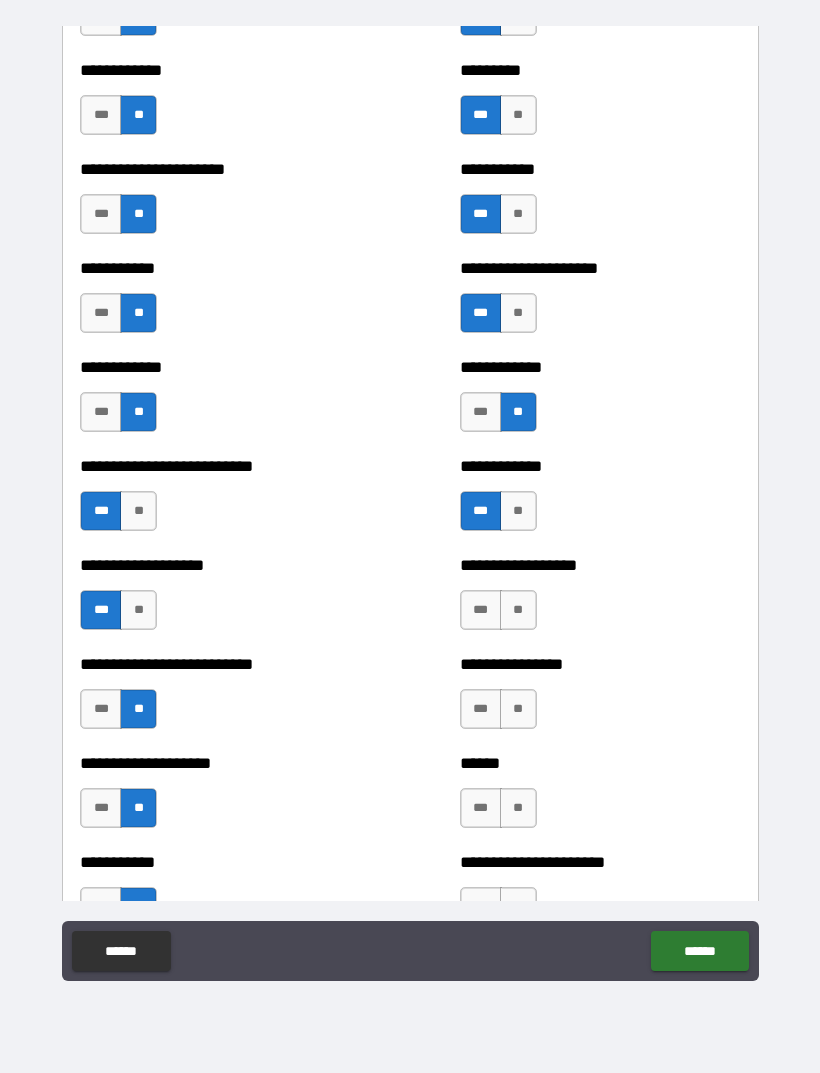 click on "**" at bounding box center (518, 610) 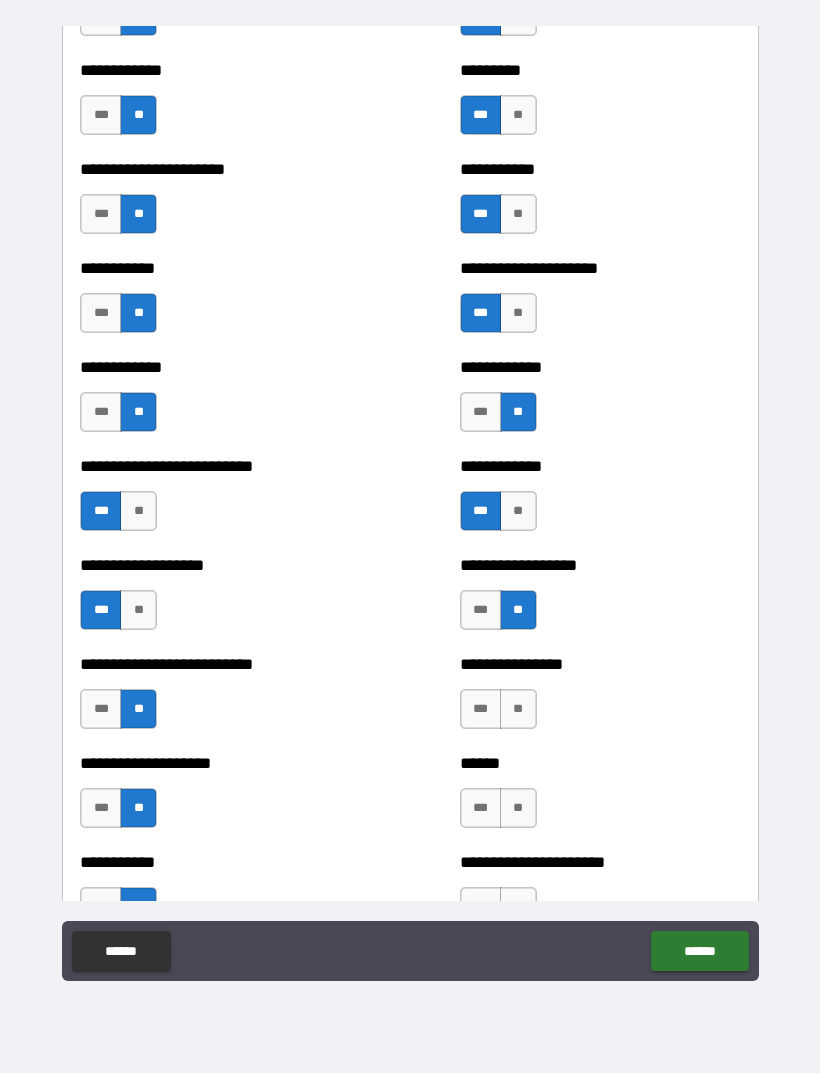 click on "**" at bounding box center (518, 709) 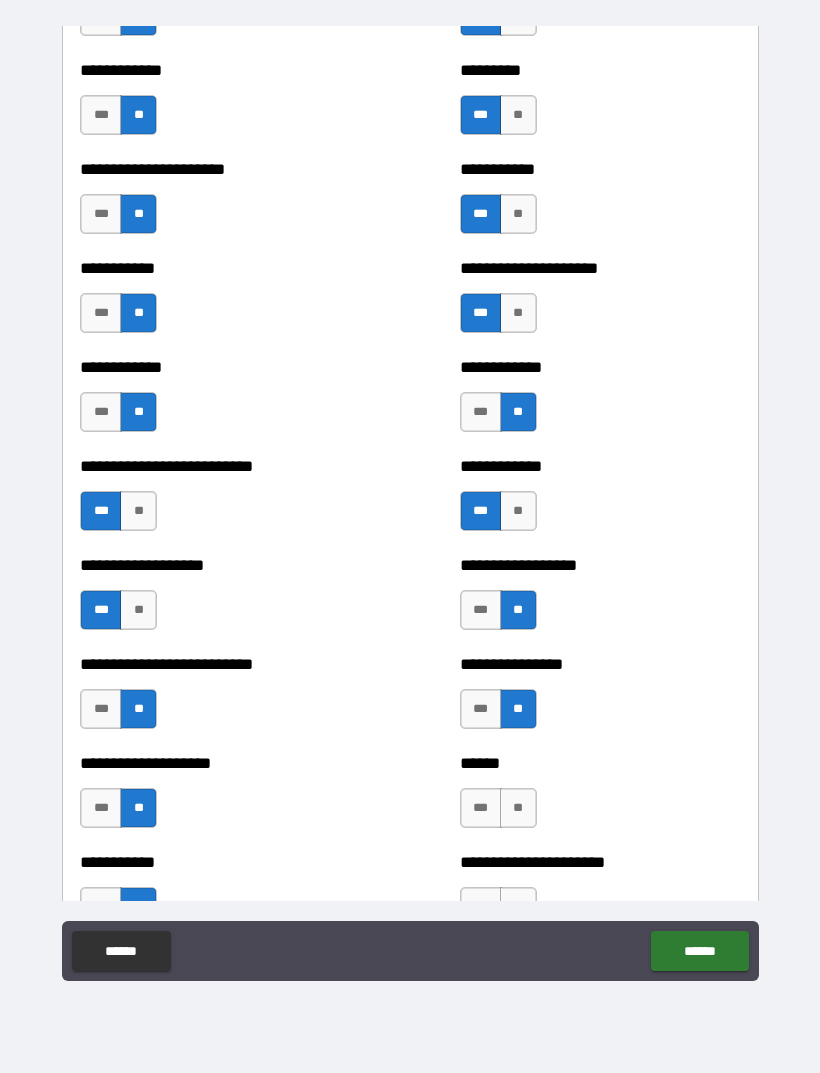 click on "***" at bounding box center (481, 808) 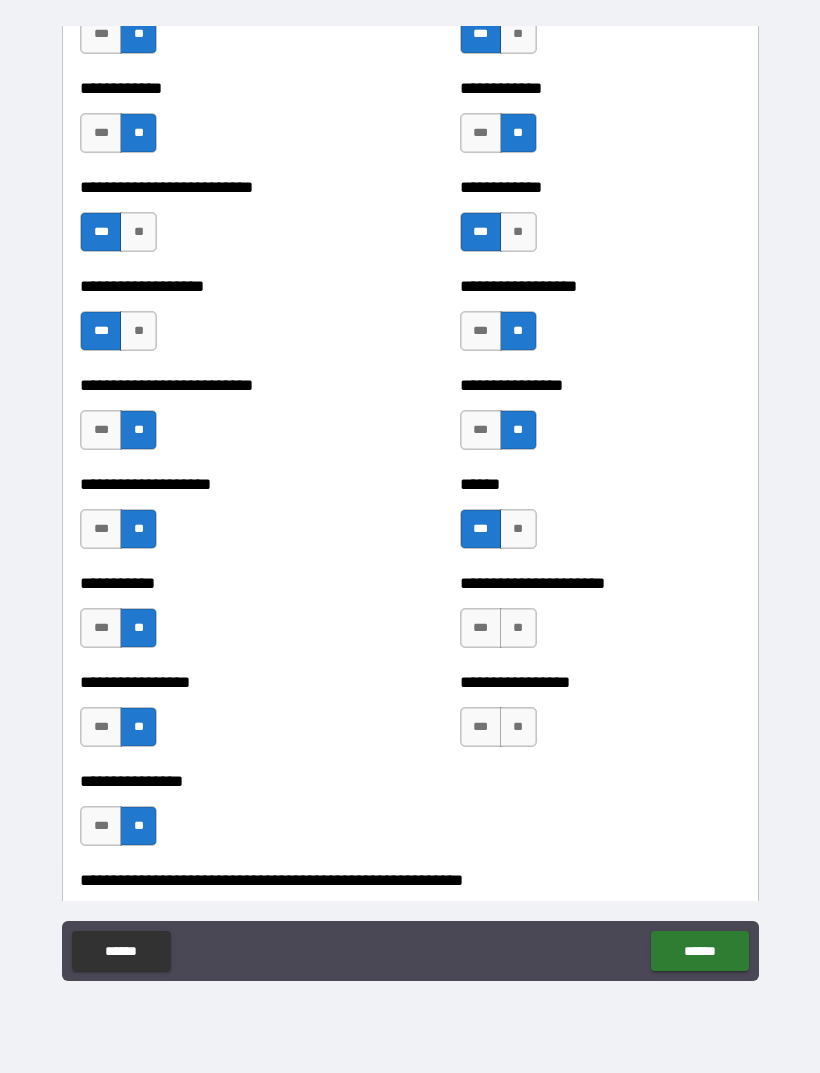scroll, scrollTop: 5489, scrollLeft: 0, axis: vertical 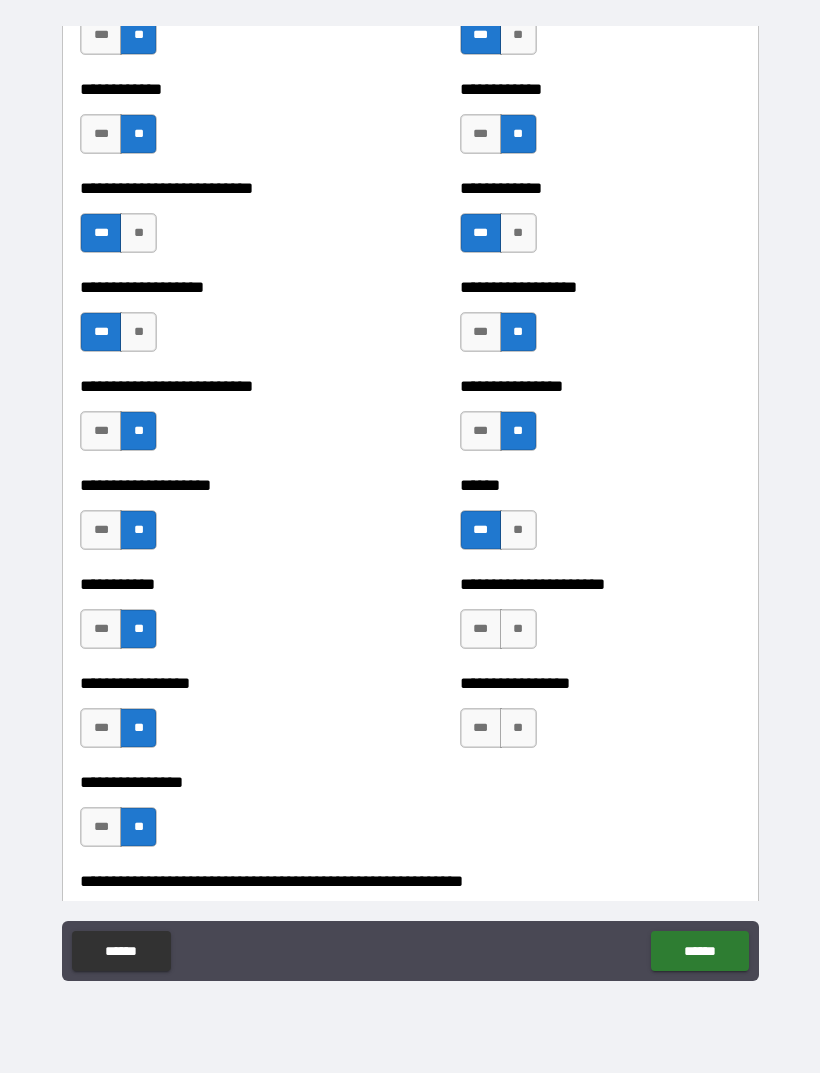 click on "**" at bounding box center [518, 629] 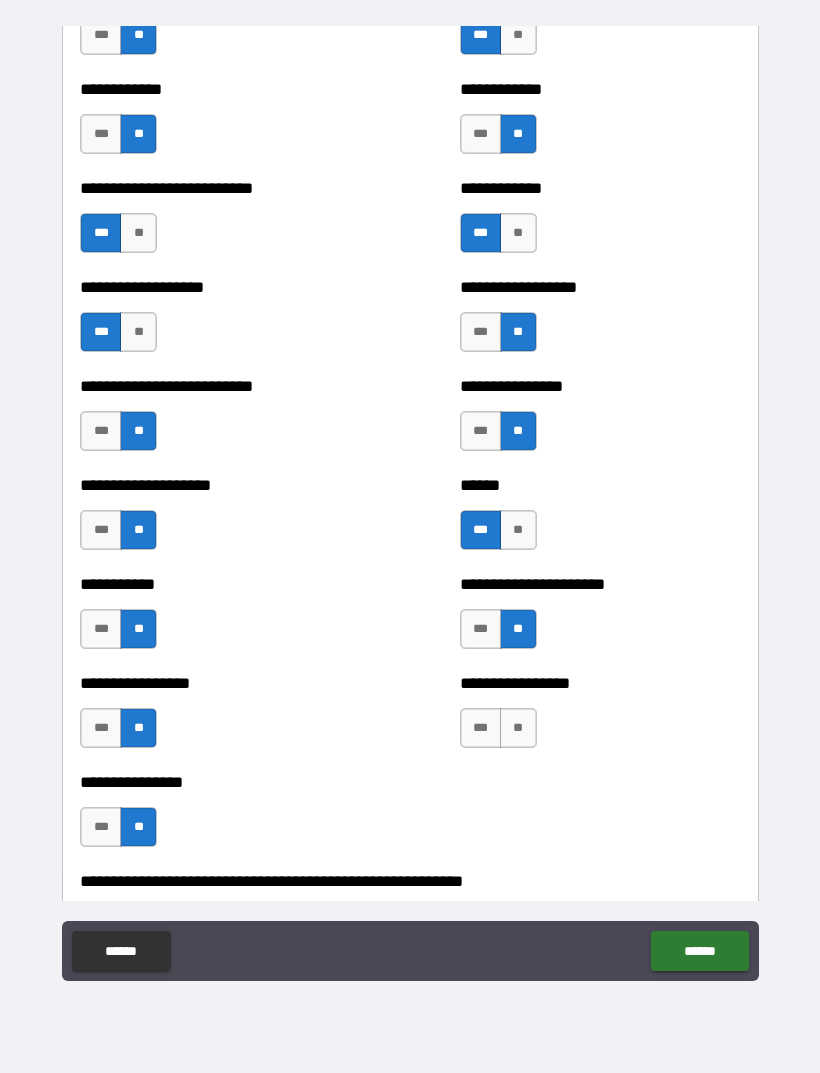 click on "**" at bounding box center [518, 728] 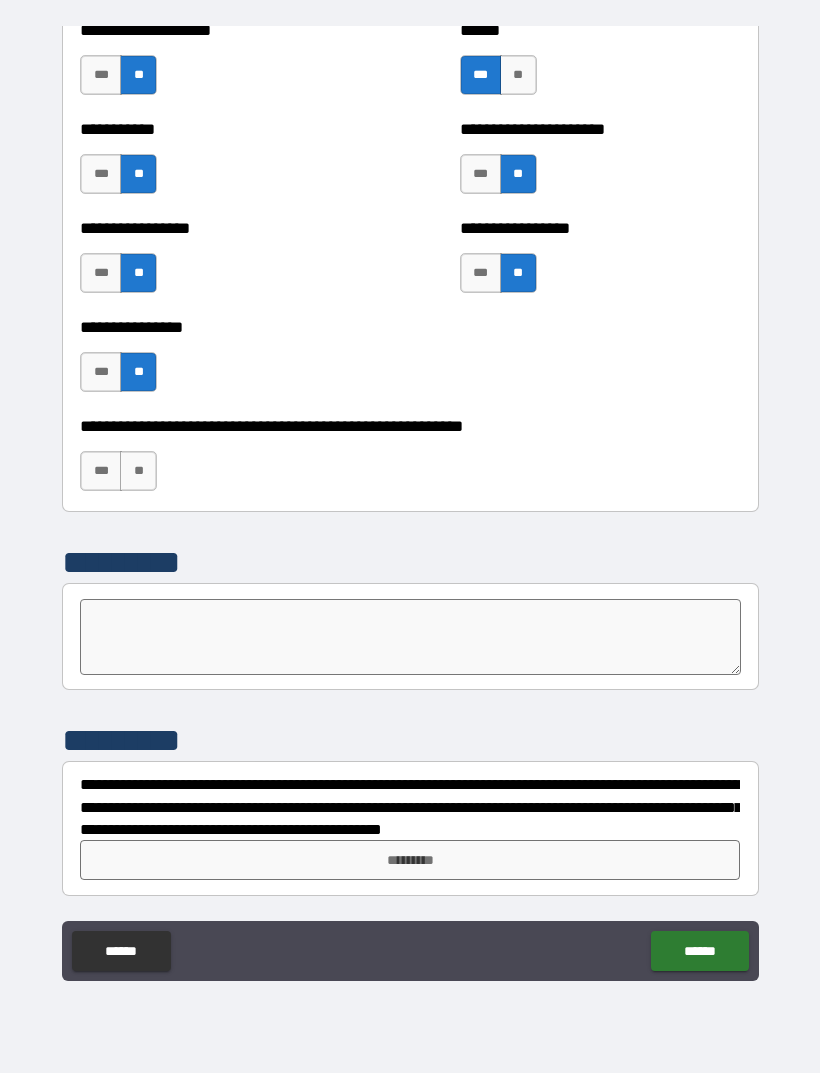 scroll, scrollTop: 5944, scrollLeft: 0, axis: vertical 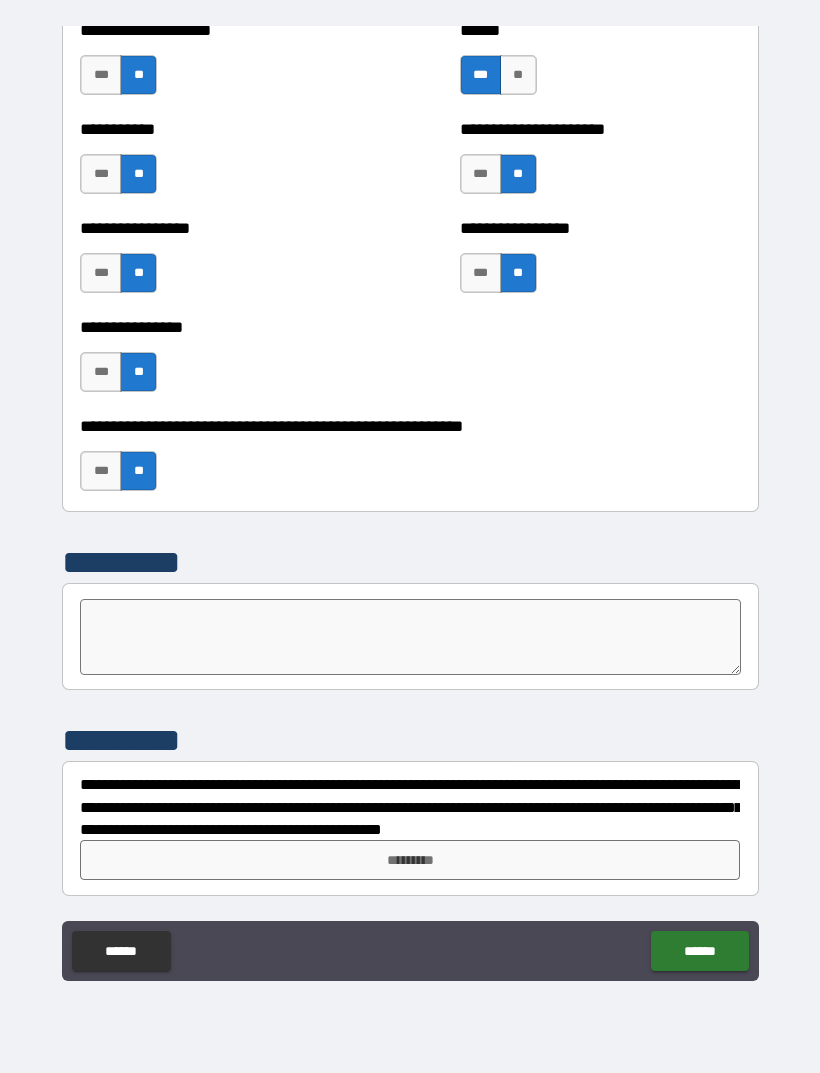 click on "*********" at bounding box center [410, 860] 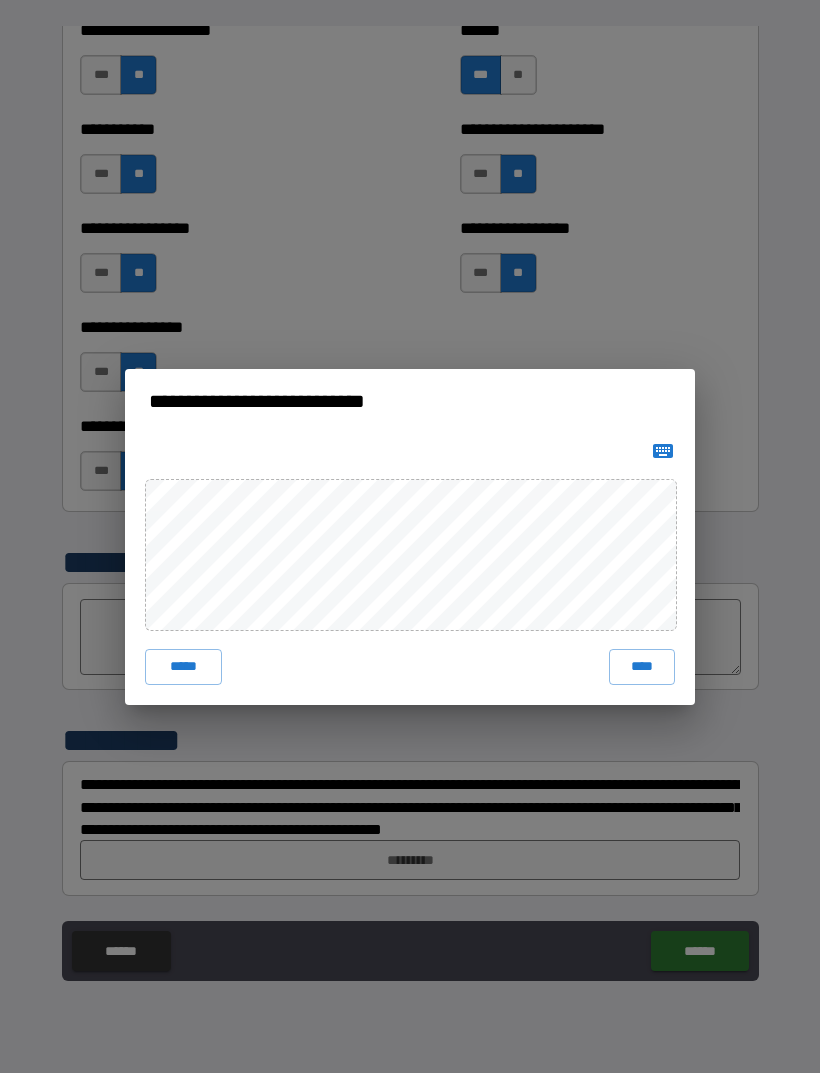 click on "****" at bounding box center [642, 667] 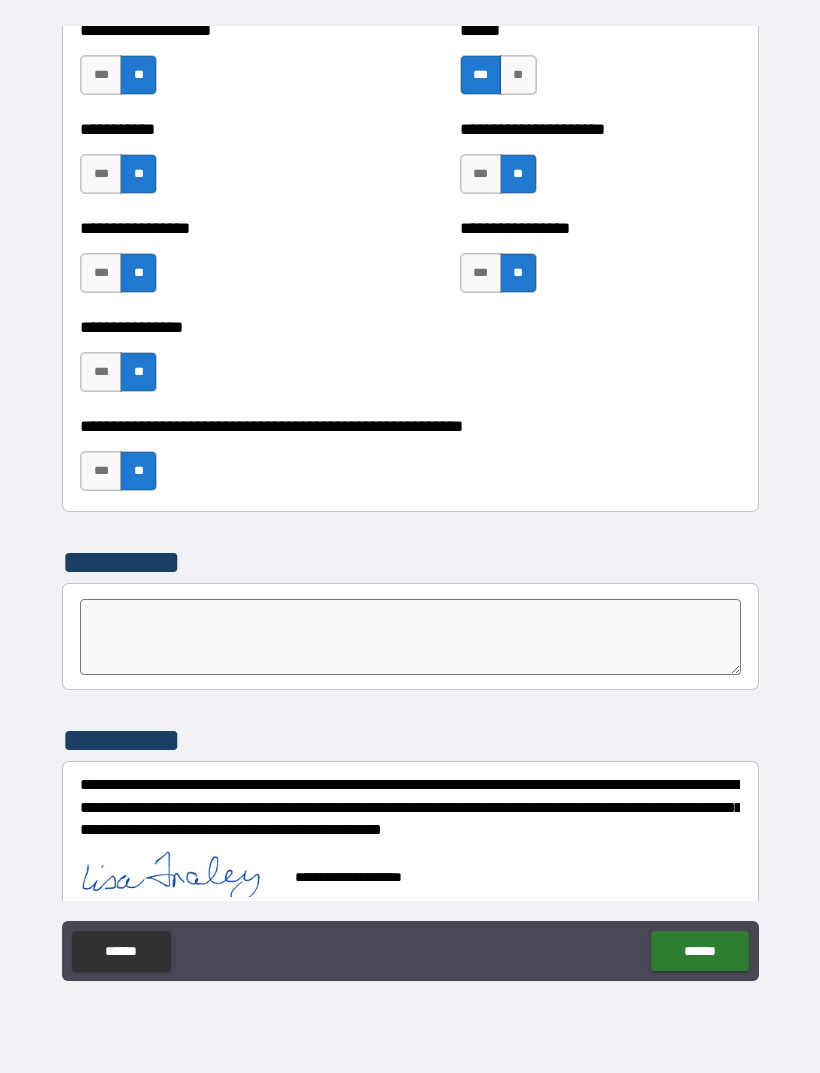 scroll, scrollTop: 5934, scrollLeft: 0, axis: vertical 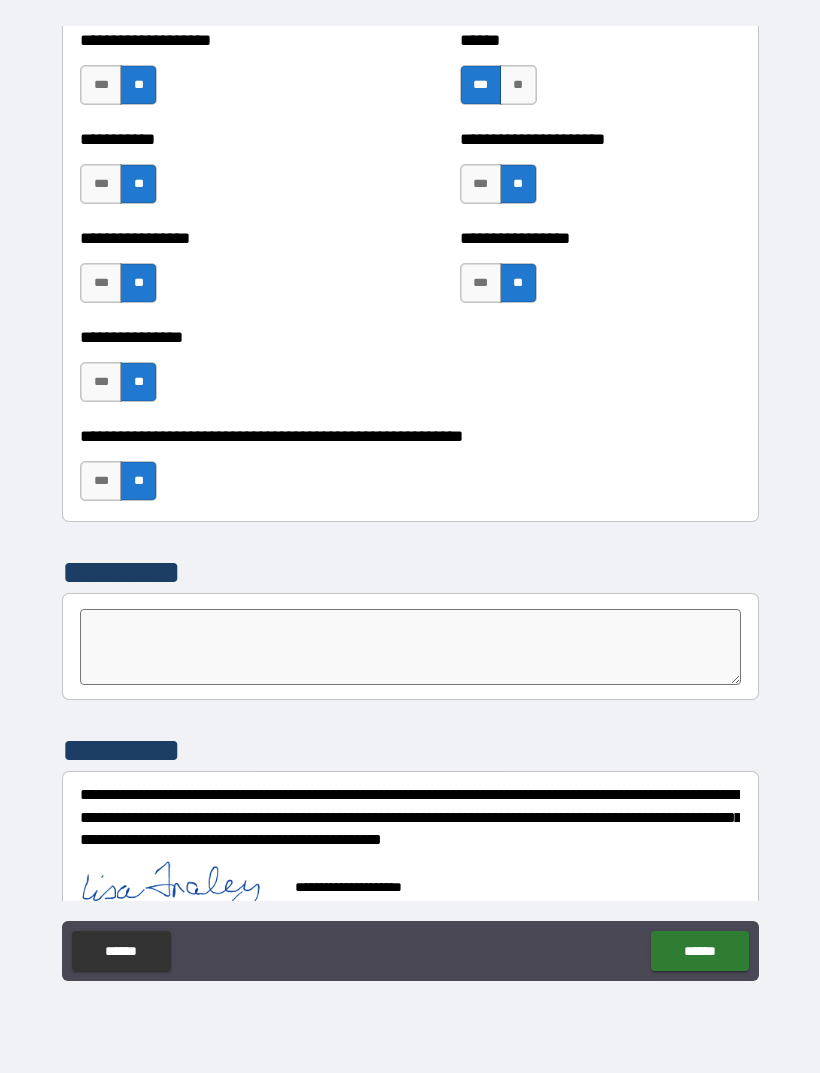 click on "******" at bounding box center (699, 951) 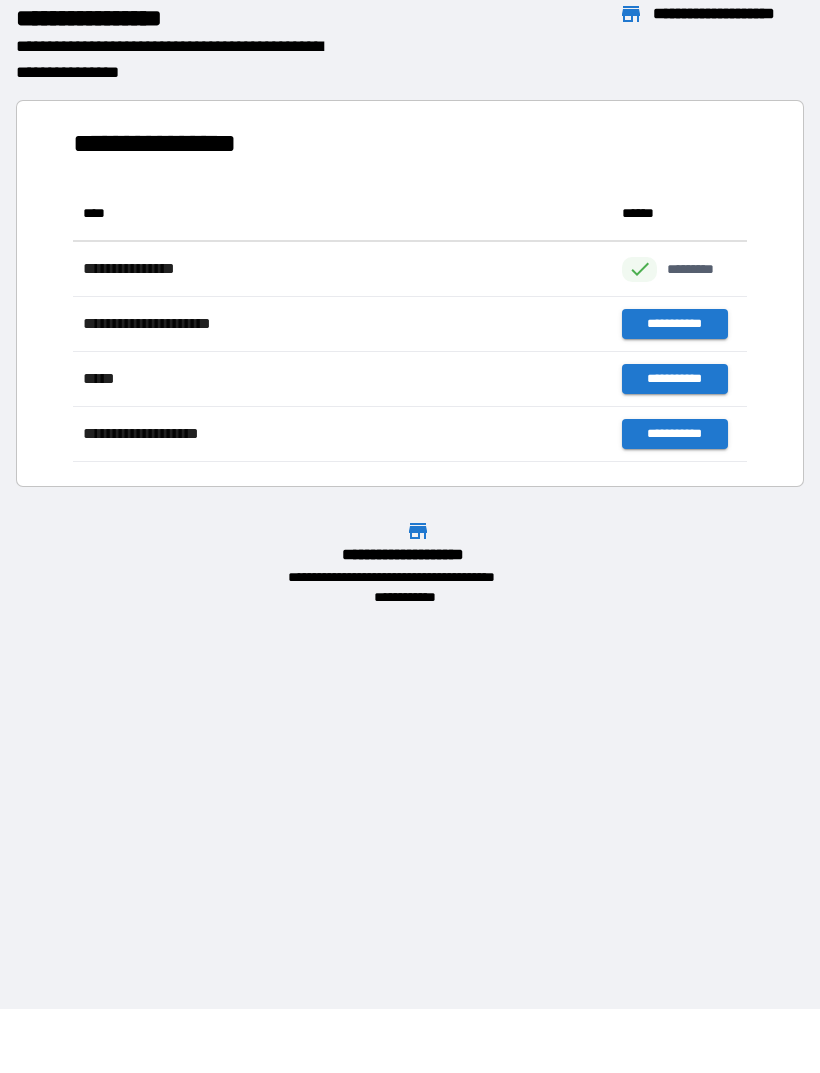 scroll, scrollTop: 276, scrollLeft: 674, axis: both 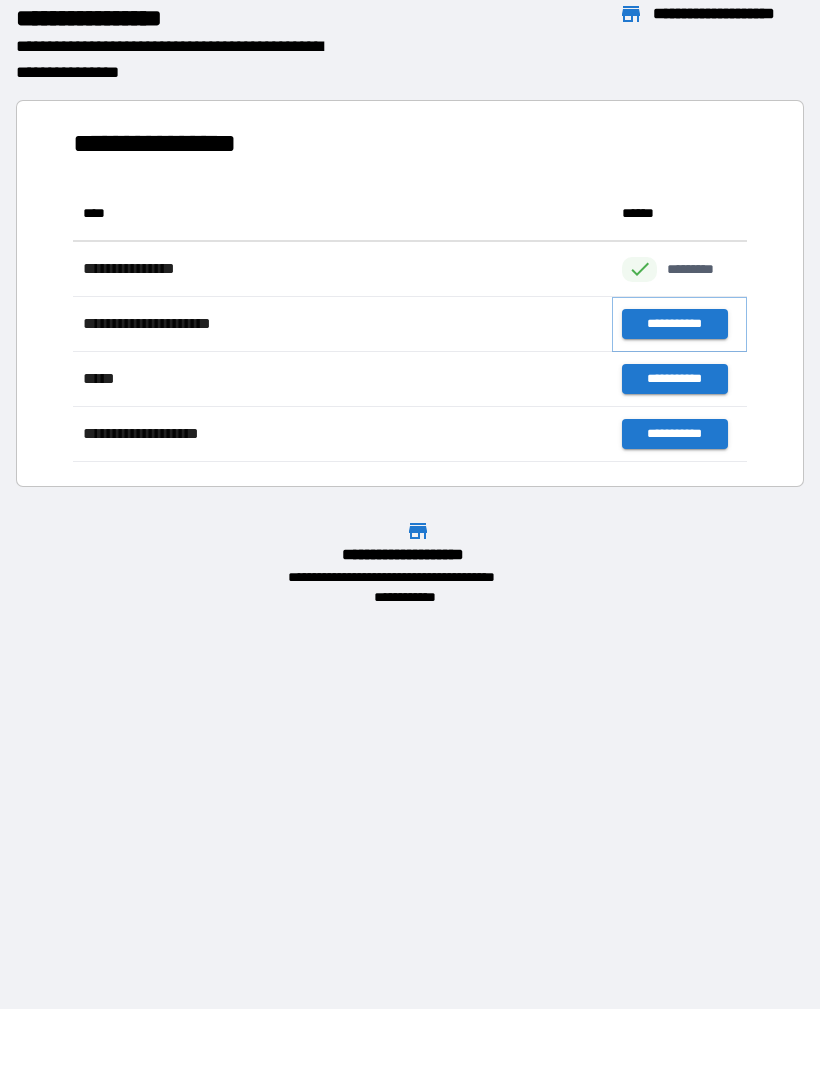 click on "**********" at bounding box center [674, 324] 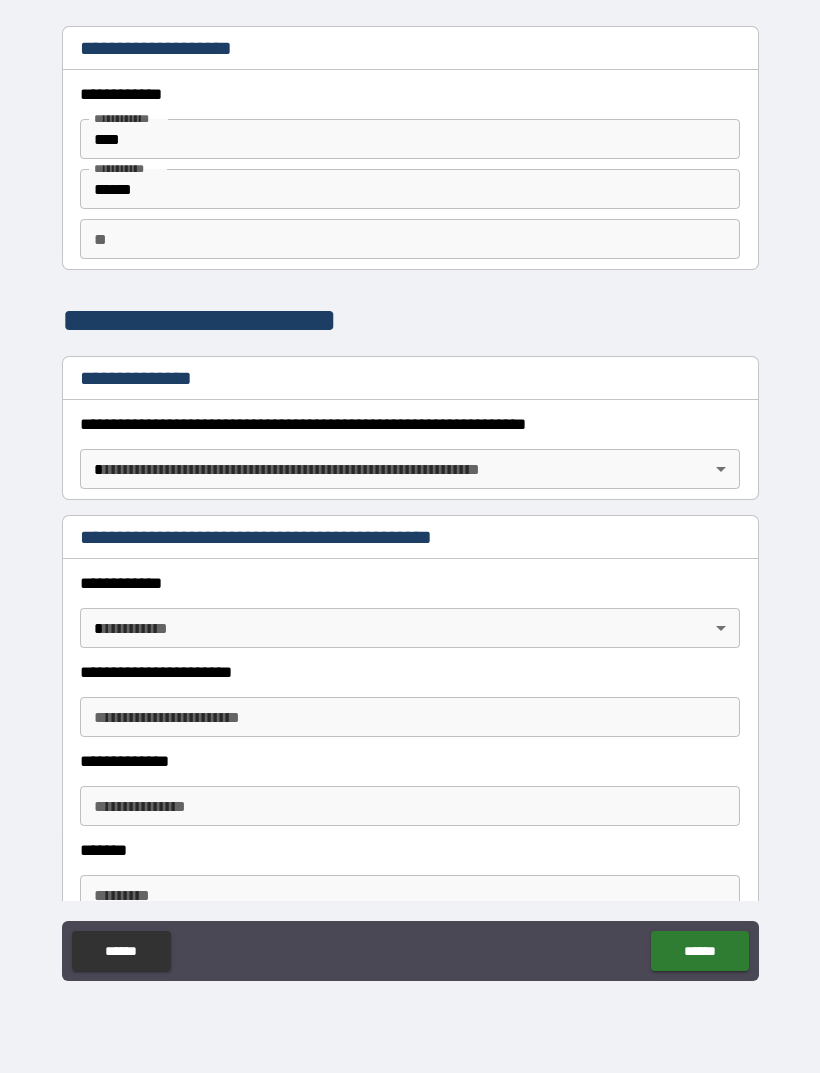 click on "**********" at bounding box center [410, 504] 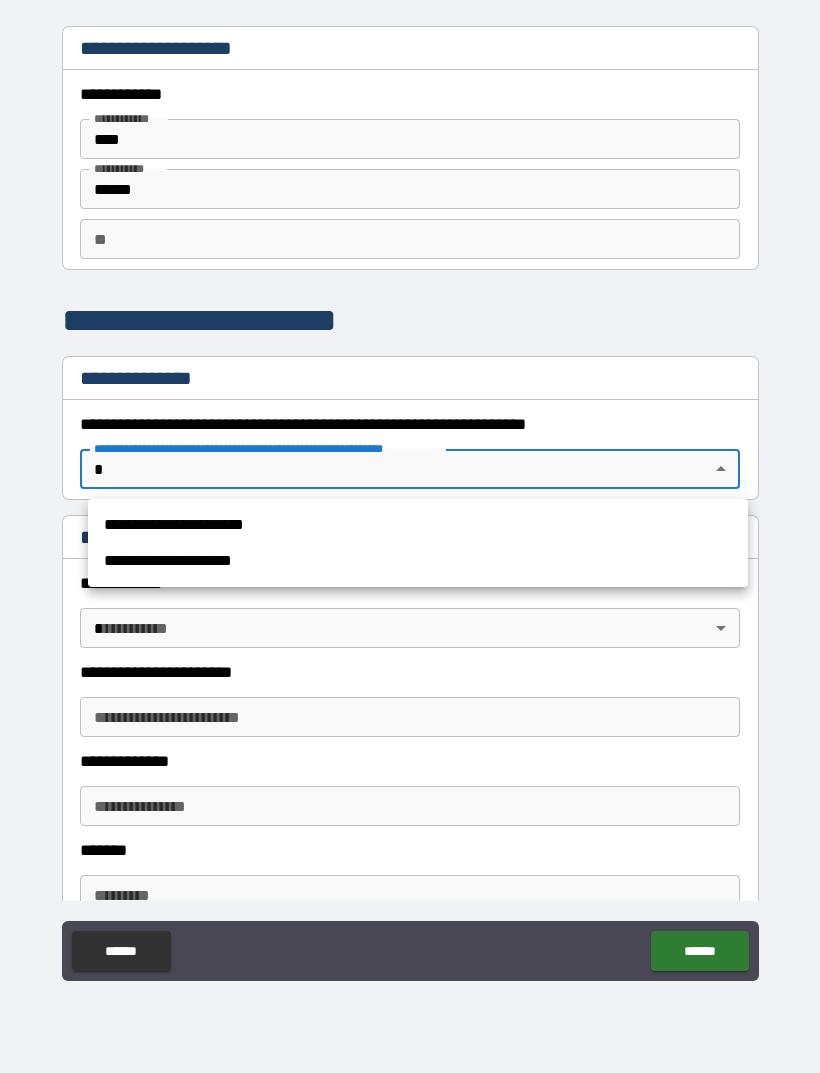 click on "**********" at bounding box center (418, 525) 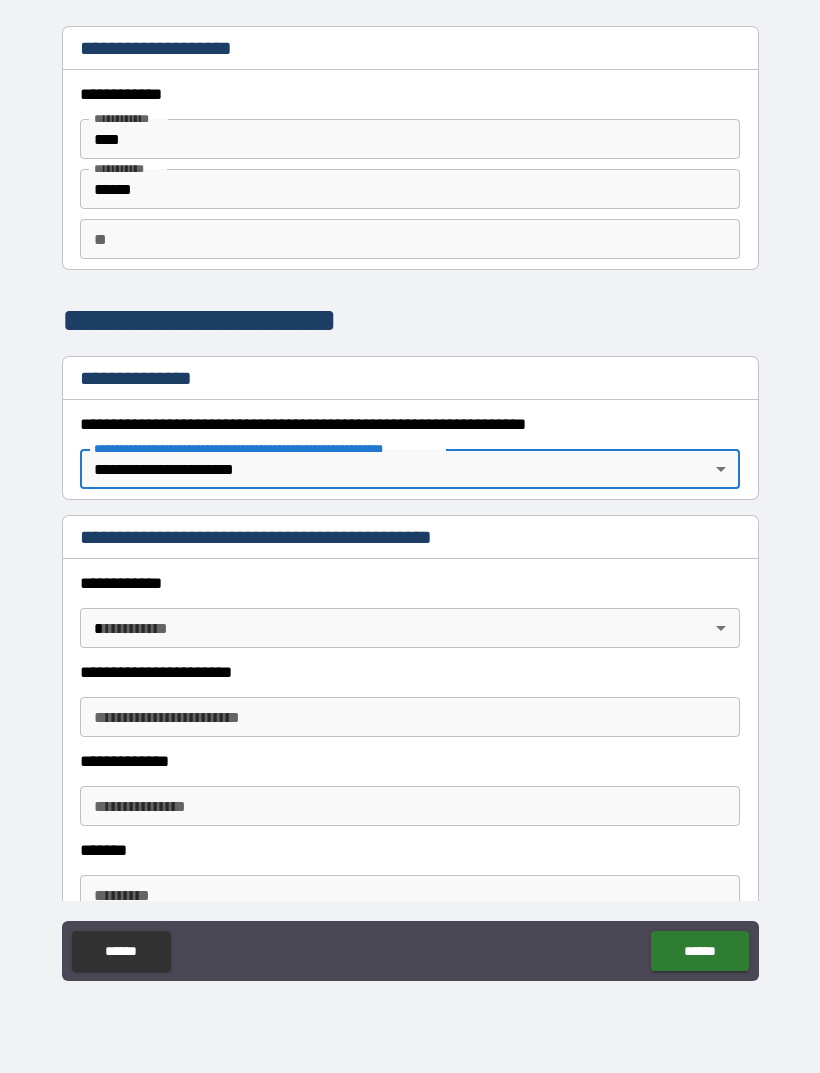 type on "*" 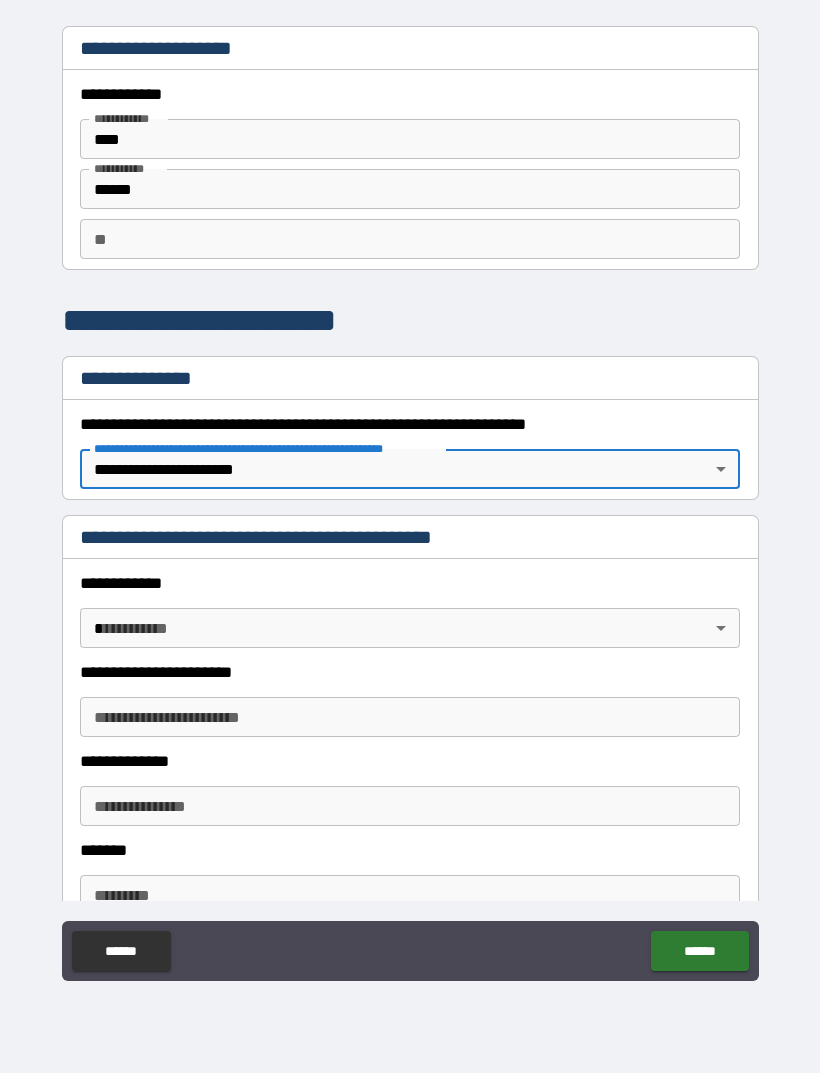 click on "**********" at bounding box center [410, 504] 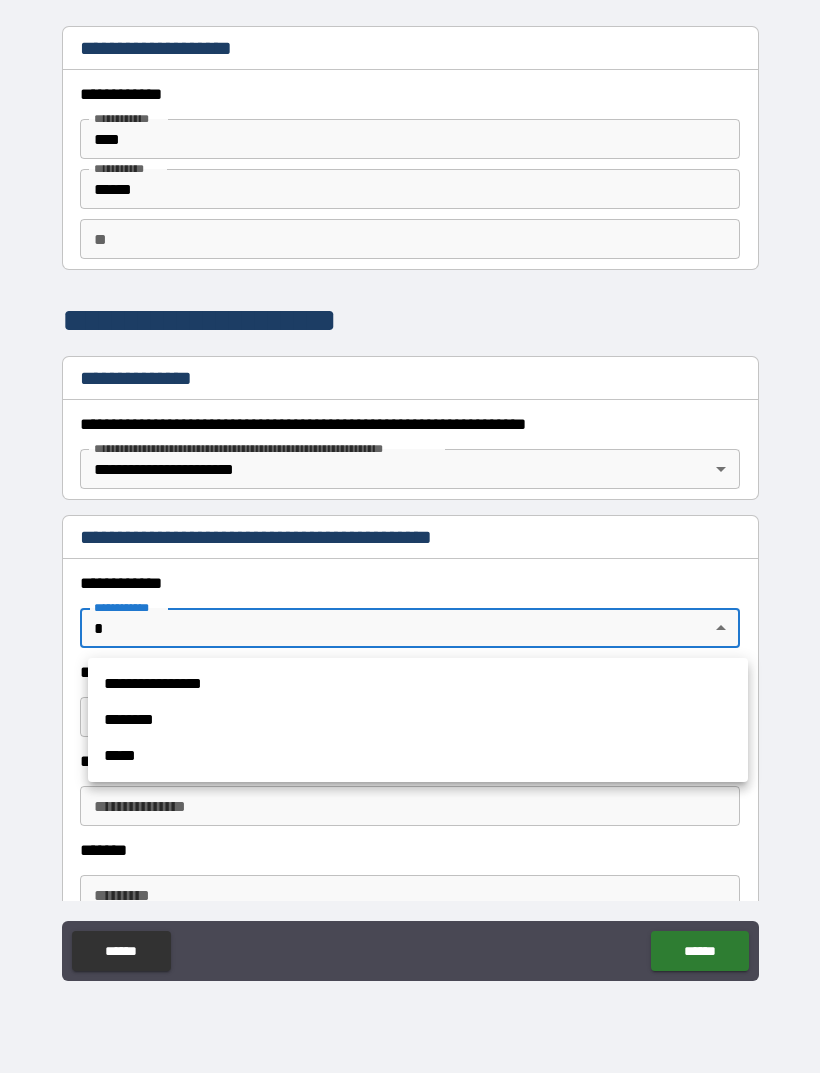 click on "**********" at bounding box center (418, 684) 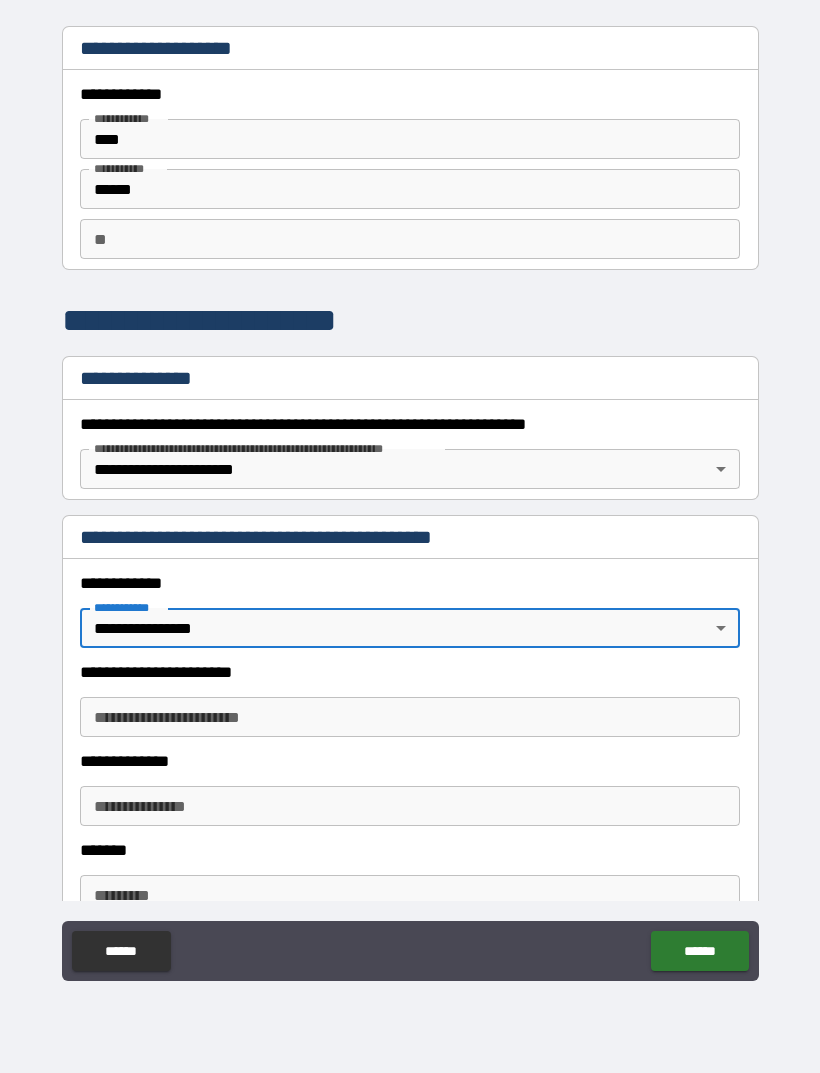 click on "**********" at bounding box center [410, 717] 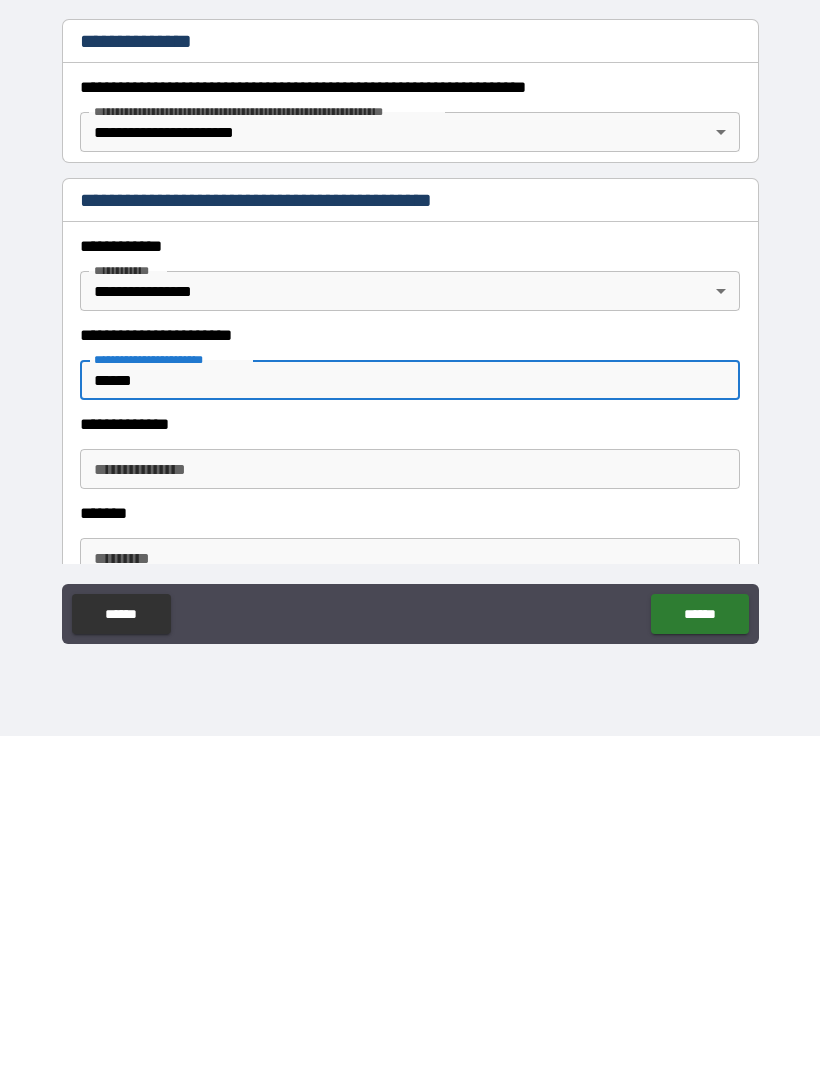 type on "******" 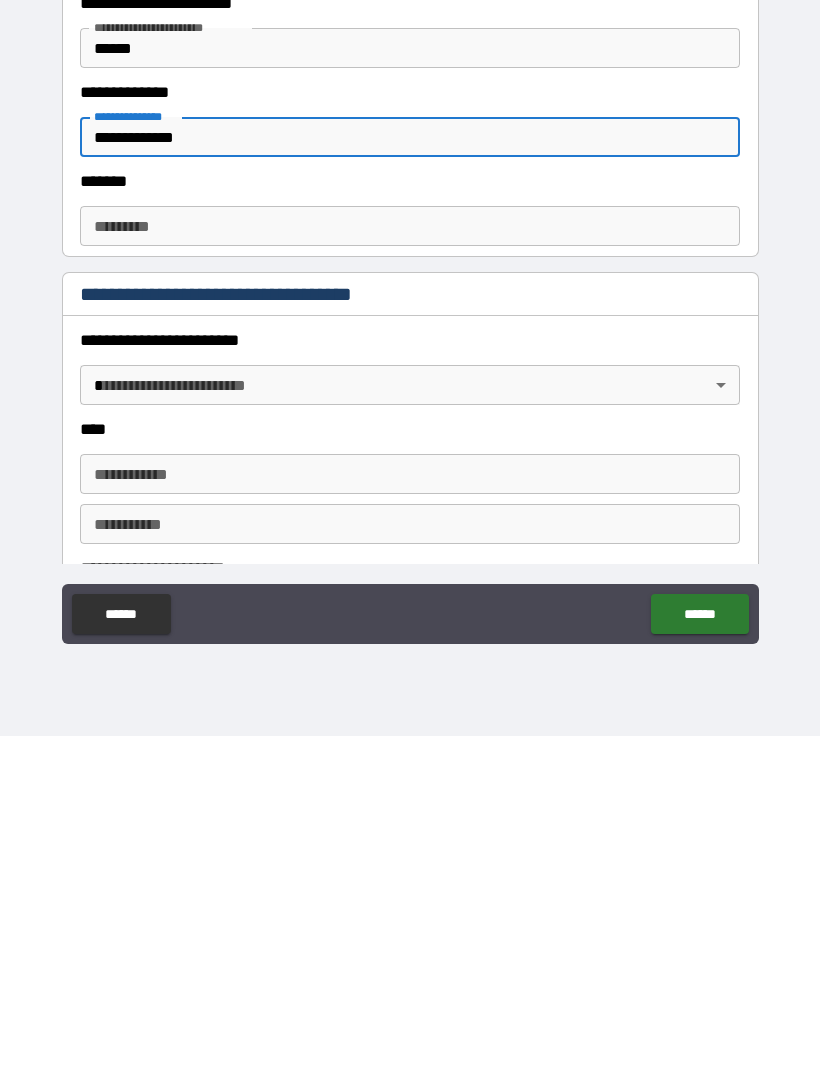 scroll, scrollTop: 335, scrollLeft: 0, axis: vertical 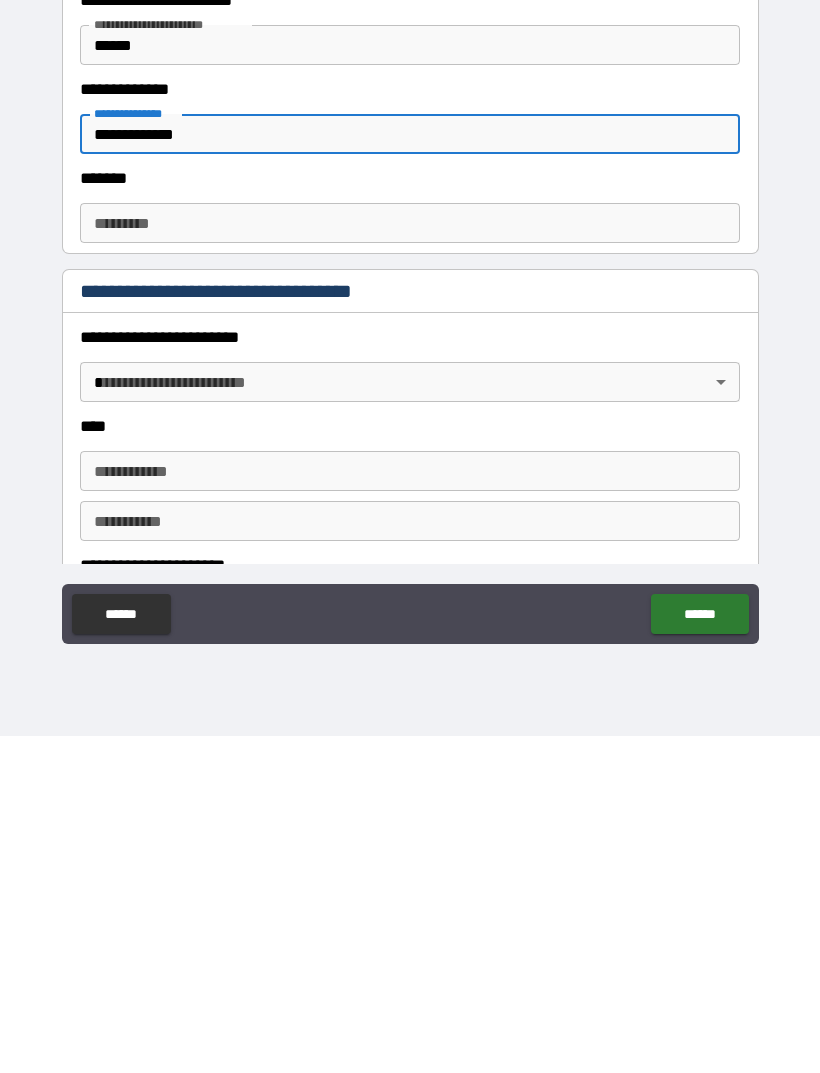 type on "**********" 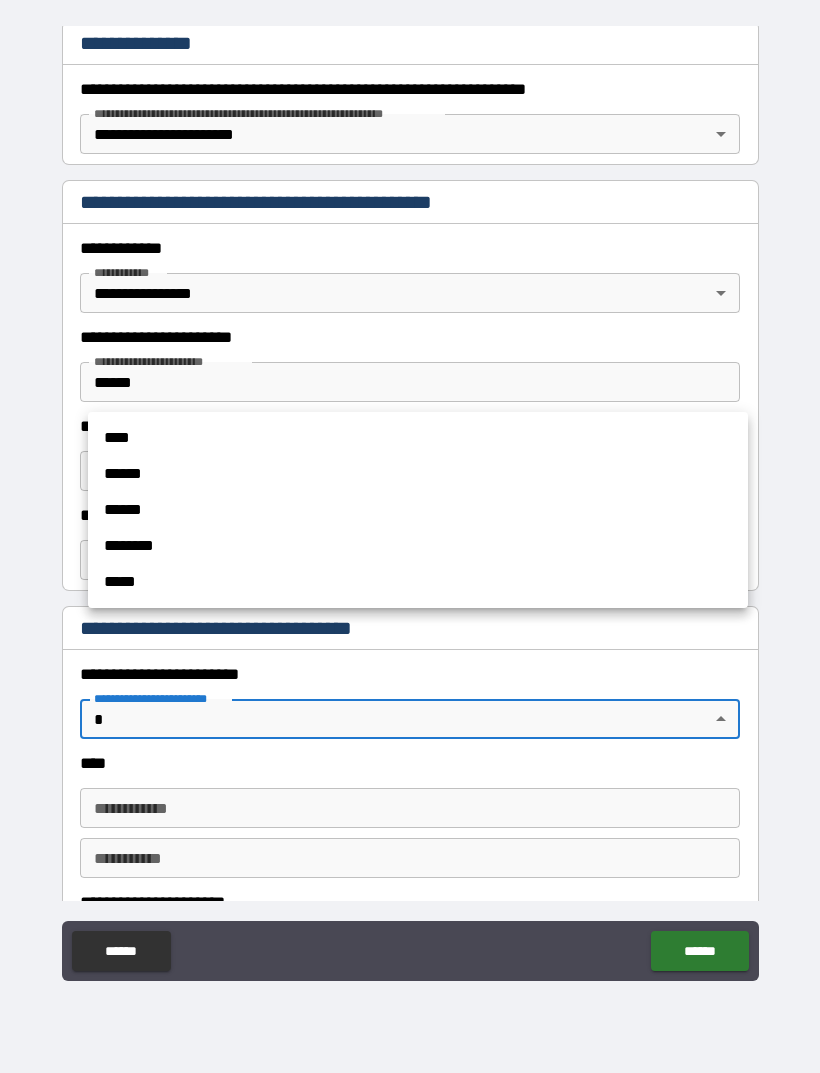 click on "****" at bounding box center (418, 438) 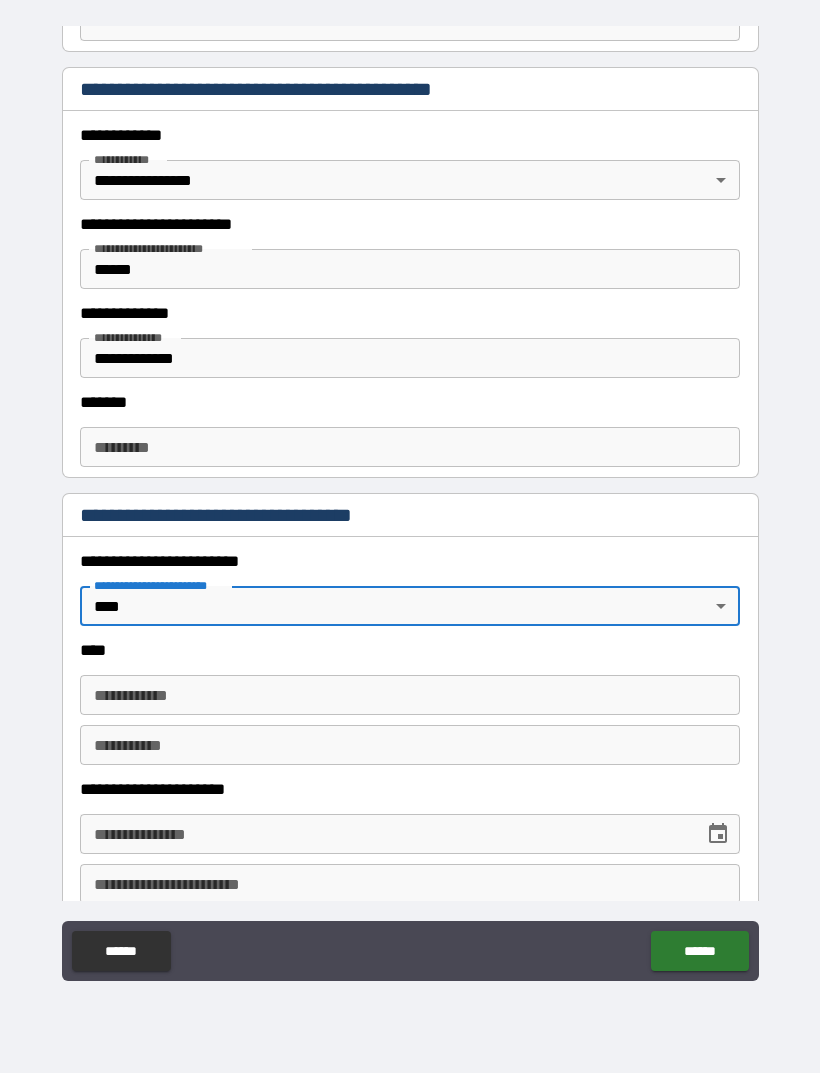 scroll, scrollTop: 520, scrollLeft: 0, axis: vertical 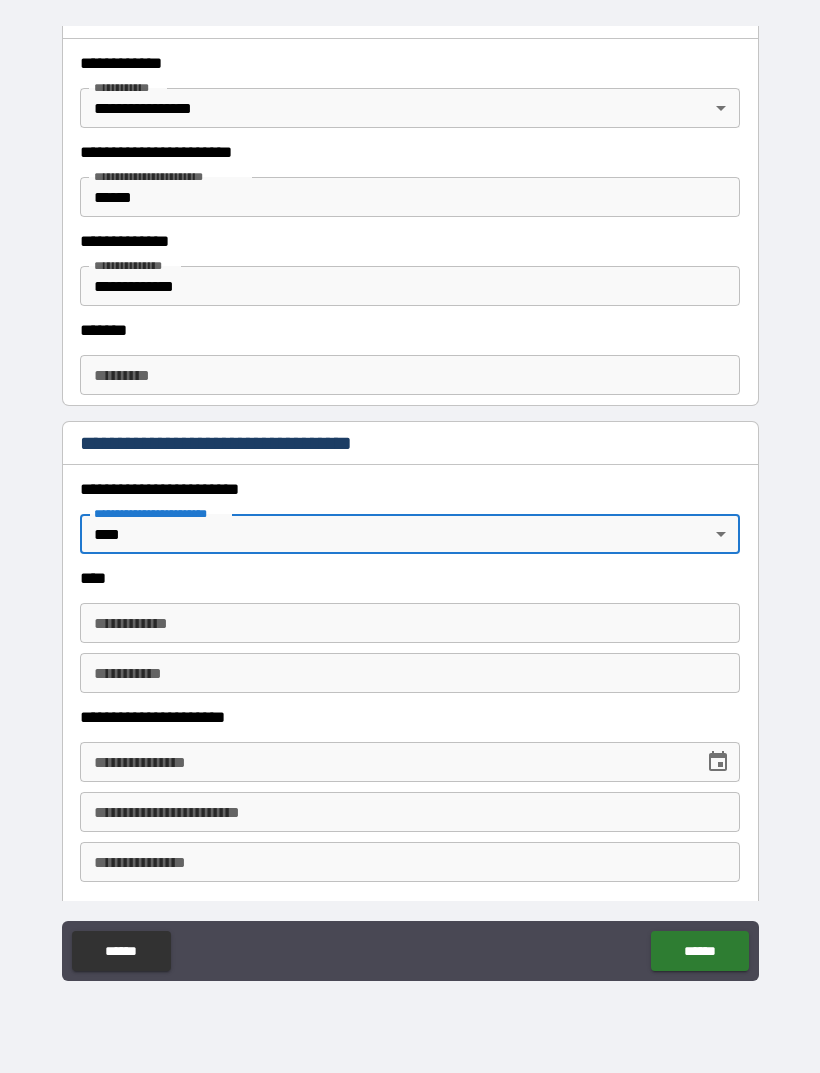 click on "**********" at bounding box center [410, 623] 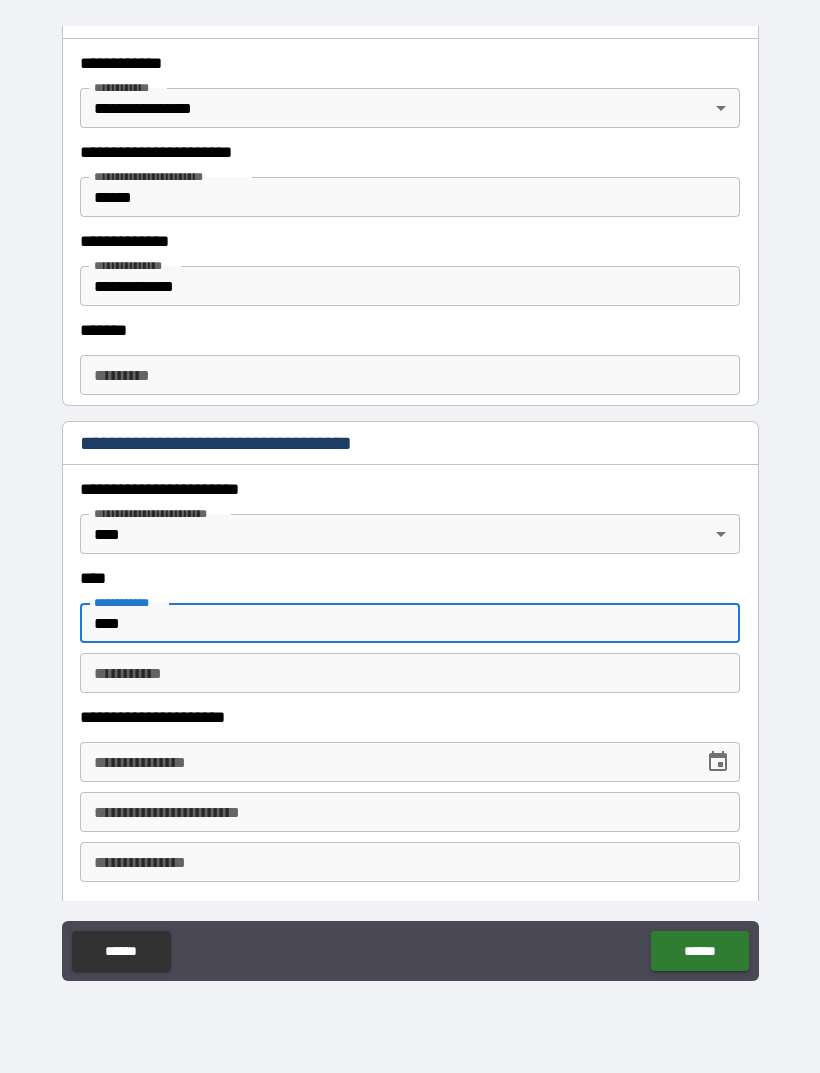 type on "****" 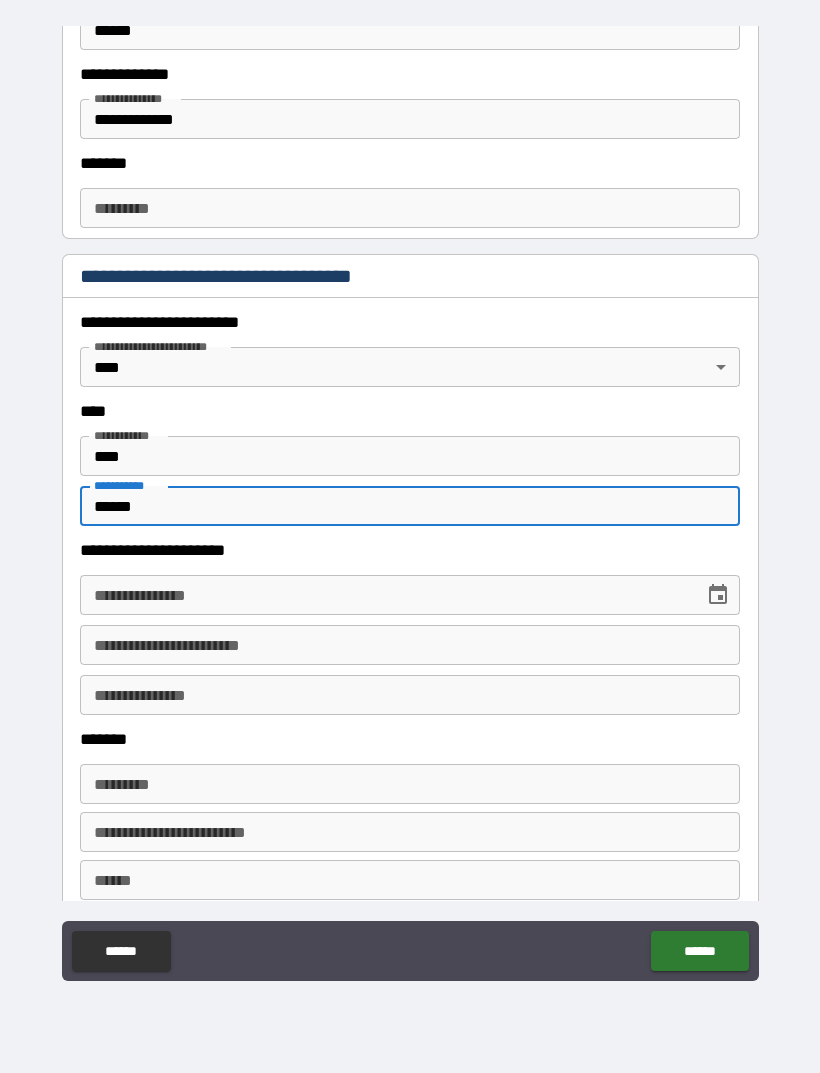 scroll, scrollTop: 719, scrollLeft: 0, axis: vertical 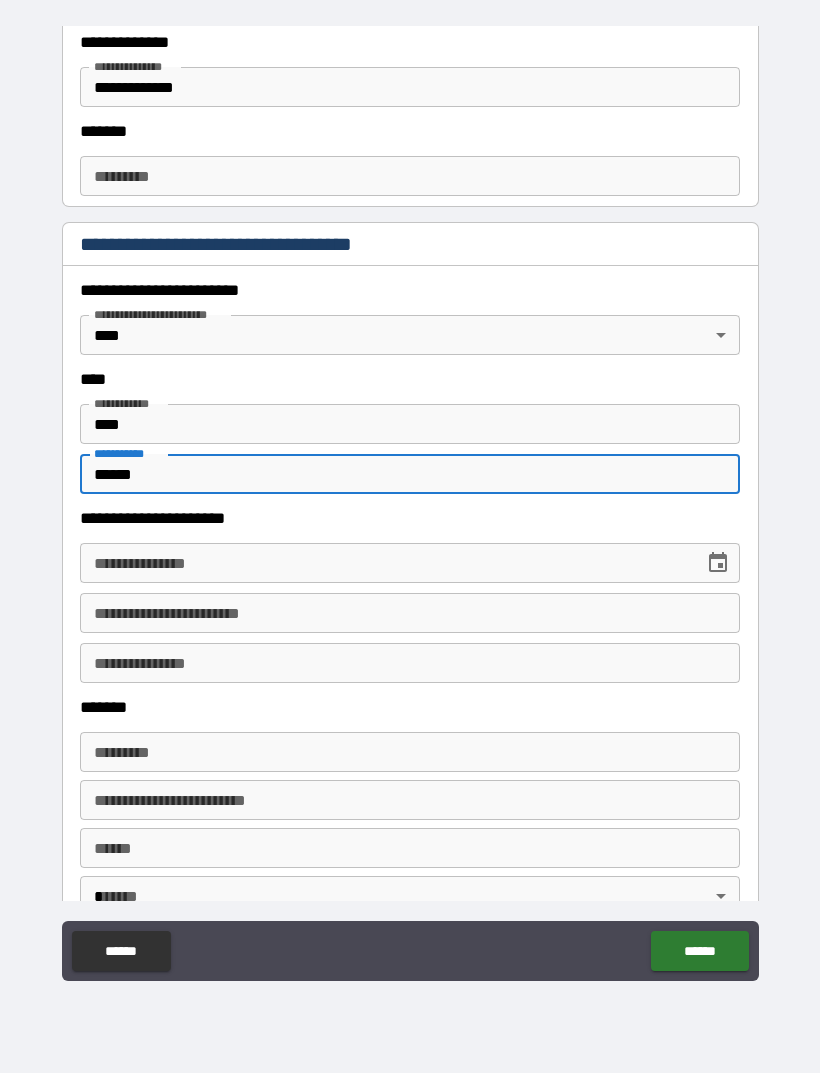 type on "******" 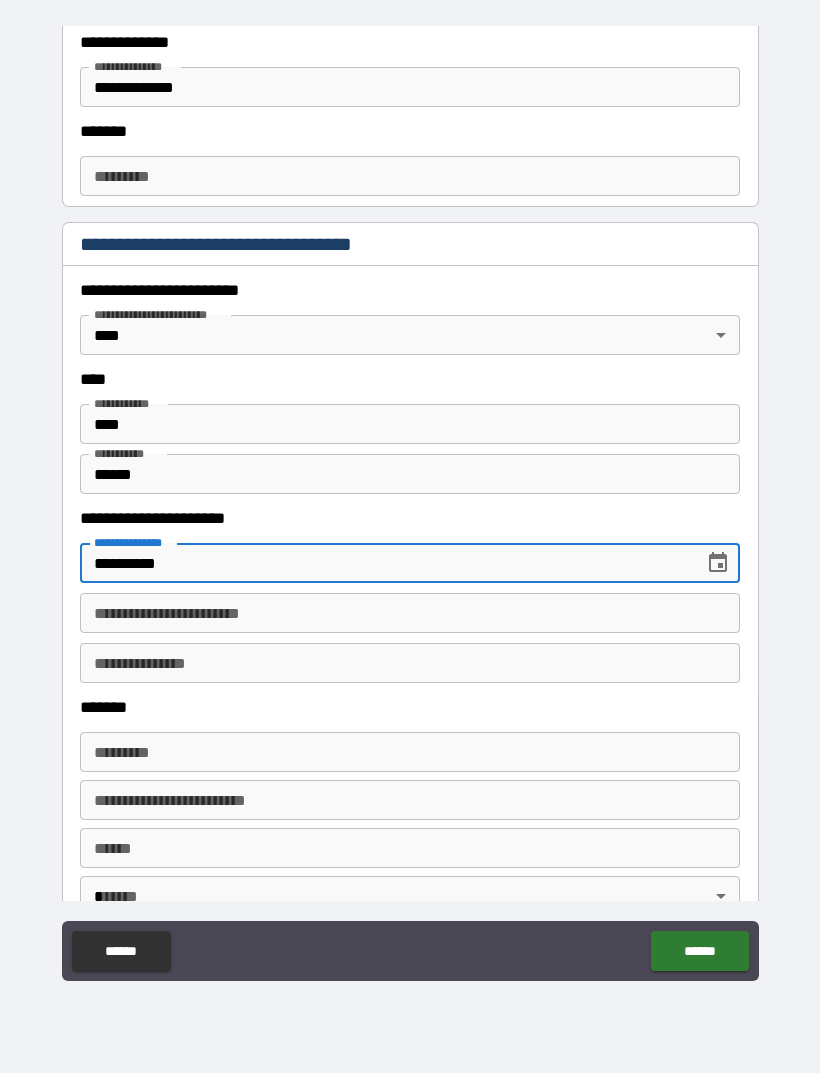 type on "**********" 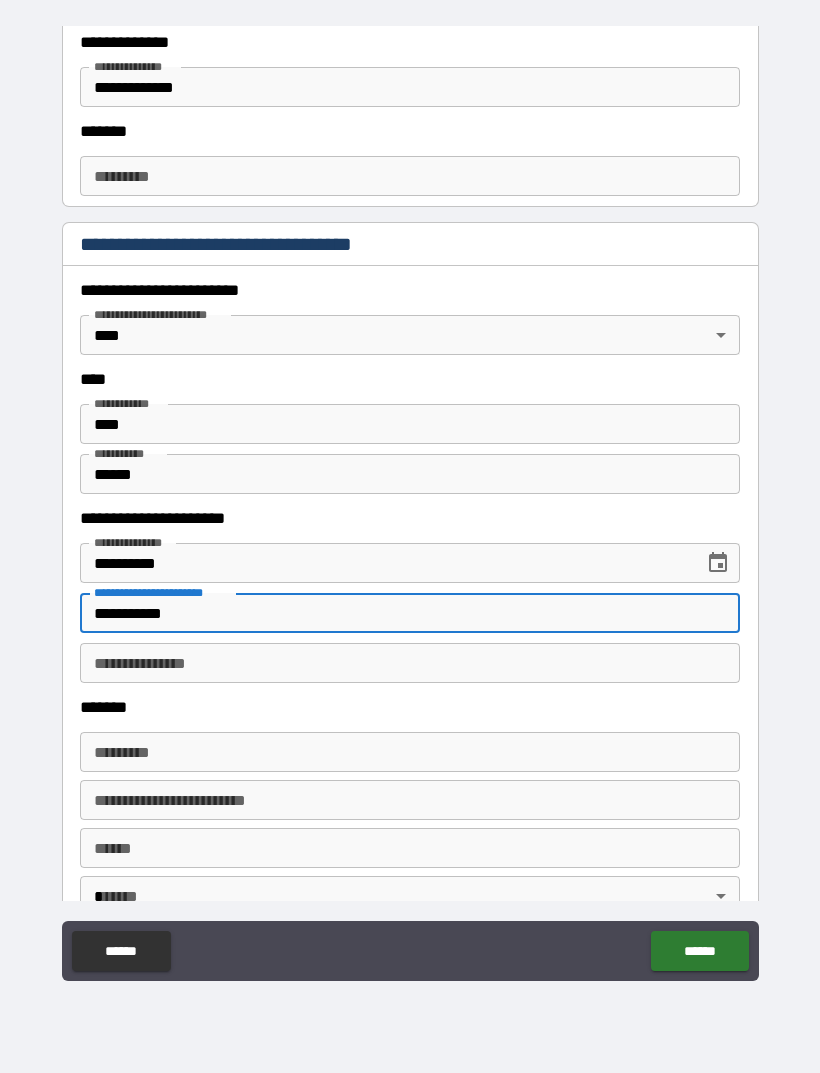 type on "**********" 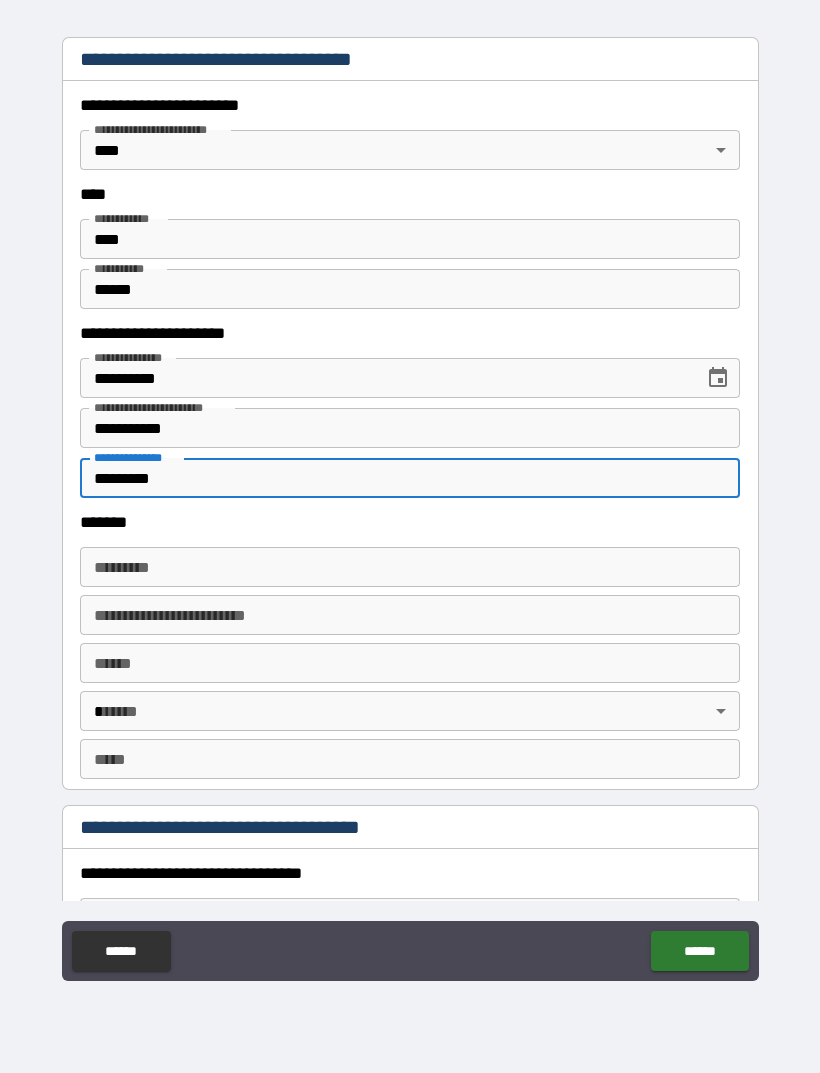 scroll, scrollTop: 910, scrollLeft: 0, axis: vertical 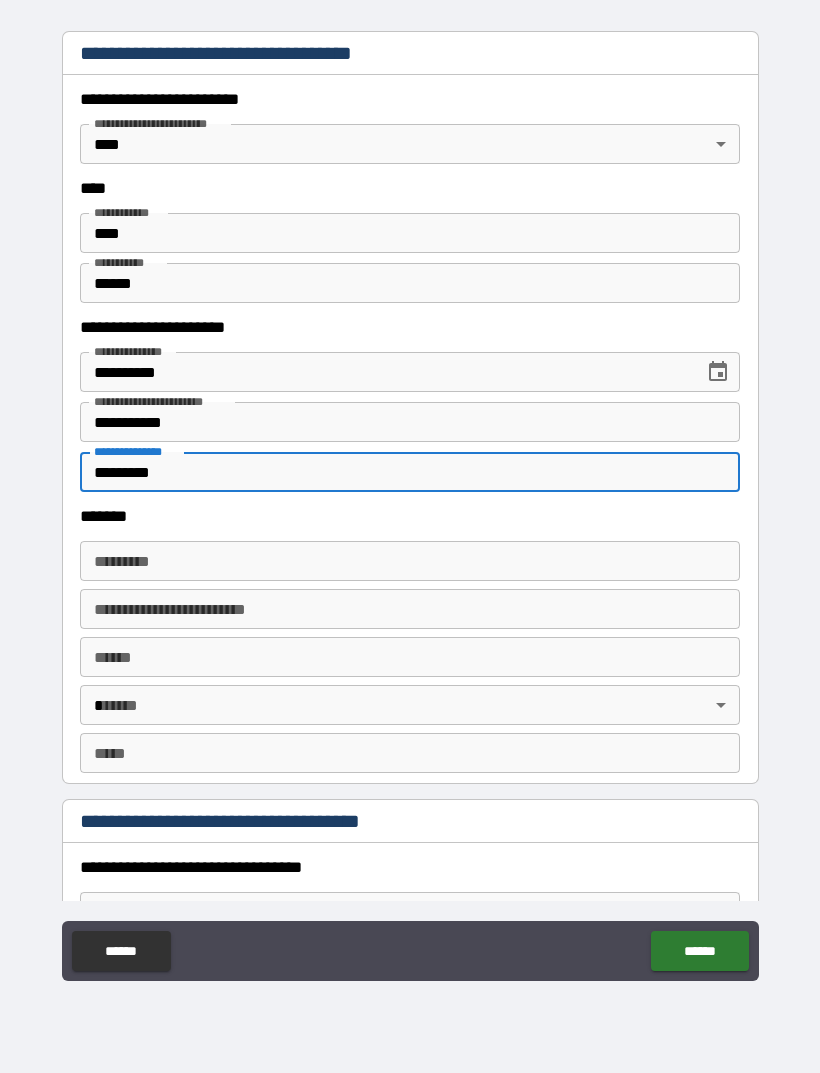 type on "*********" 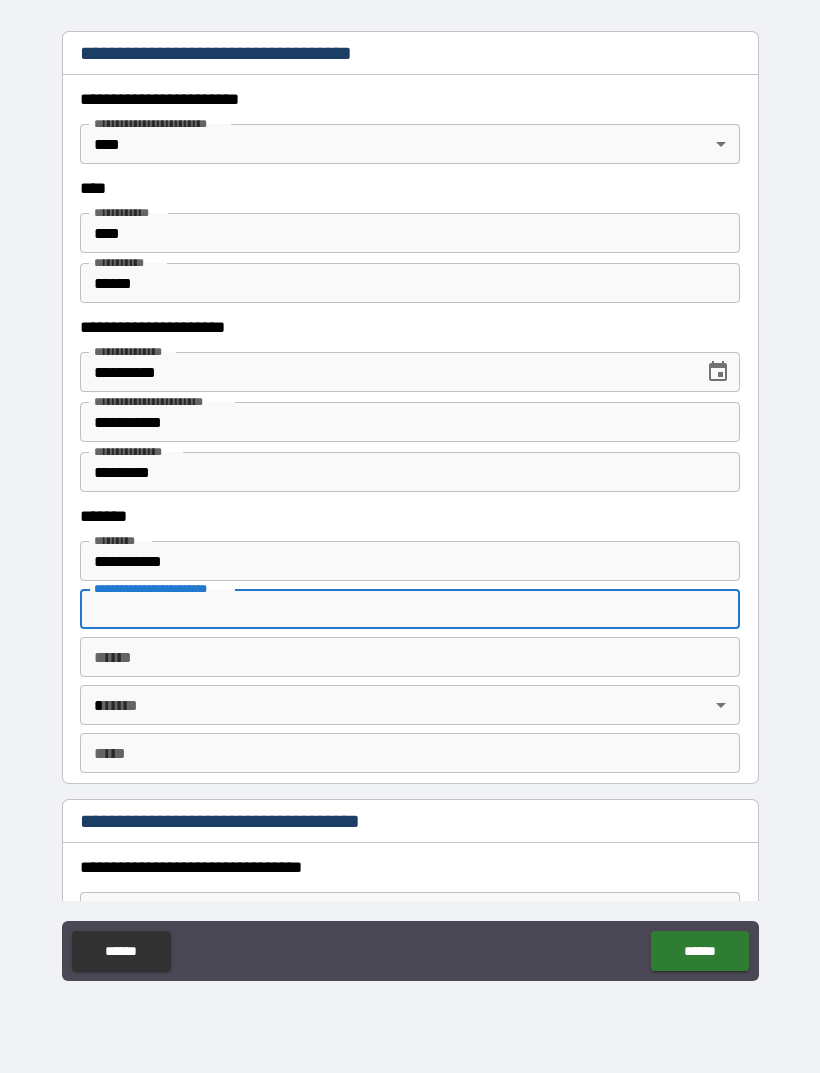type on "**********" 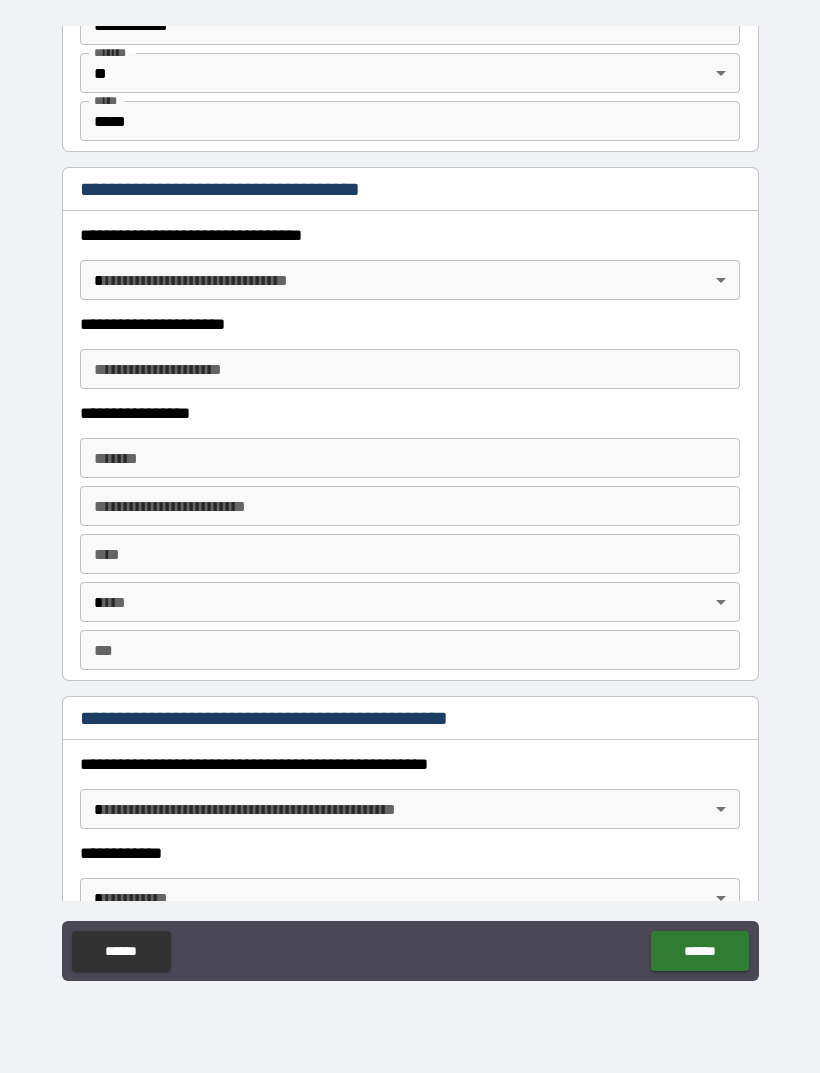 scroll, scrollTop: 1544, scrollLeft: 0, axis: vertical 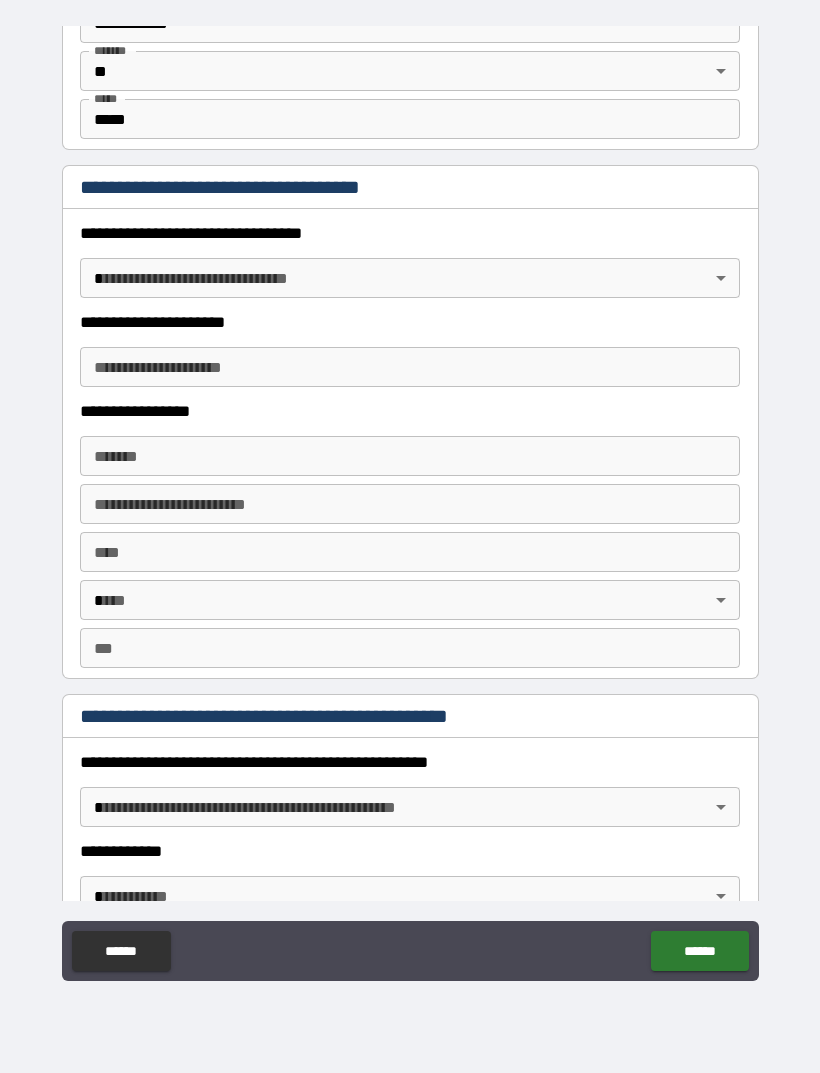 click on "**********" at bounding box center (410, 504) 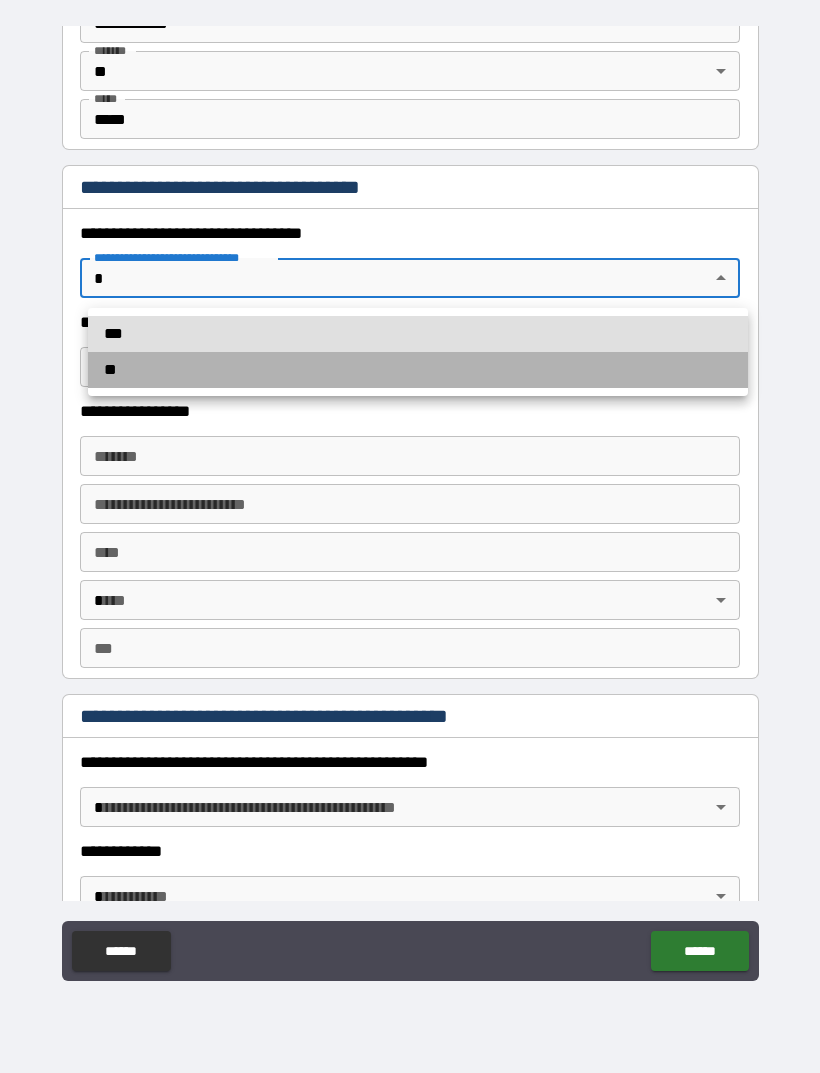 click on "**" at bounding box center (418, 370) 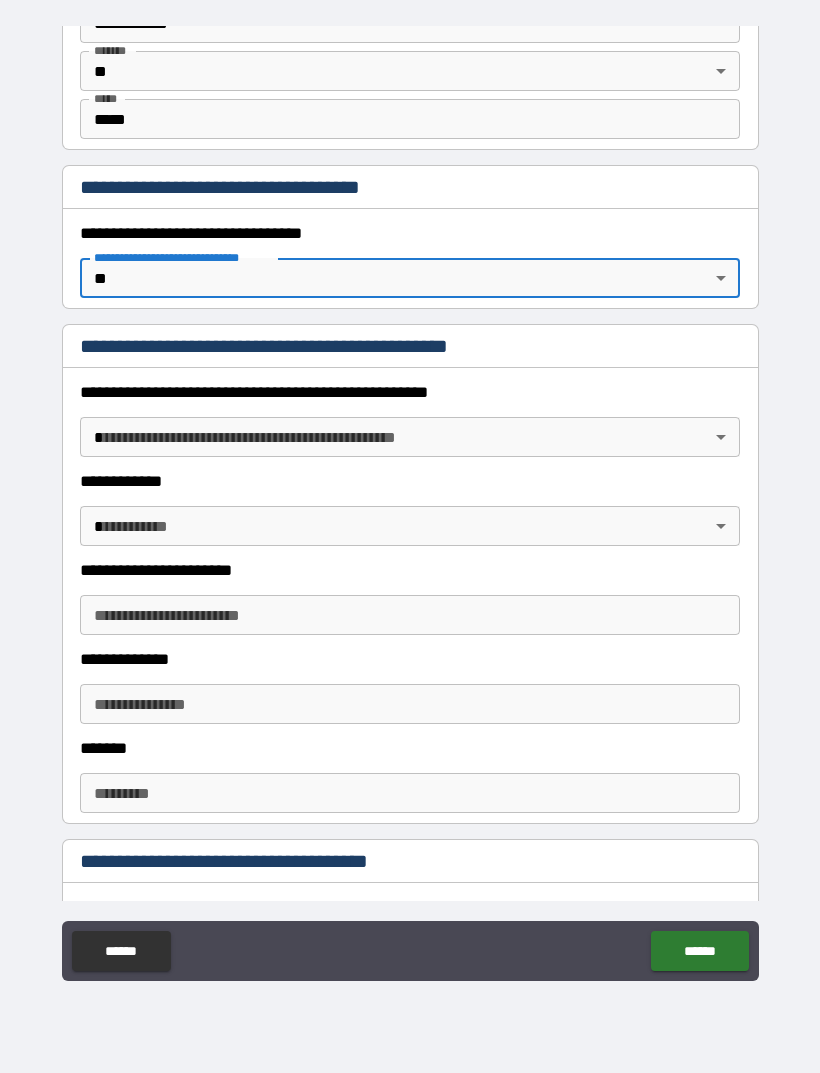 click on "**********" at bounding box center (410, 504) 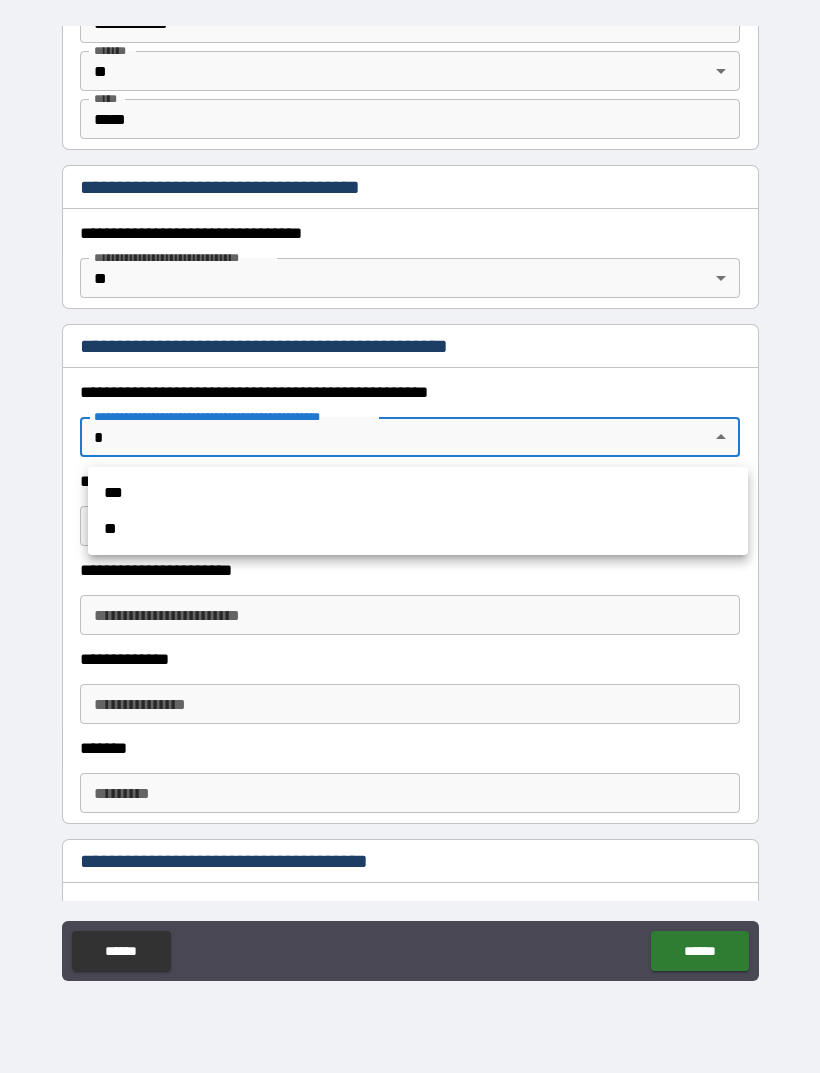 click on "**" at bounding box center (418, 529) 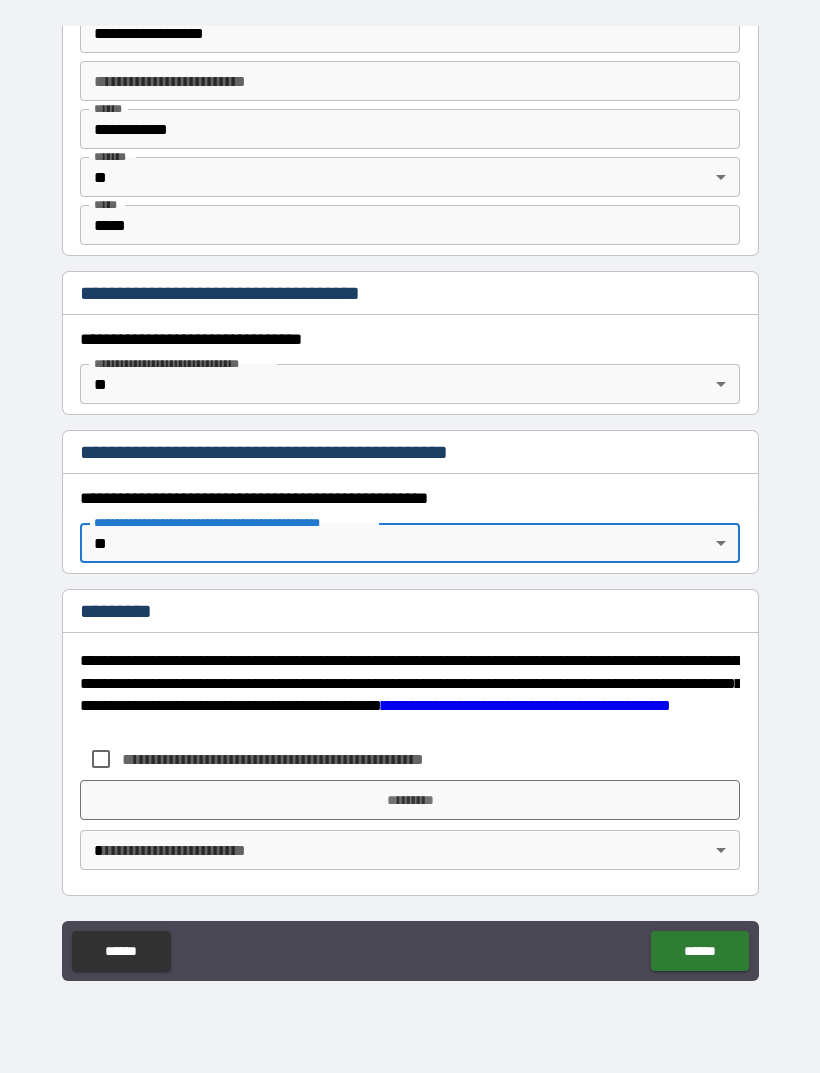 scroll, scrollTop: 1438, scrollLeft: 0, axis: vertical 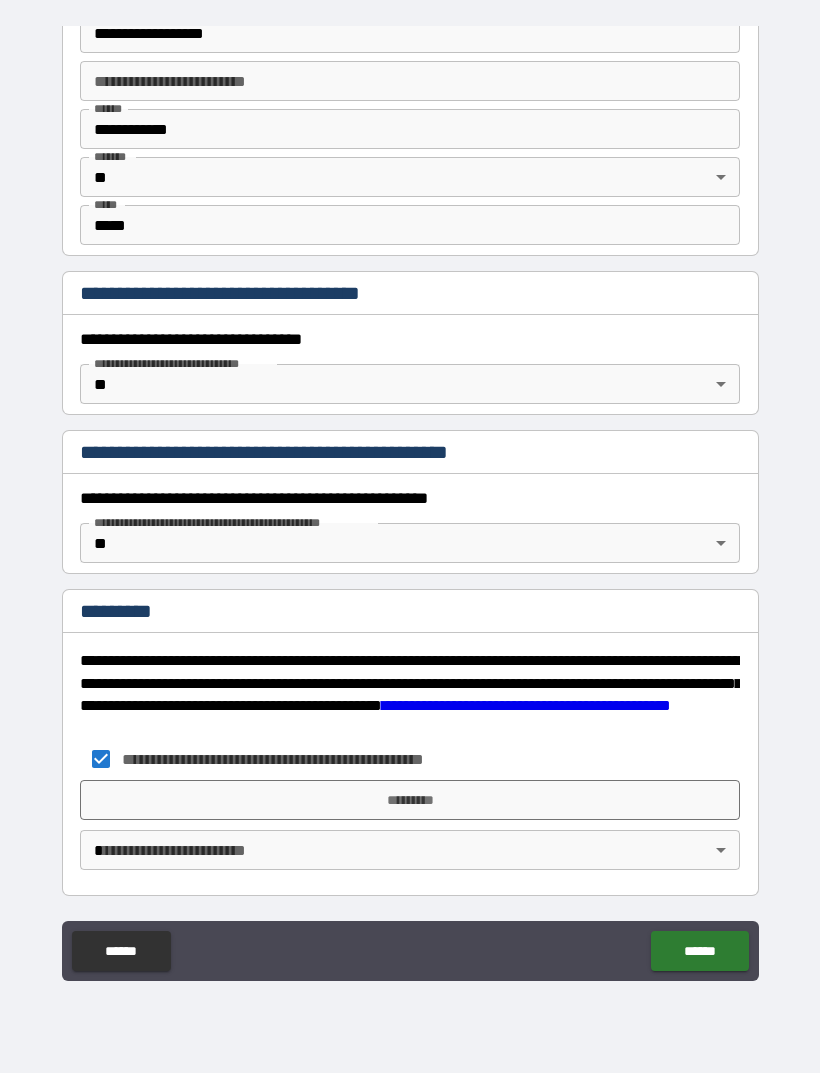 click on "*********" at bounding box center (410, 800) 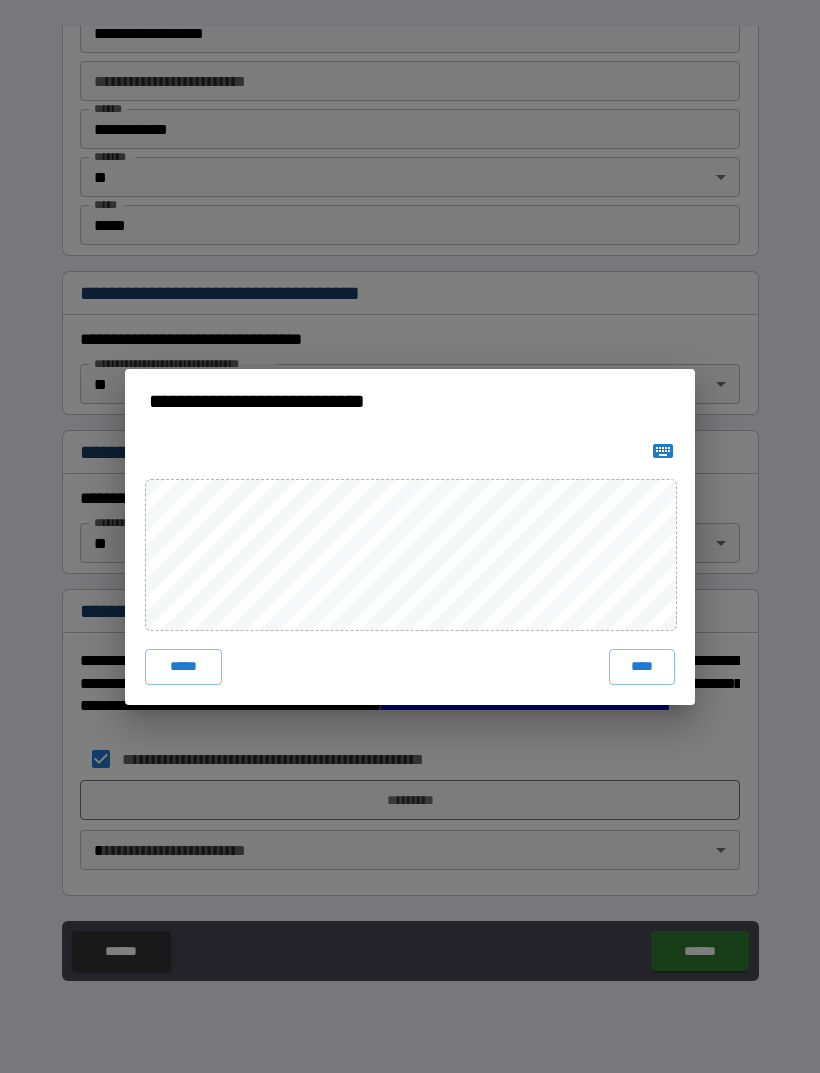 click on "****" at bounding box center [642, 667] 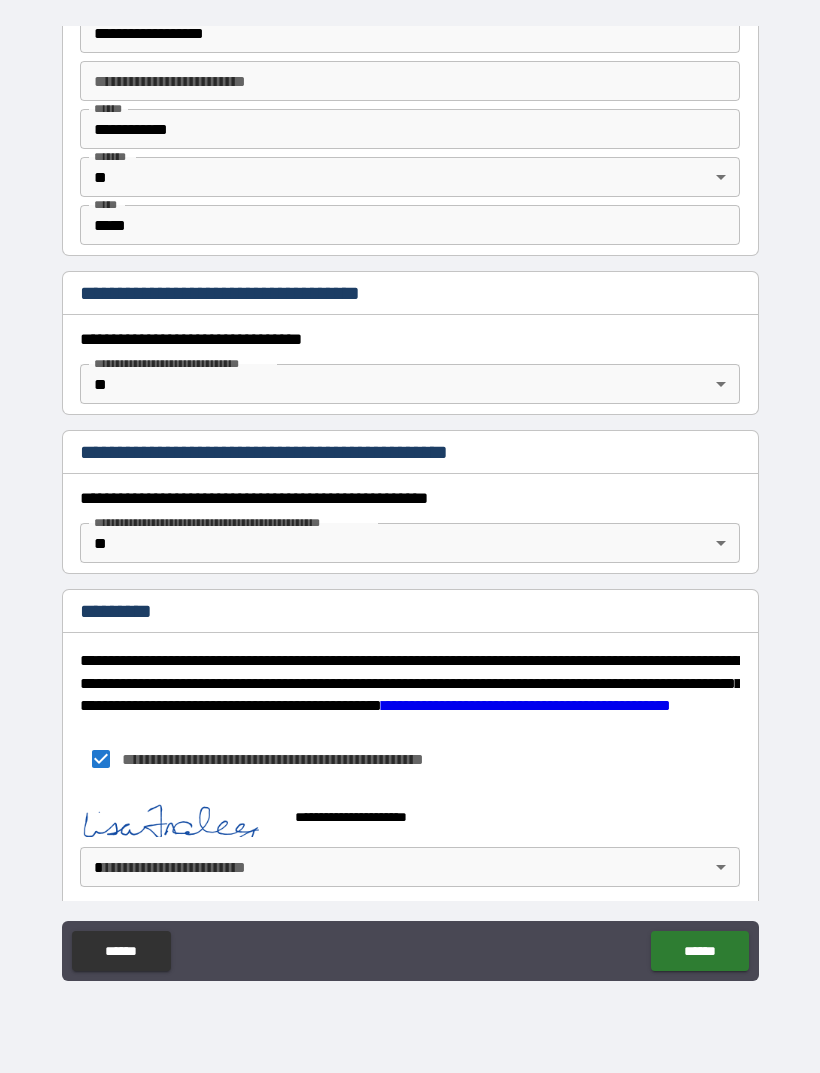 scroll, scrollTop: 1428, scrollLeft: 0, axis: vertical 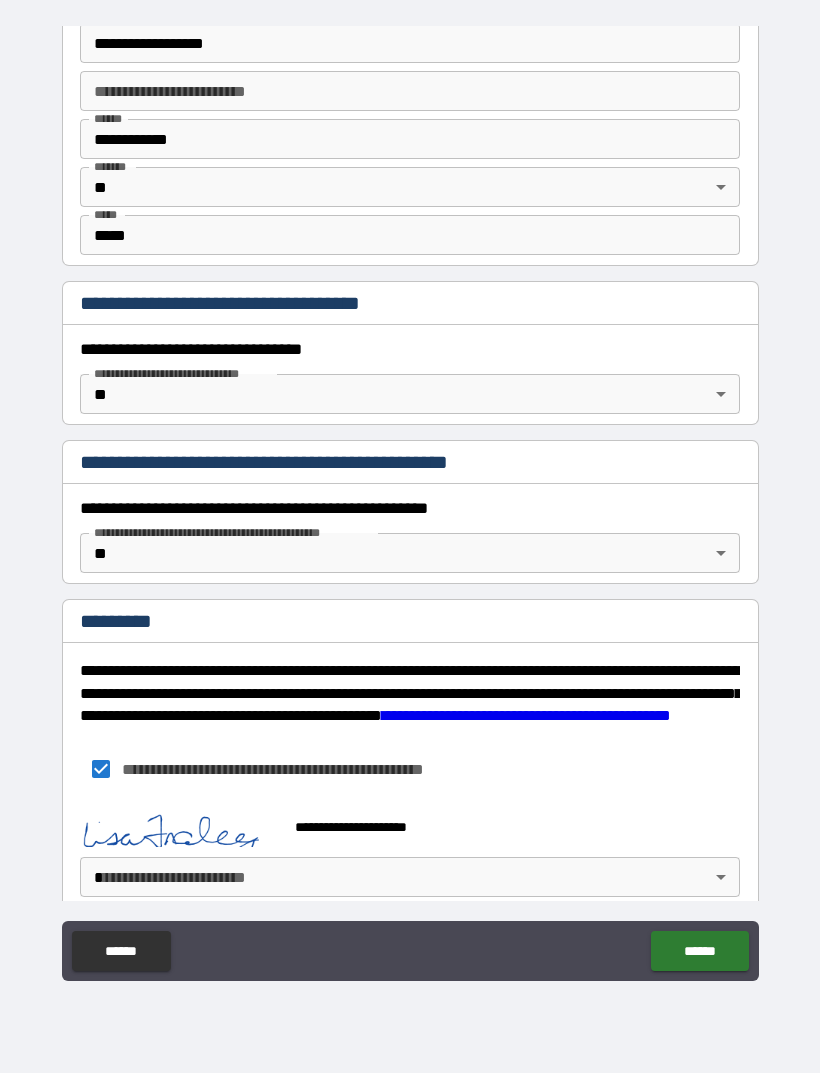 click on "******" at bounding box center (699, 951) 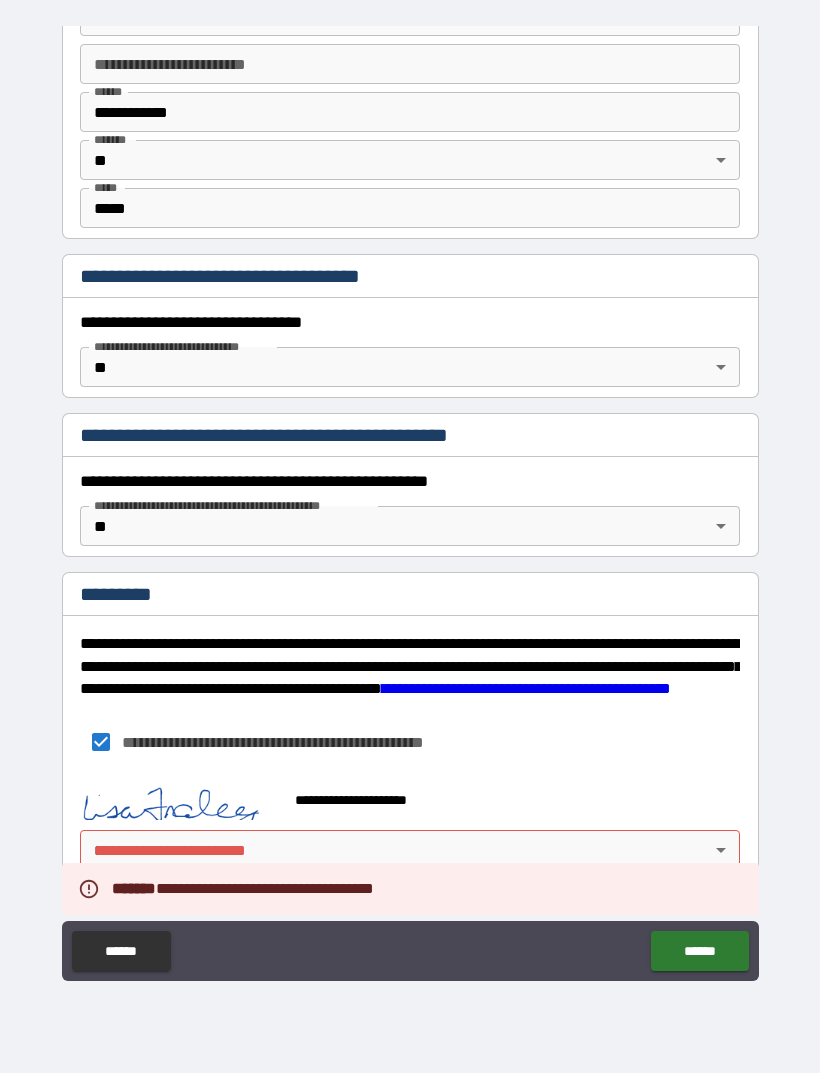 scroll, scrollTop: 1455, scrollLeft: 0, axis: vertical 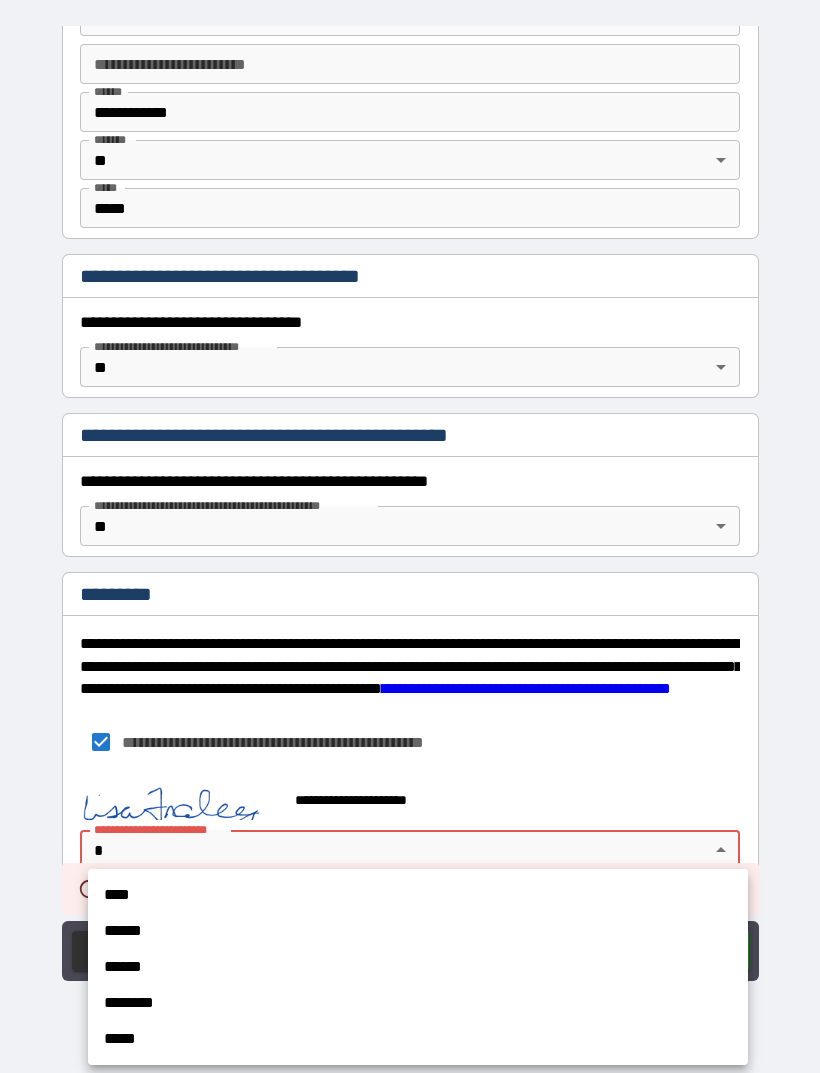 click on "****" at bounding box center [418, 895] 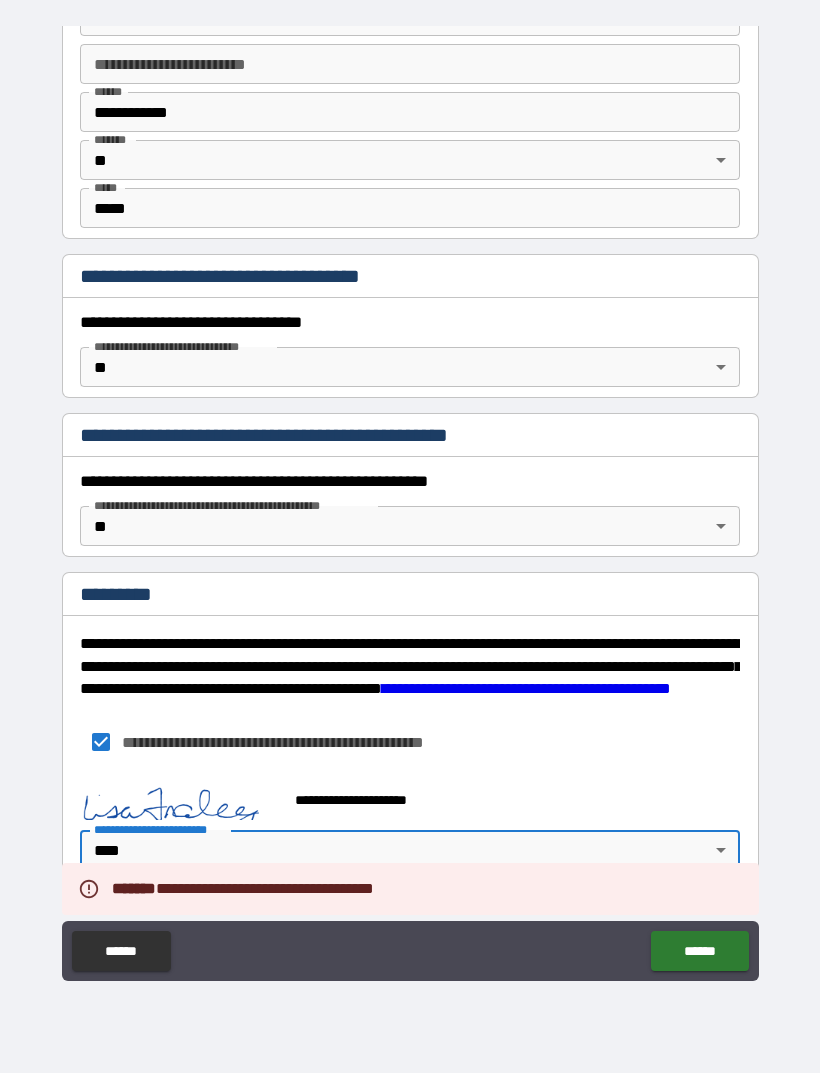 type on "*" 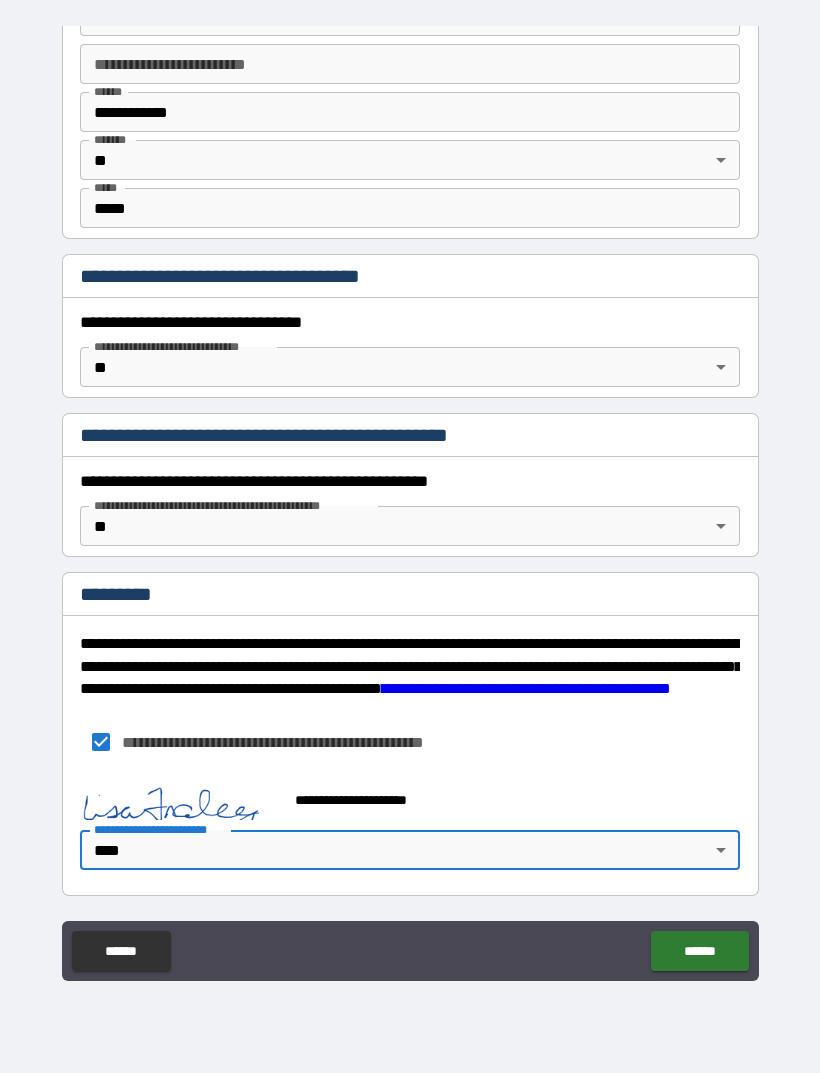 click on "******" at bounding box center [699, 951] 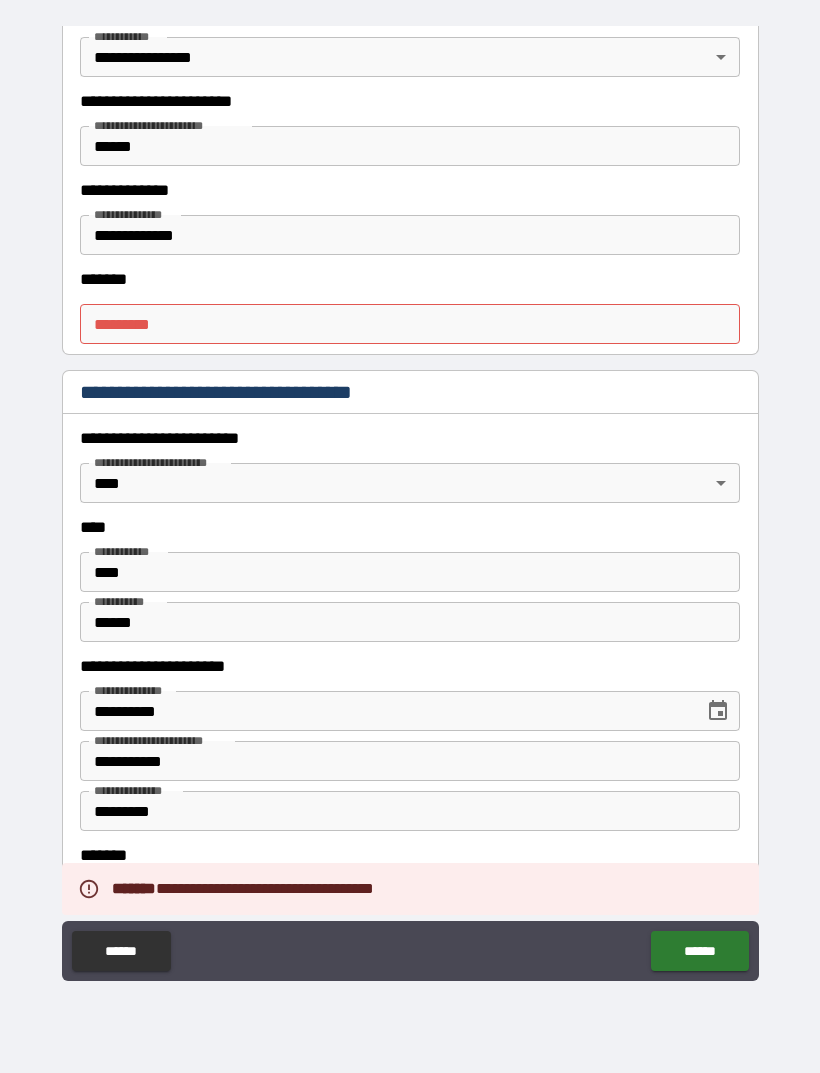 scroll, scrollTop: 558, scrollLeft: 0, axis: vertical 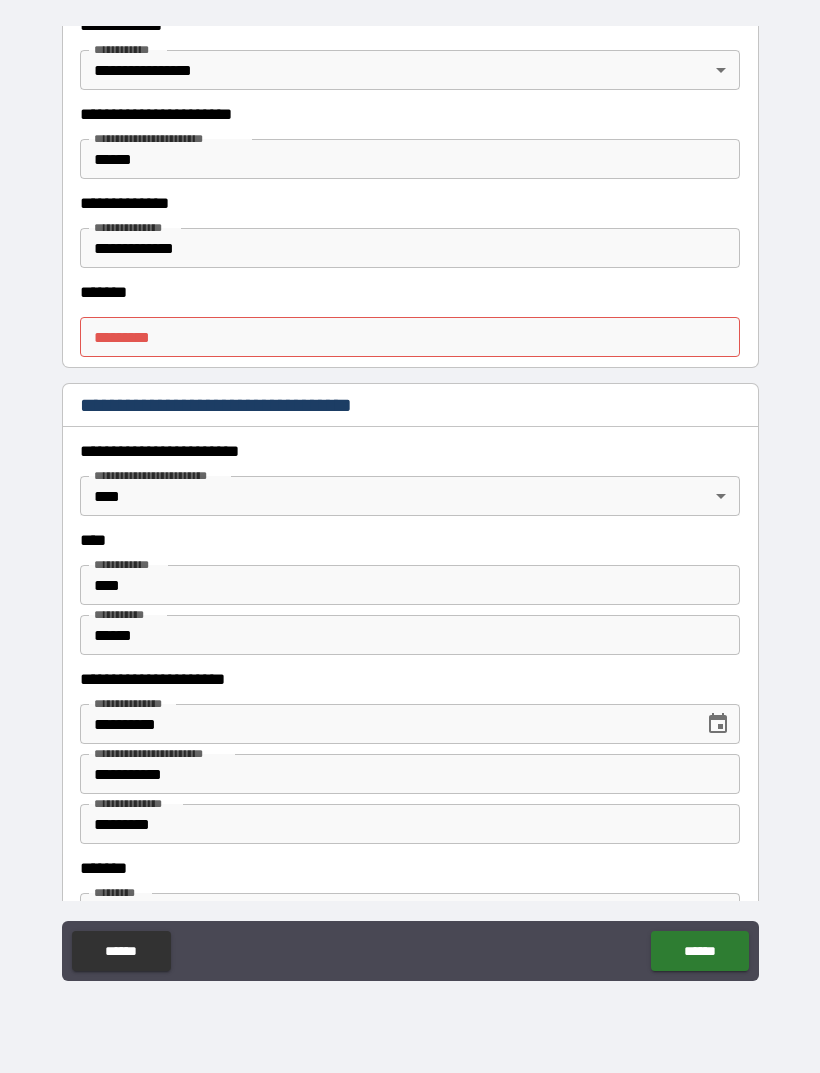 click on "*******   *" at bounding box center (410, 337) 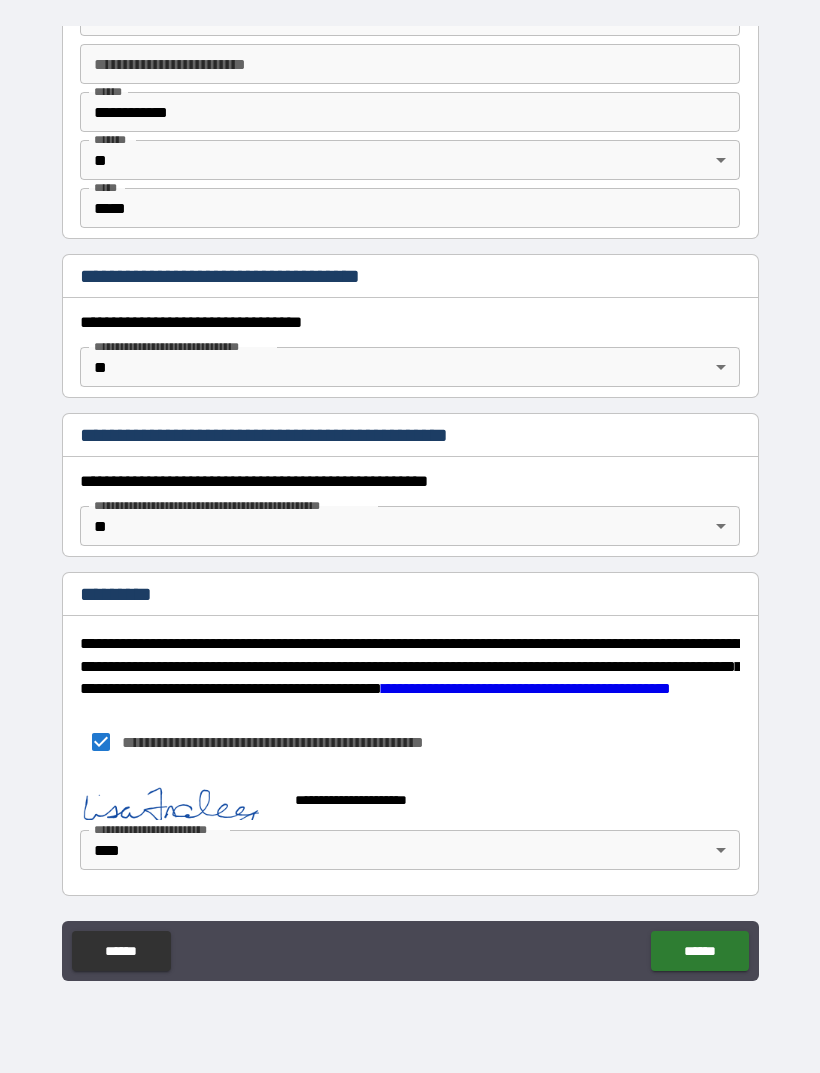 scroll, scrollTop: 1455, scrollLeft: 0, axis: vertical 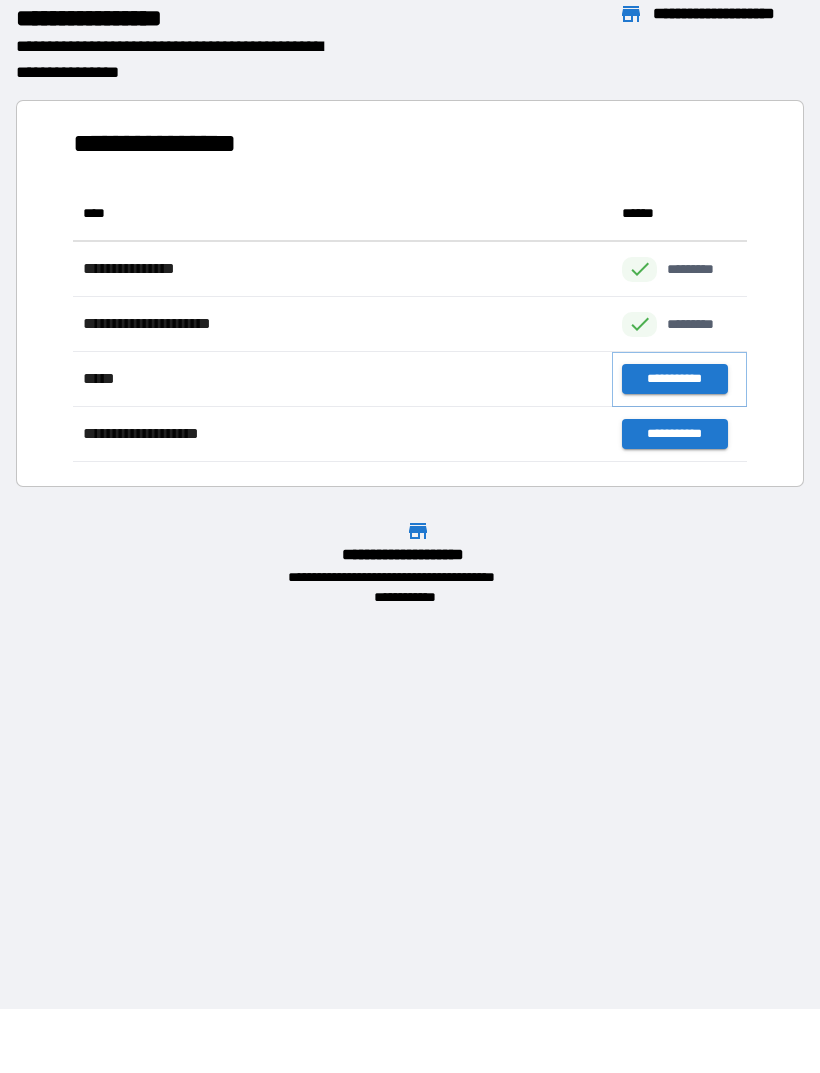 click on "**********" at bounding box center (674, 379) 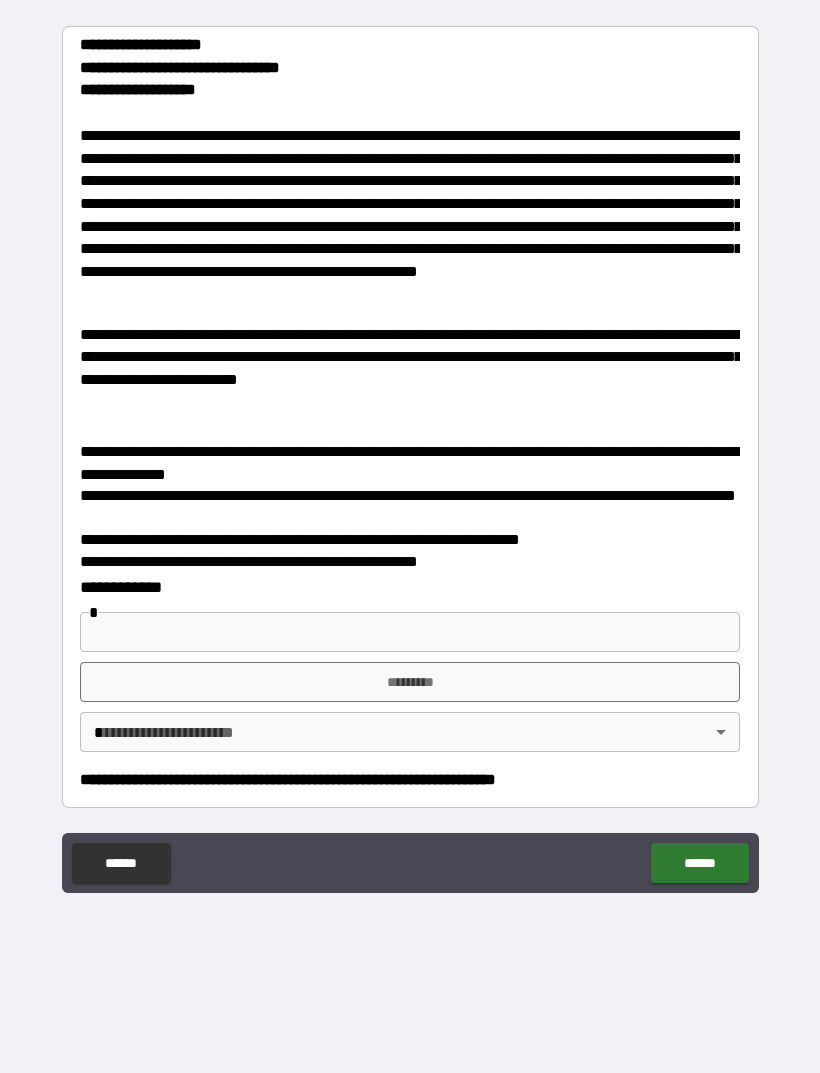 click on "*********" at bounding box center [410, 682] 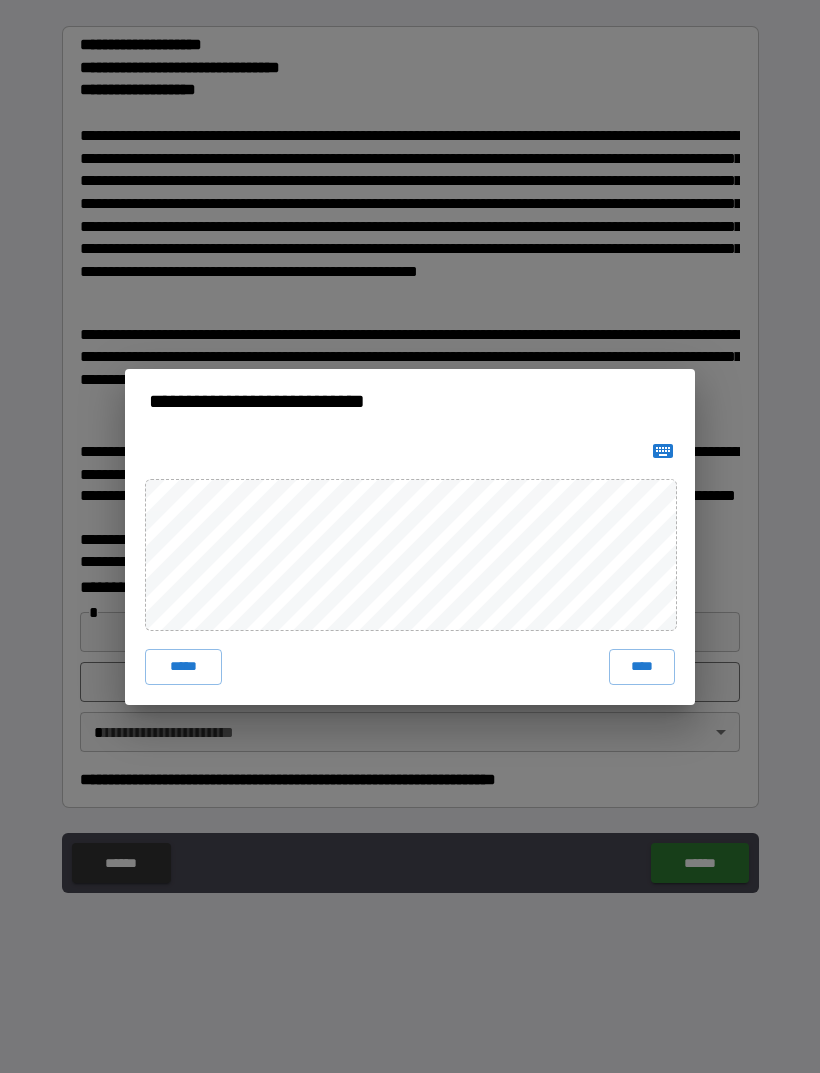 click on "****" at bounding box center (642, 667) 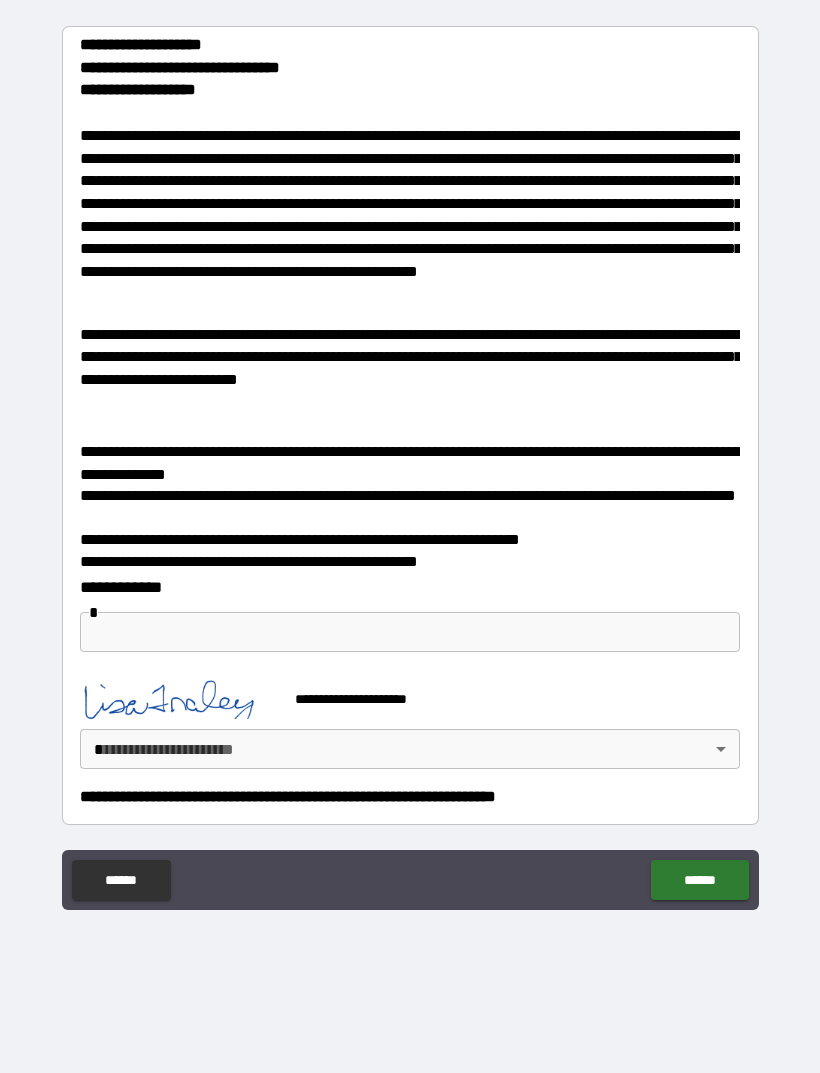click on "******" at bounding box center [699, 880] 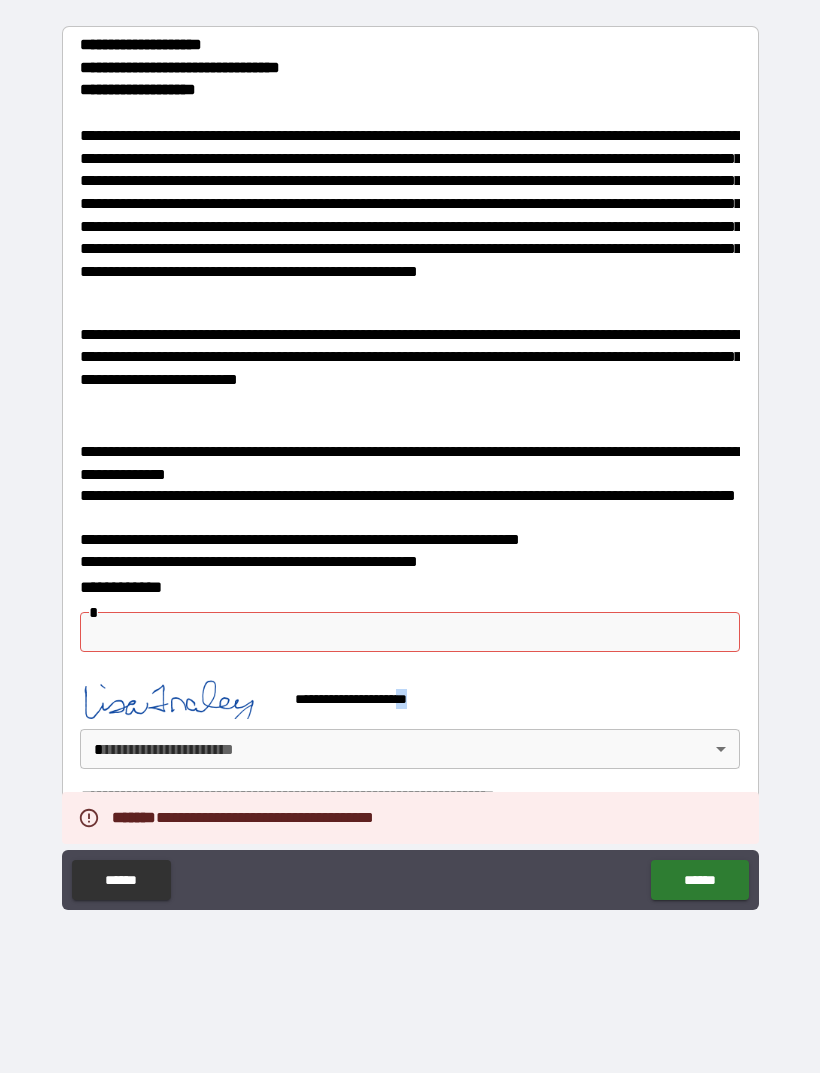 click at bounding box center (410, 632) 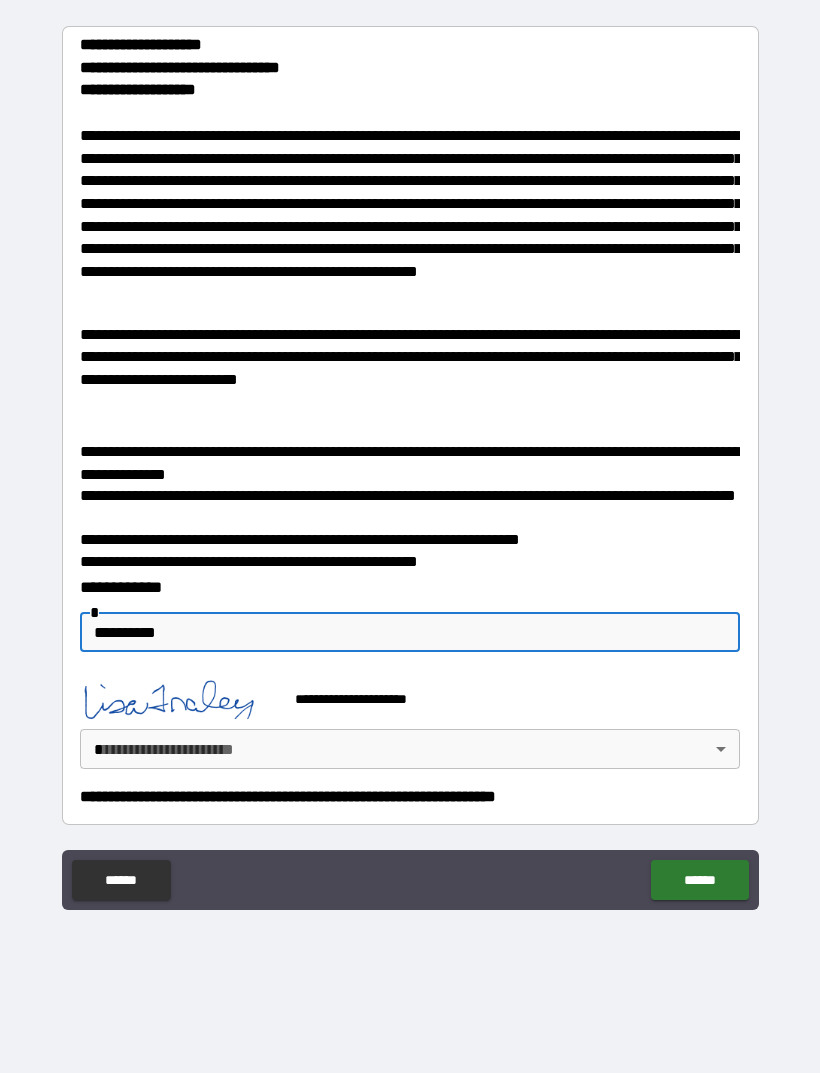 type on "**********" 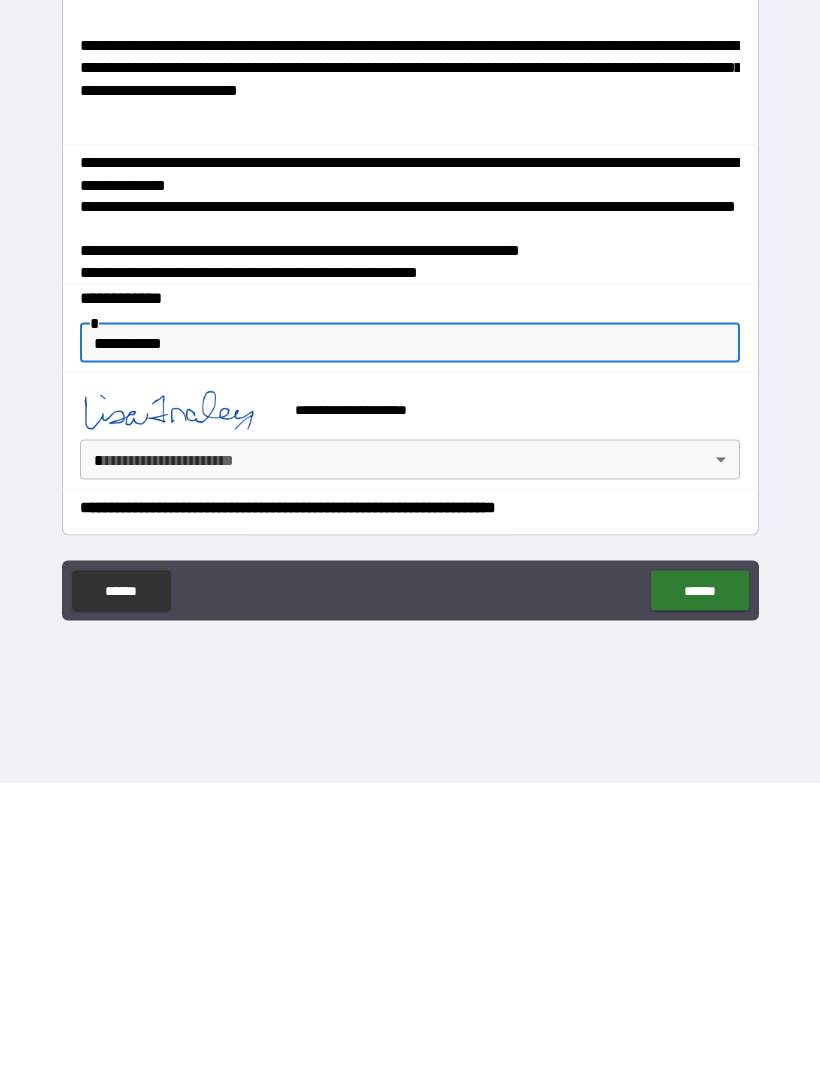 click on "******" at bounding box center [699, 880] 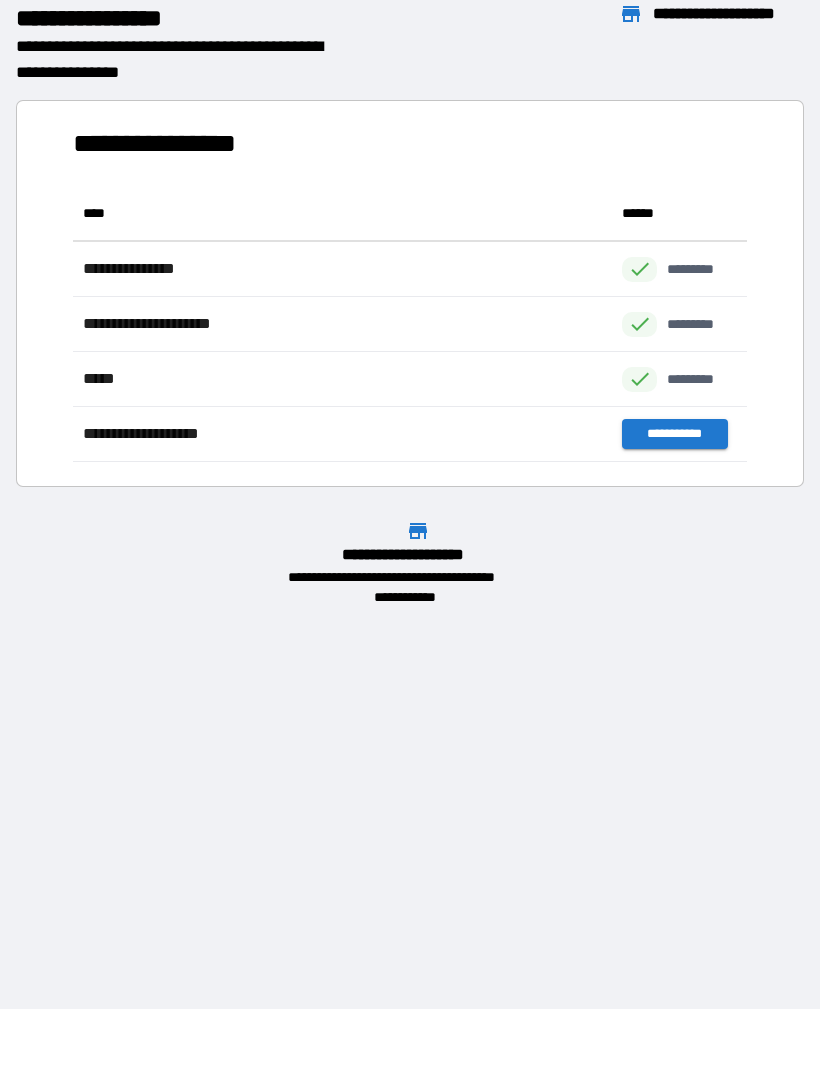scroll, scrollTop: 276, scrollLeft: 674, axis: both 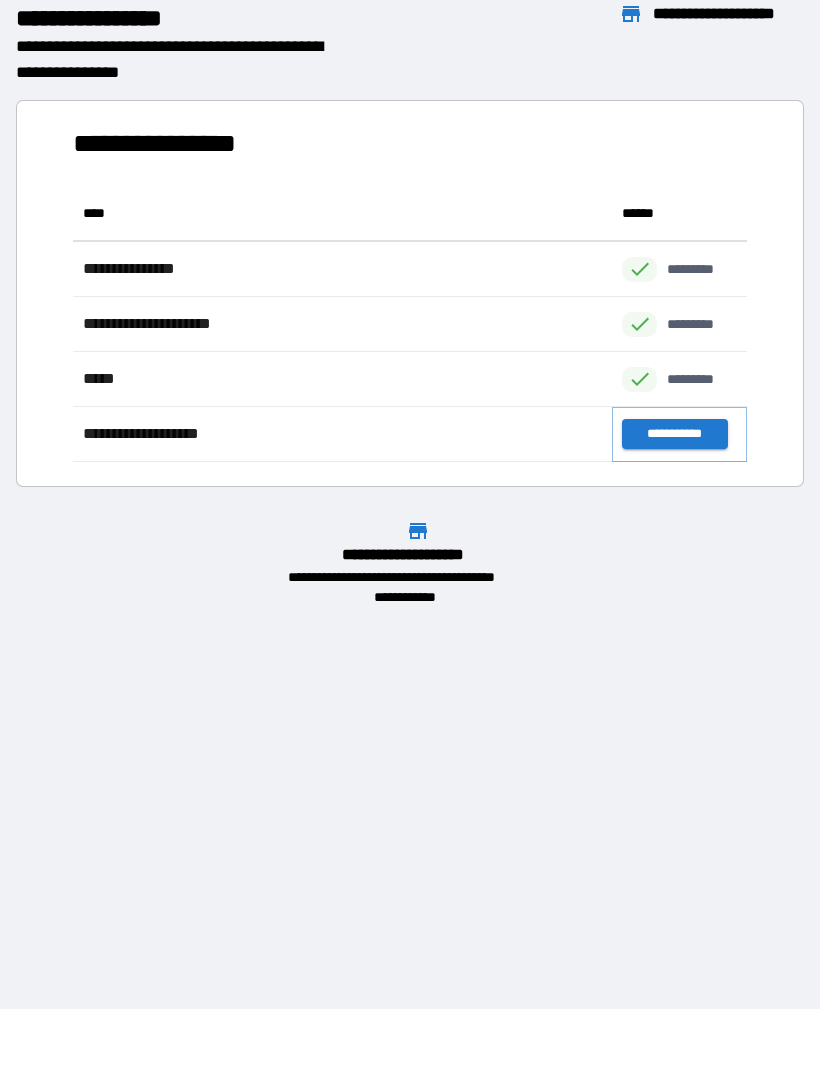 click on "**********" at bounding box center [674, 434] 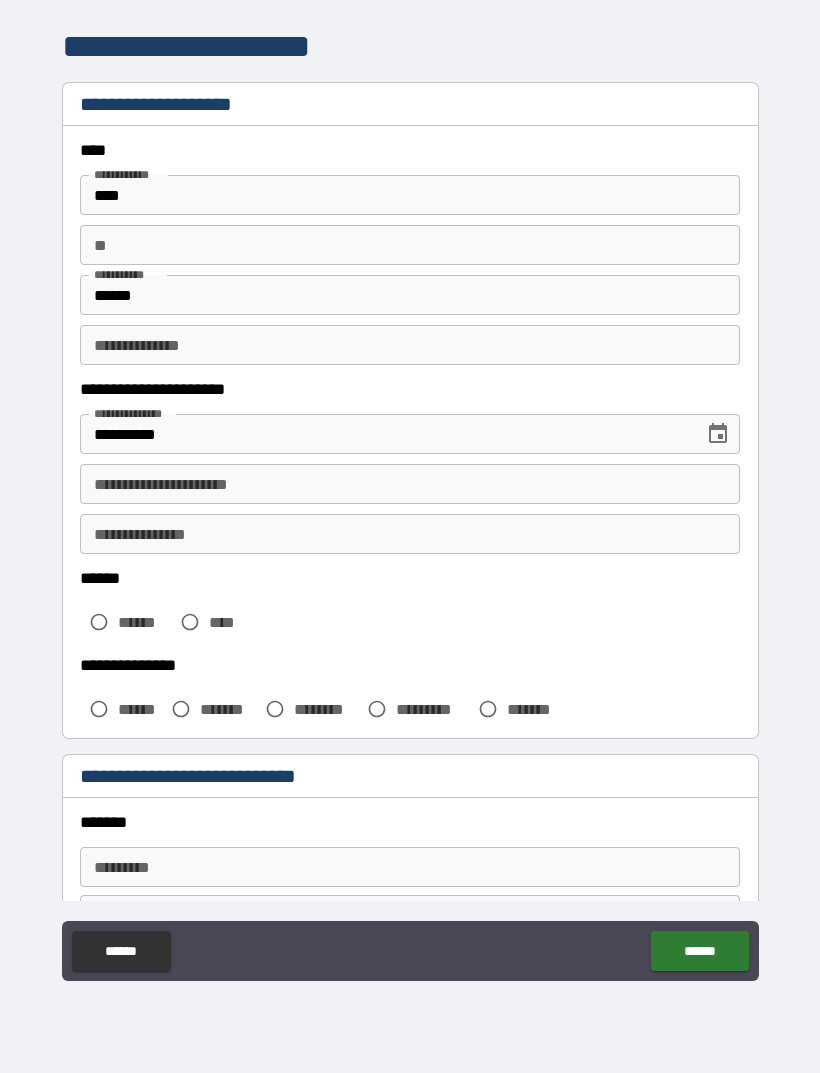 click on "**********" at bounding box center (385, 434) 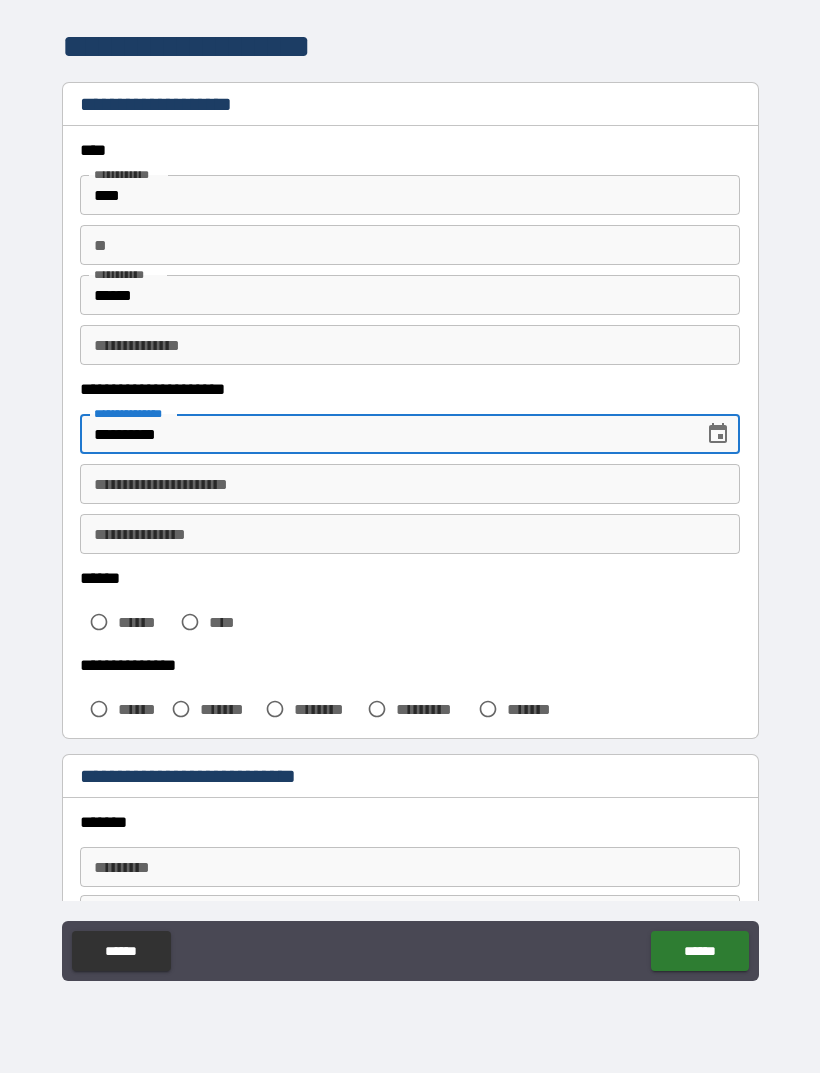 click on "**********" at bounding box center (410, 484) 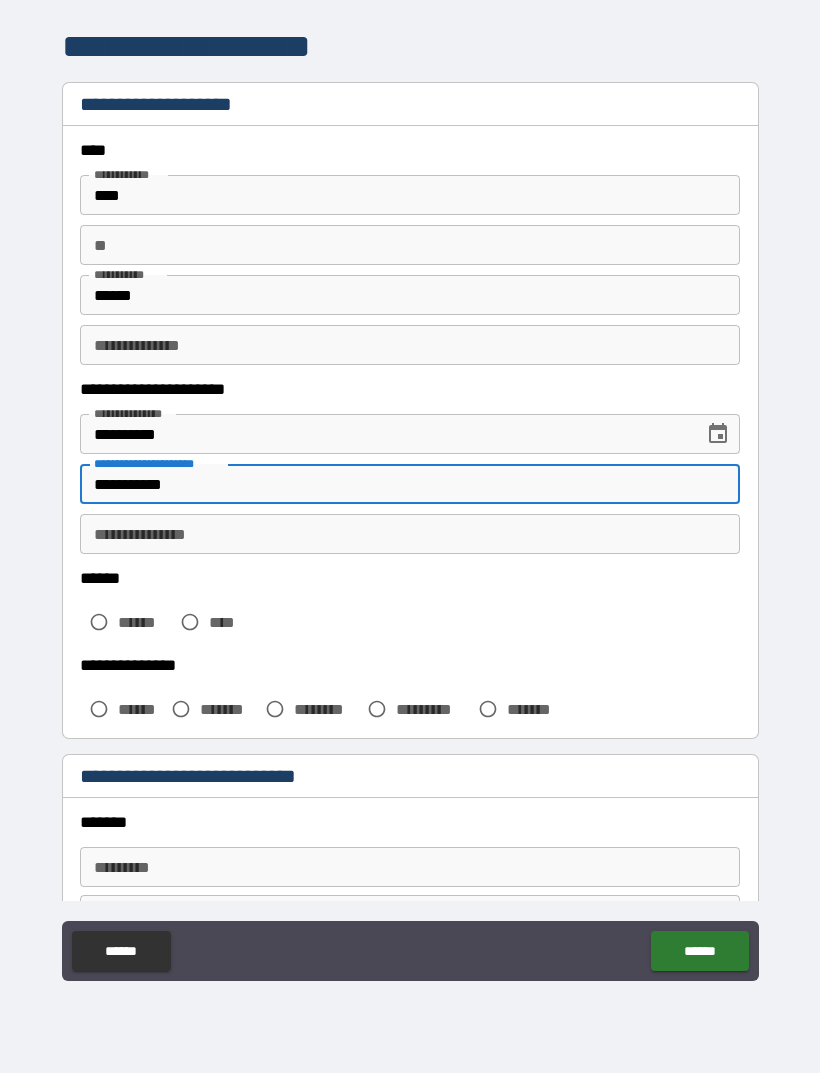 type on "**********" 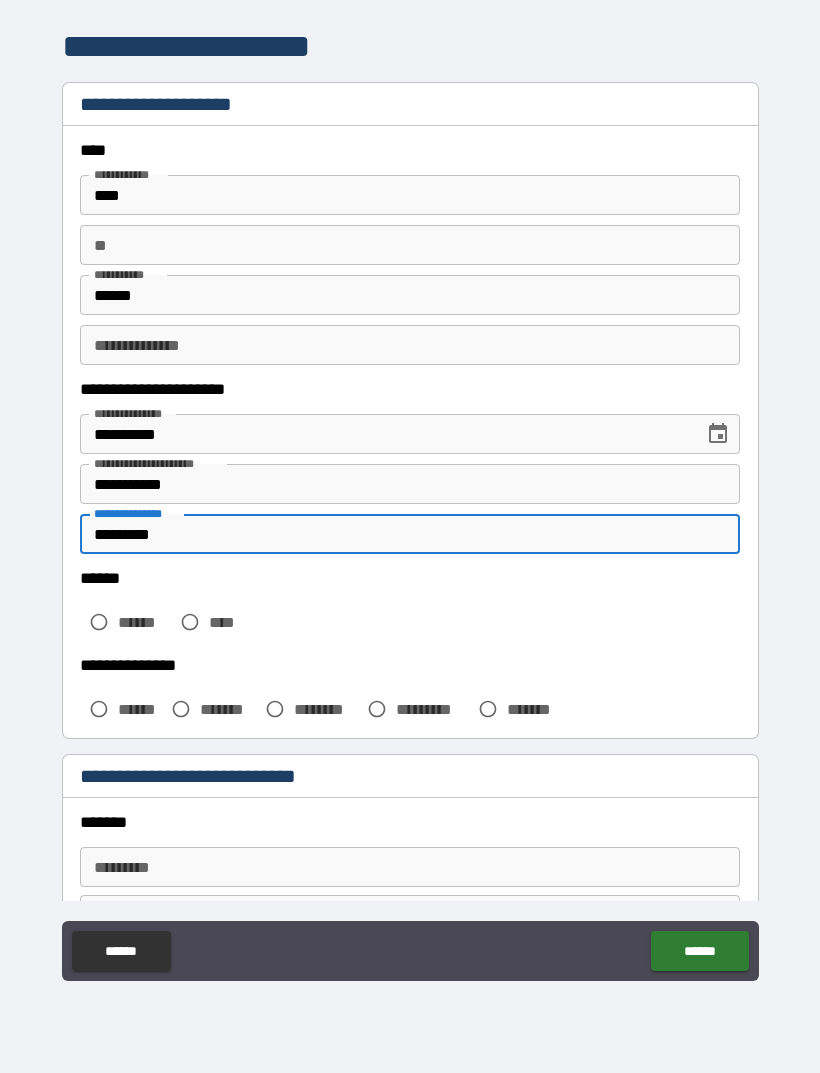 type on "*********" 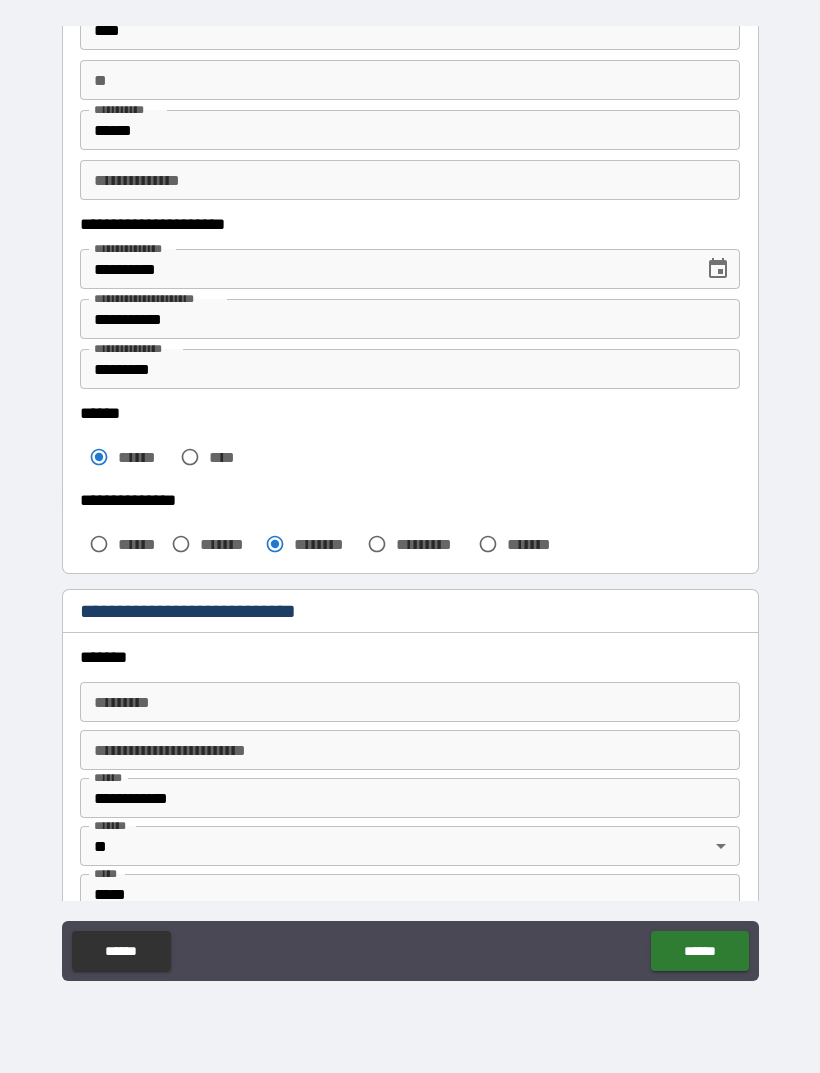 scroll, scrollTop: 169, scrollLeft: 0, axis: vertical 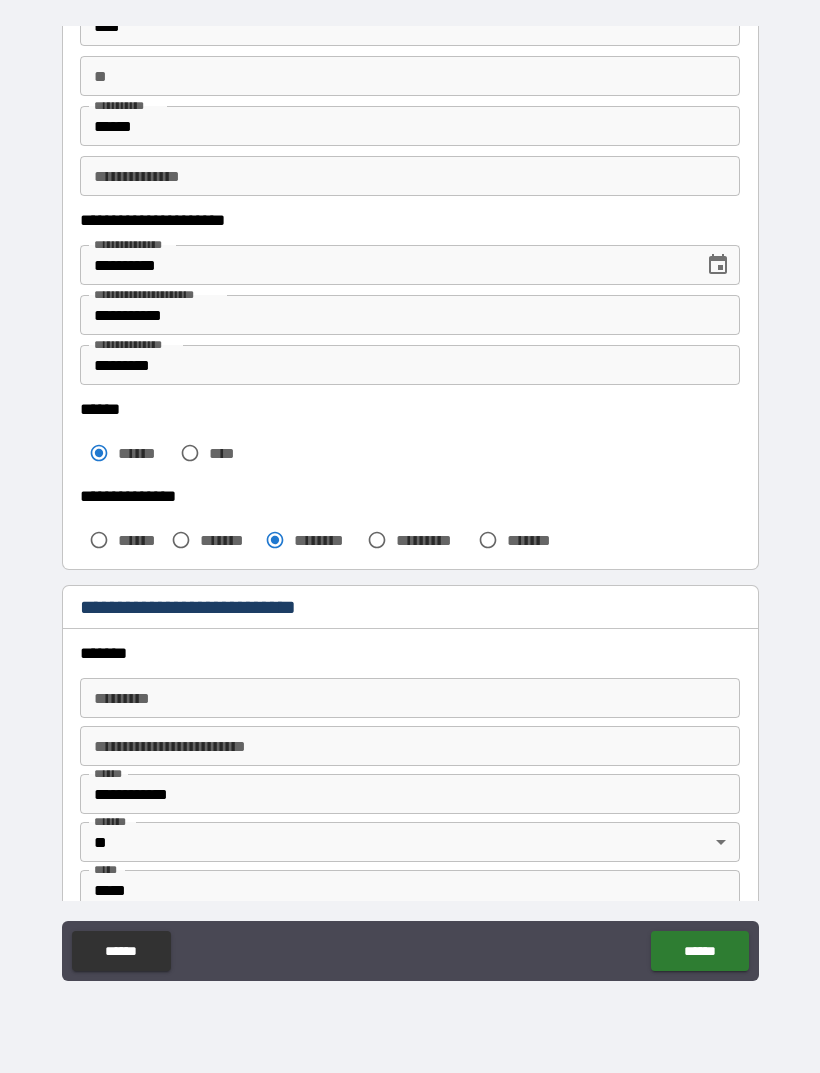click on "*******   *" at bounding box center (410, 698) 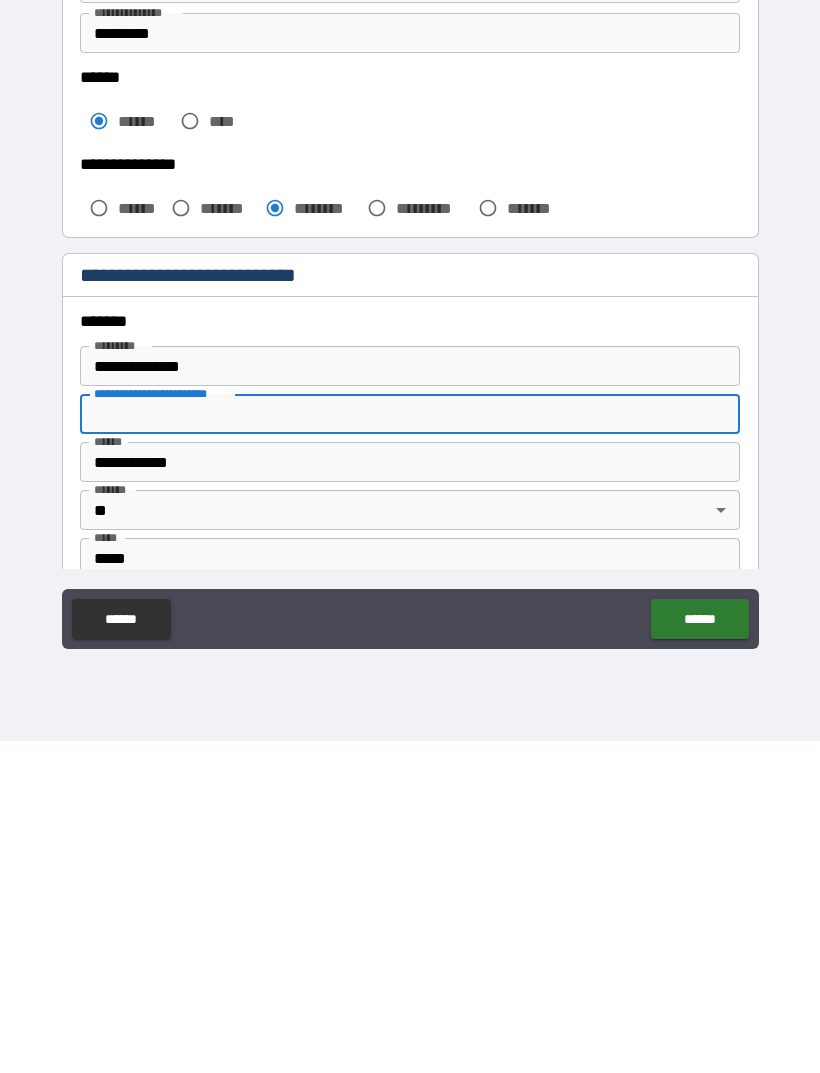 type on "**********" 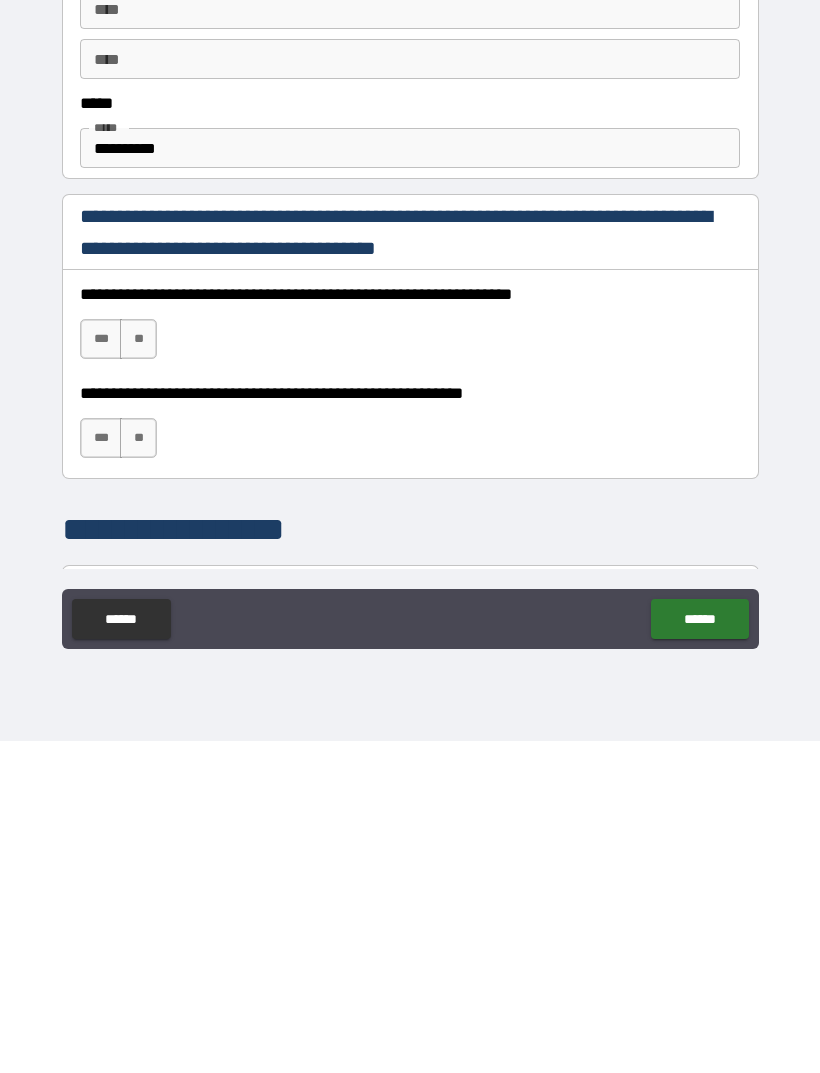 scroll, scrollTop: 864, scrollLeft: 0, axis: vertical 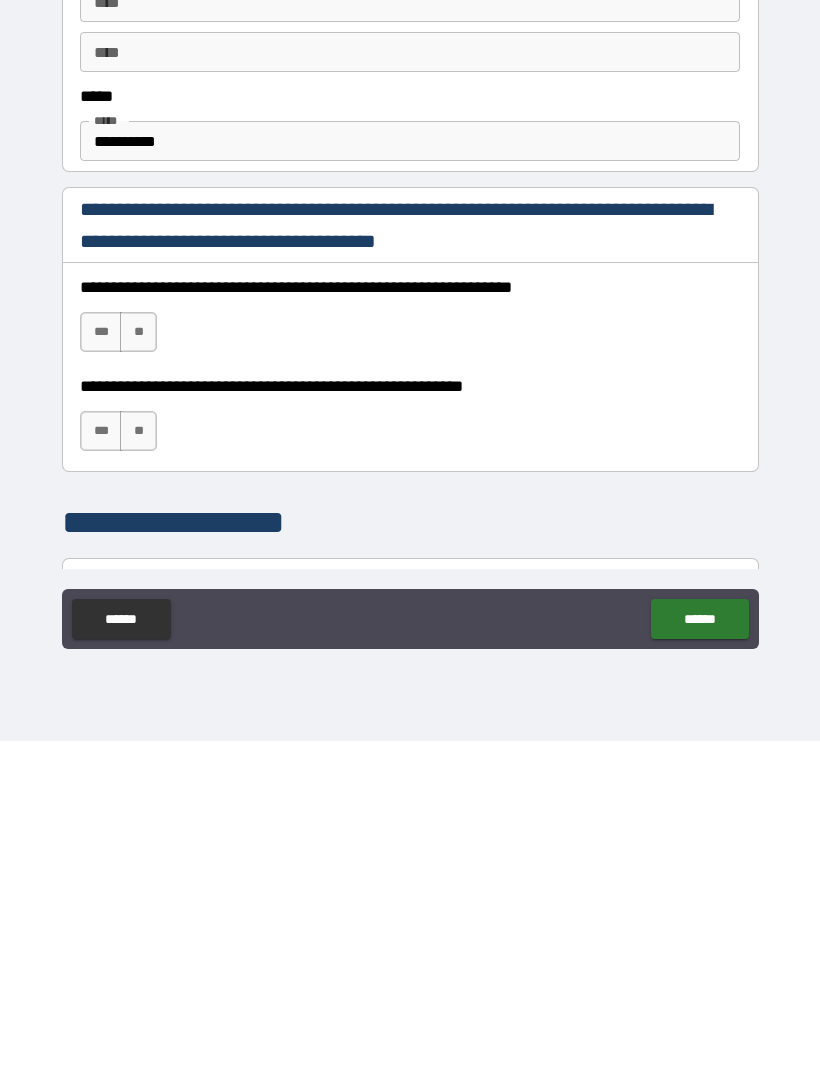 click on "***" at bounding box center (101, 664) 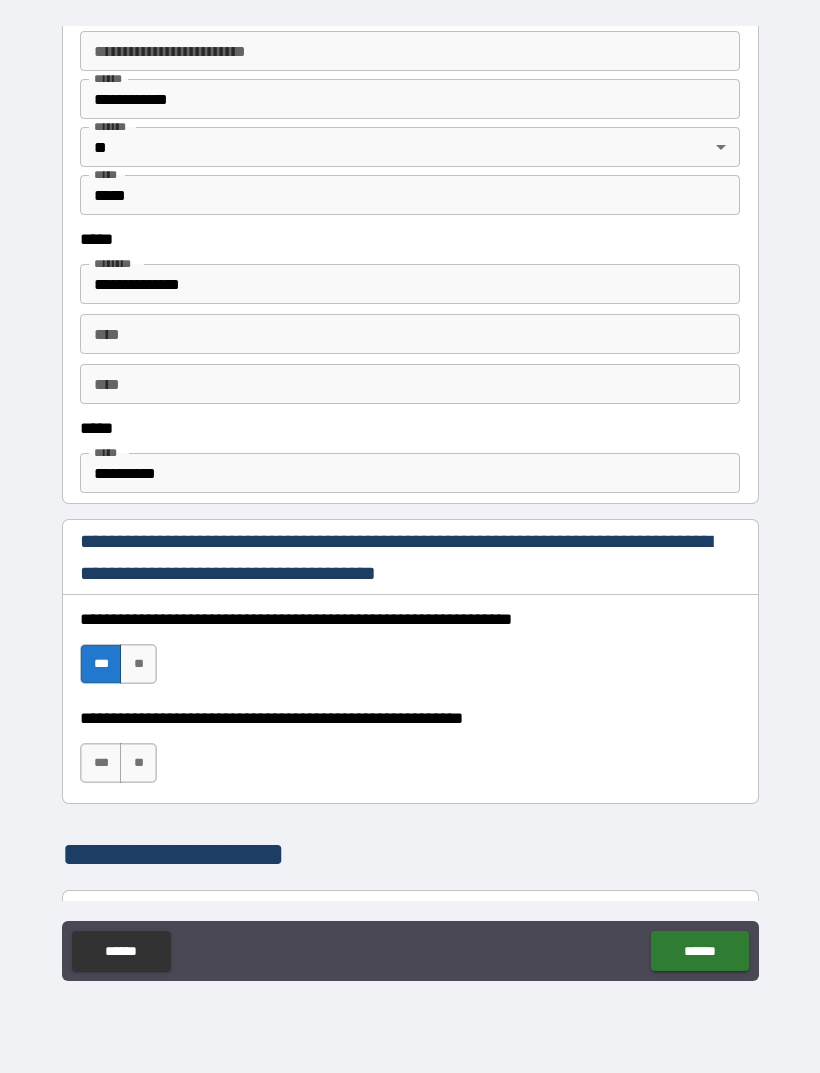 click on "***" at bounding box center [101, 763] 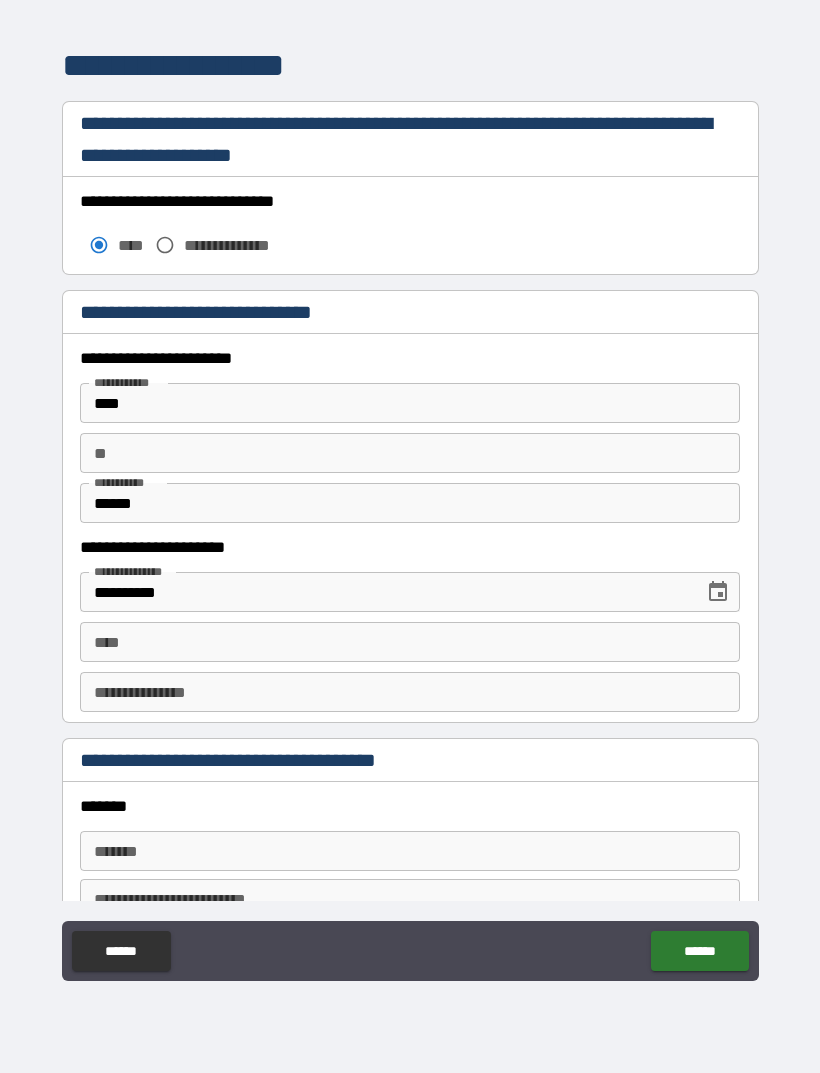 scroll, scrollTop: 1662, scrollLeft: 0, axis: vertical 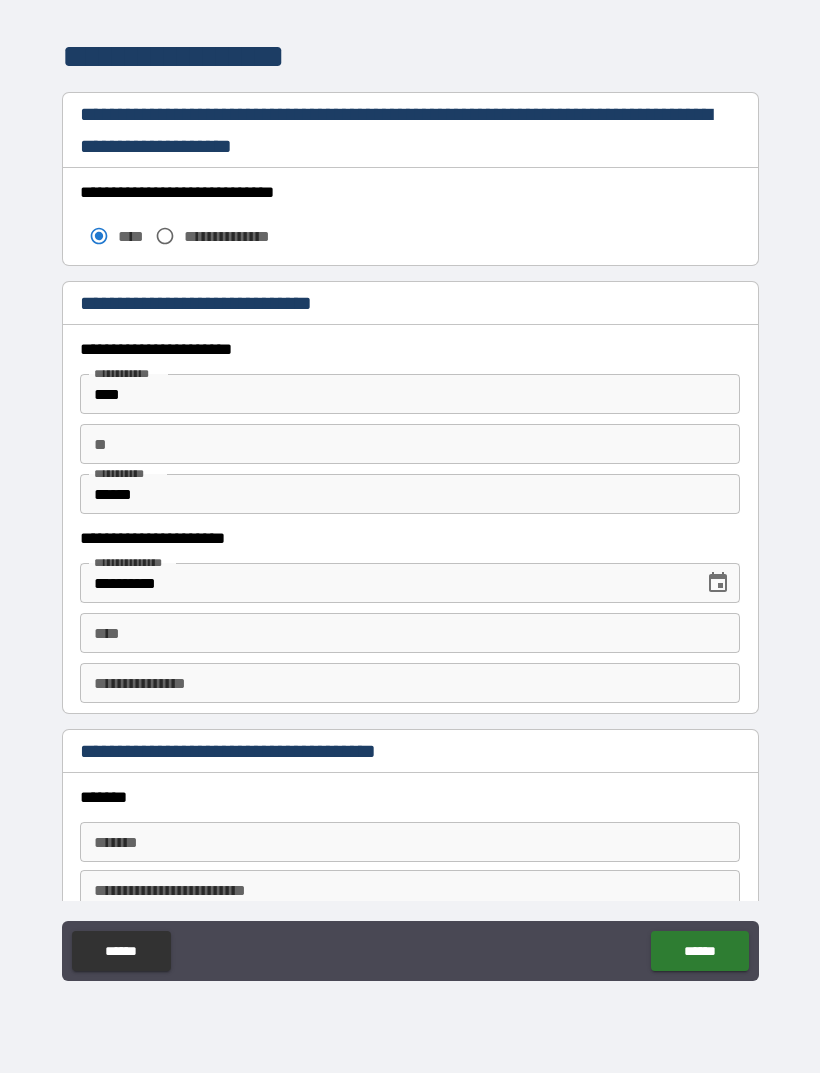 click on "****" at bounding box center (410, 633) 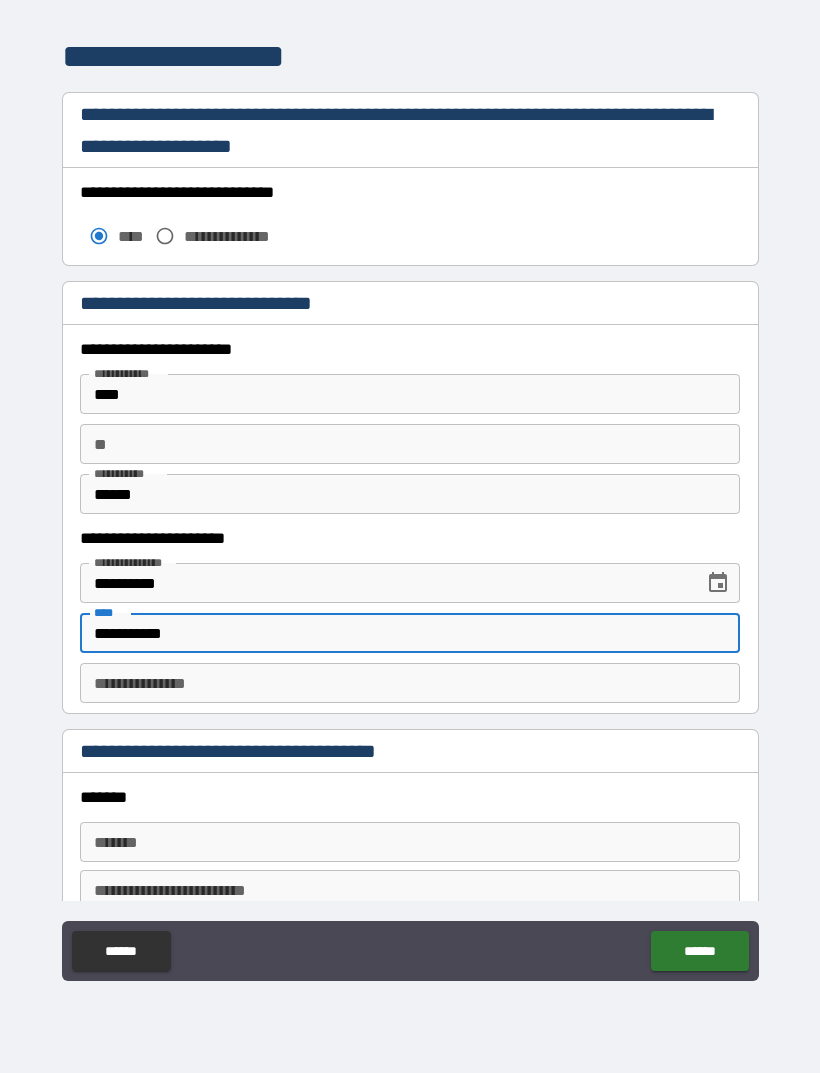 type on "**********" 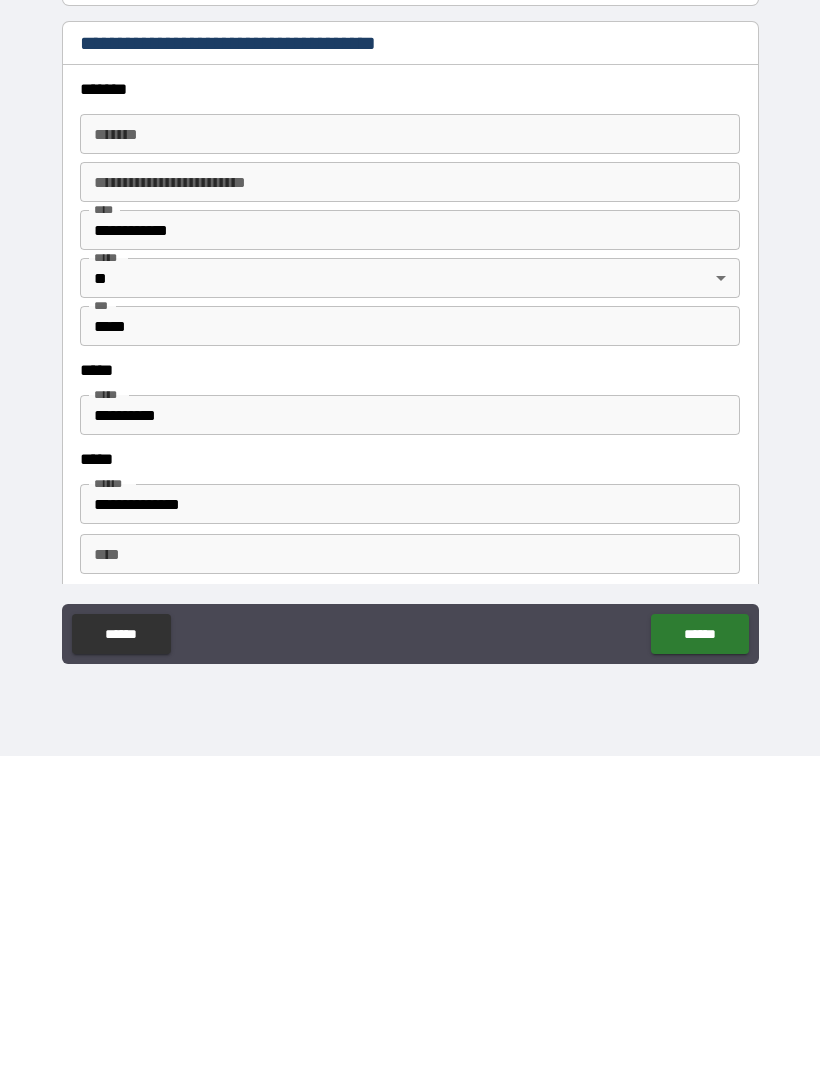scroll, scrollTop: 2051, scrollLeft: 0, axis: vertical 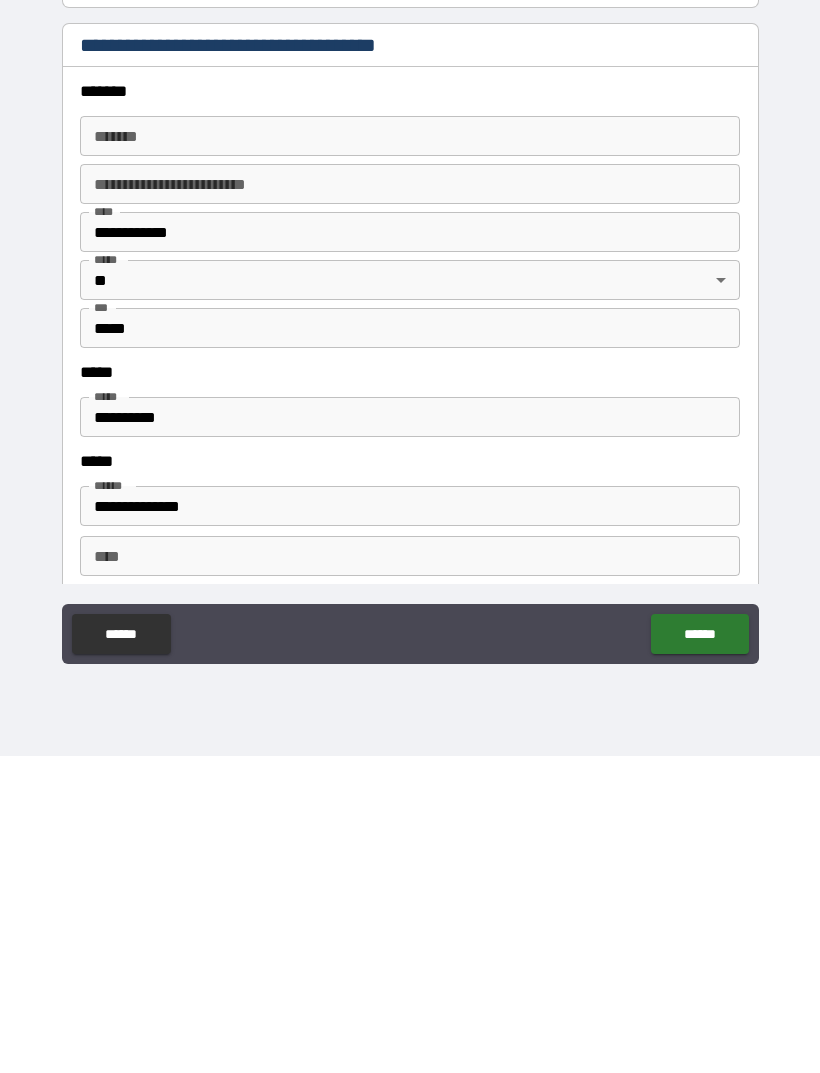 type on "*********" 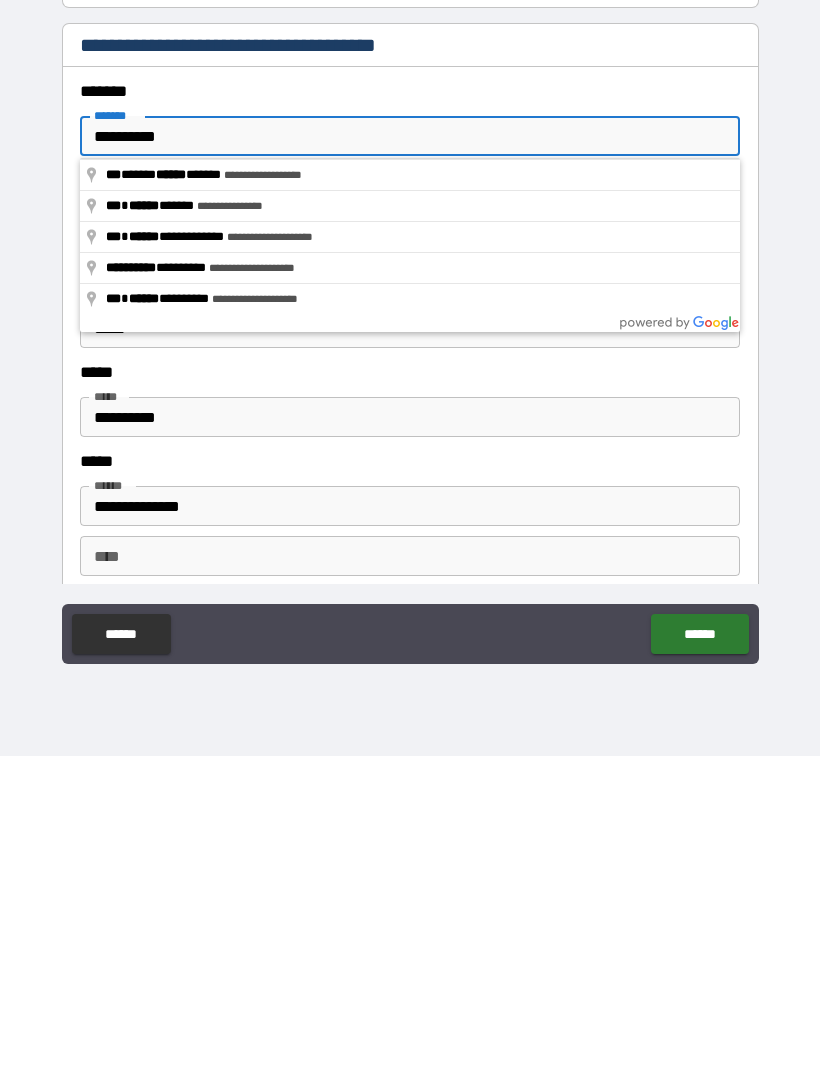 type on "**********" 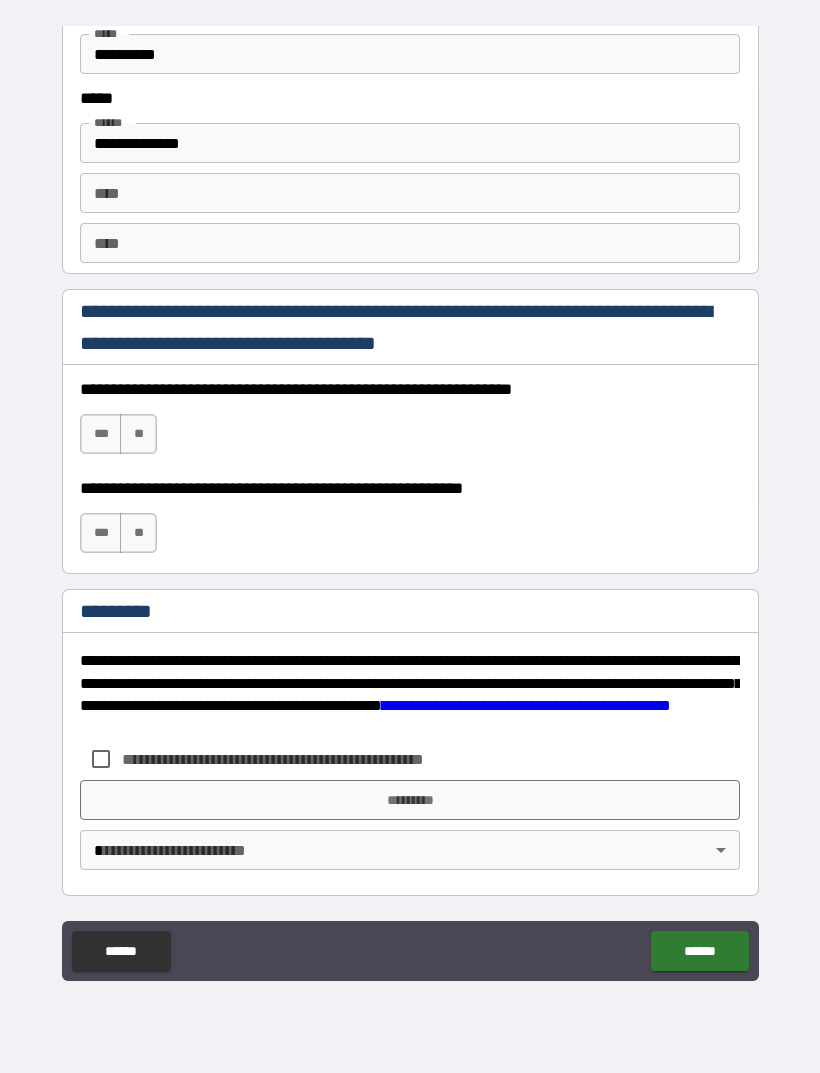 scroll, scrollTop: 2731, scrollLeft: 0, axis: vertical 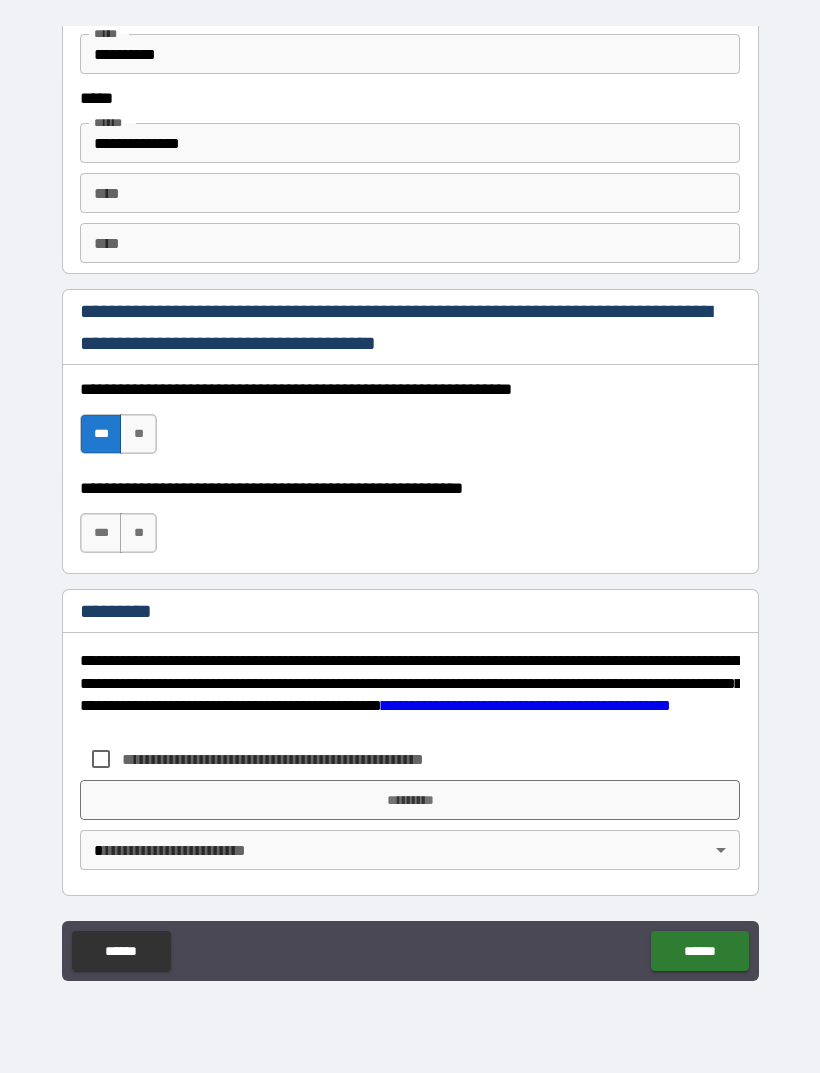 click on "***" at bounding box center (101, 533) 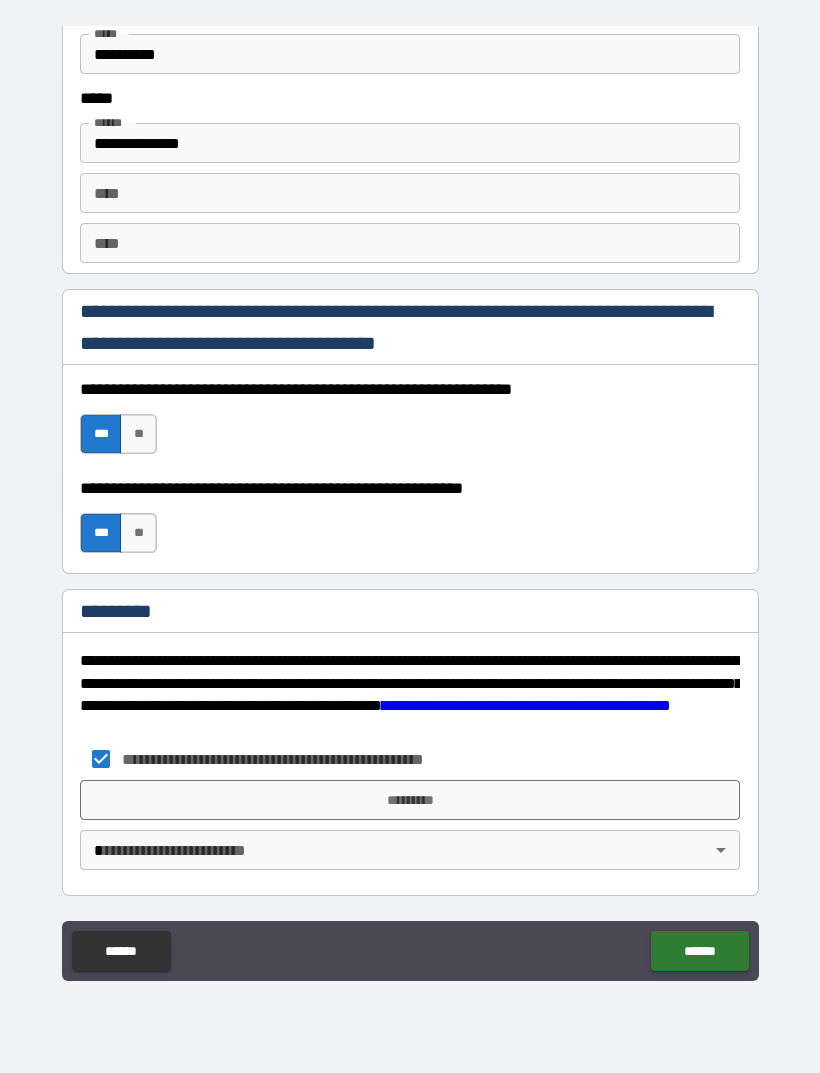 click on "*********" at bounding box center [410, 800] 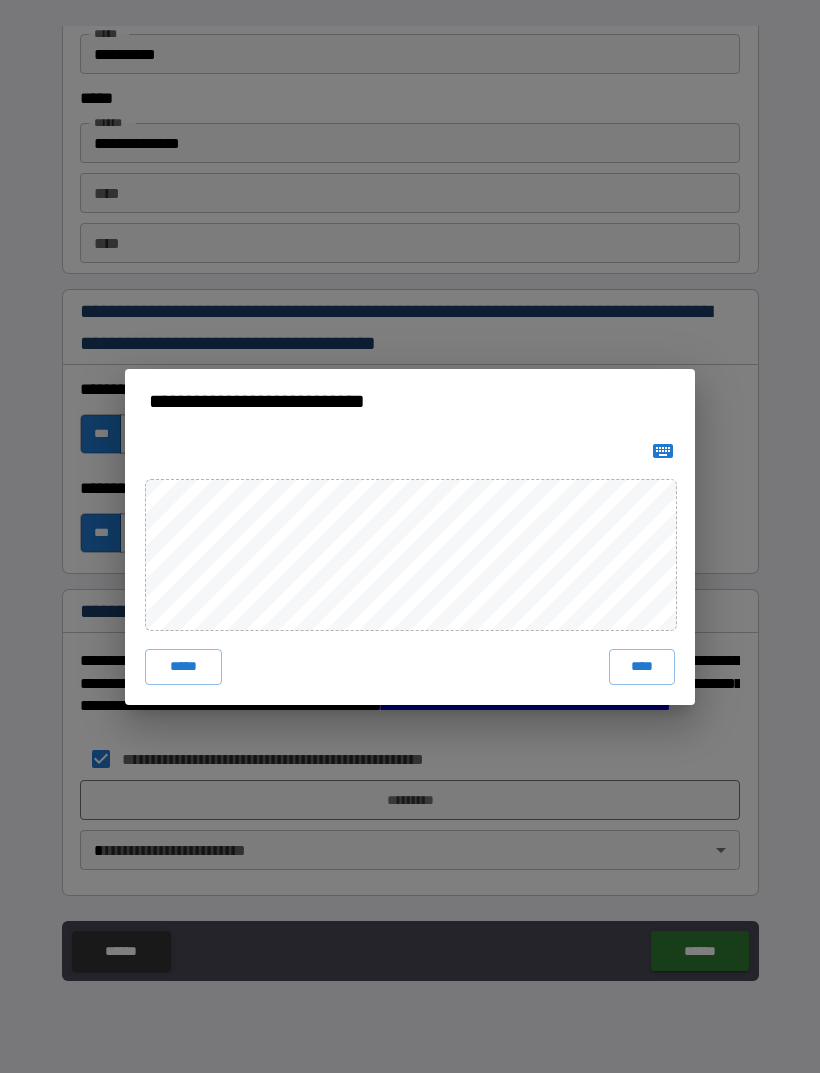 click on "****" at bounding box center (642, 667) 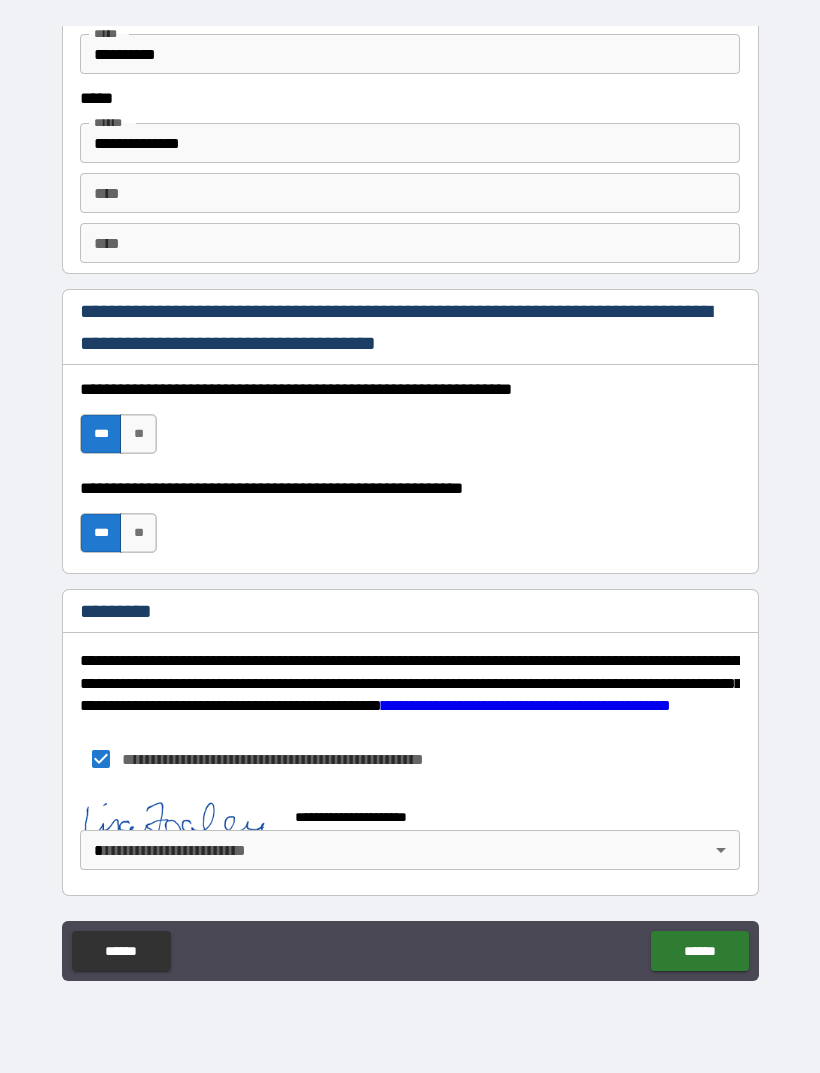 scroll, scrollTop: 2721, scrollLeft: 0, axis: vertical 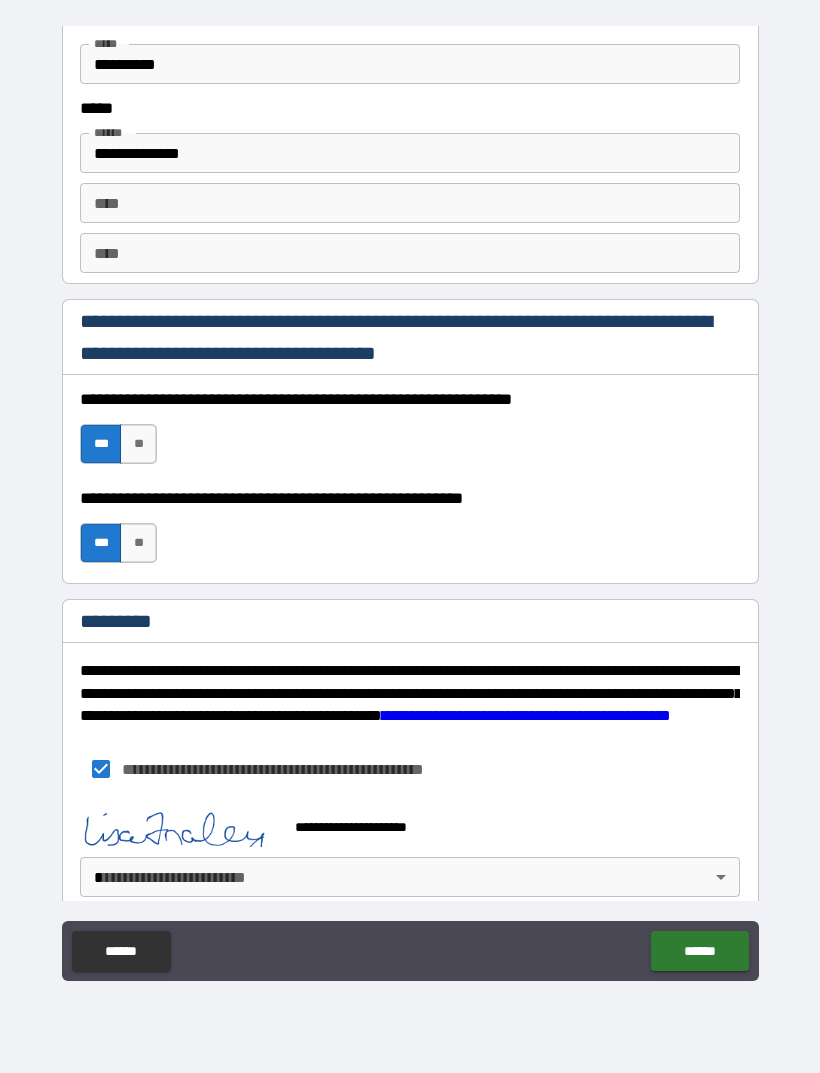 click on "**********" at bounding box center (410, 504) 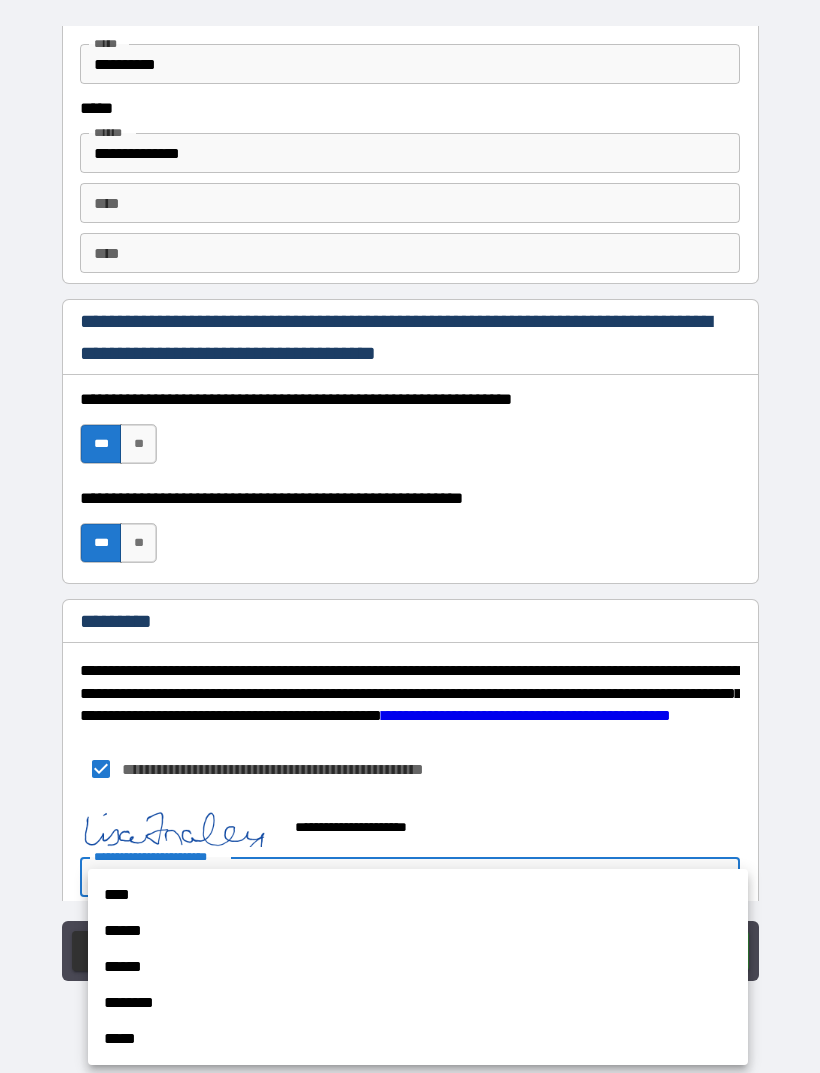 click on "****" at bounding box center [418, 895] 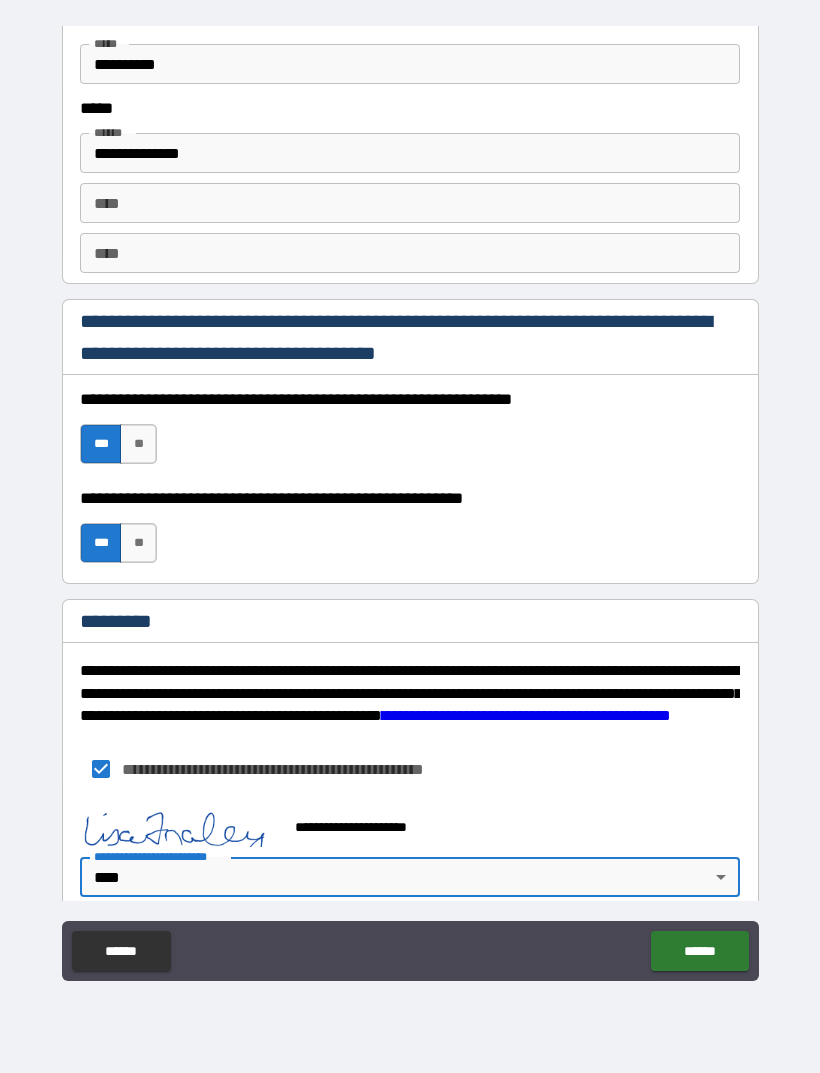 click on "******" at bounding box center [699, 951] 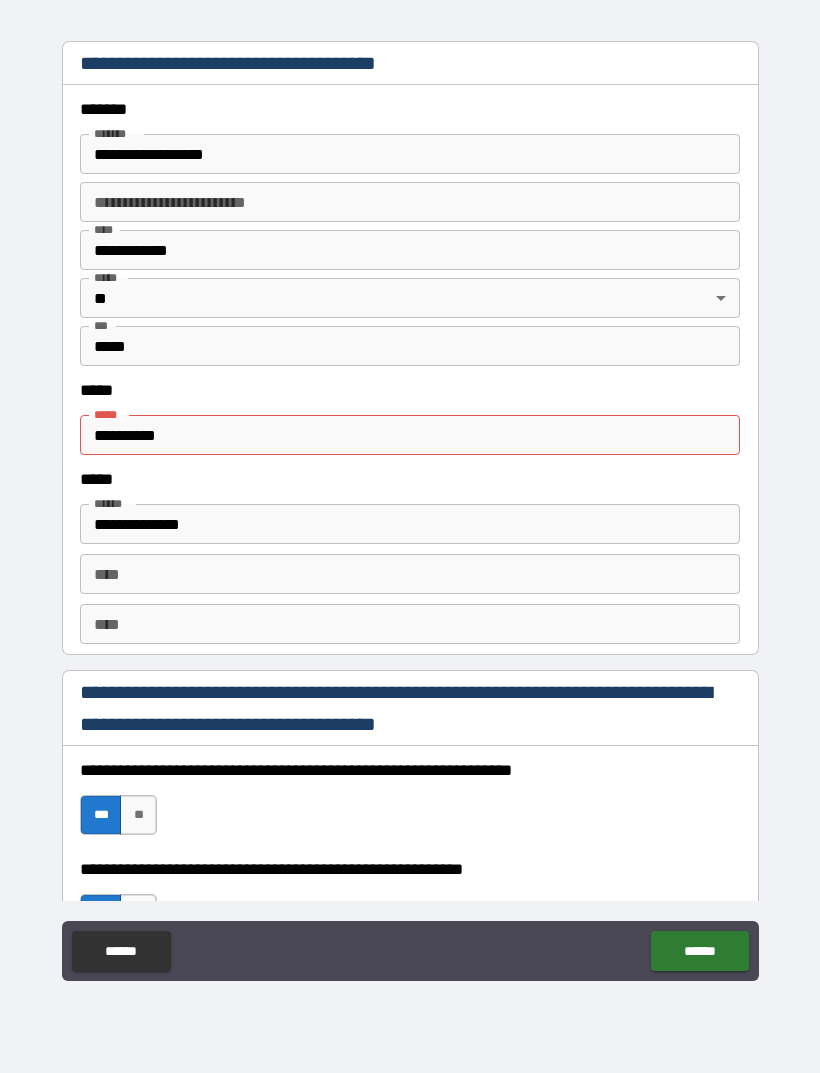 scroll, scrollTop: 2349, scrollLeft: 0, axis: vertical 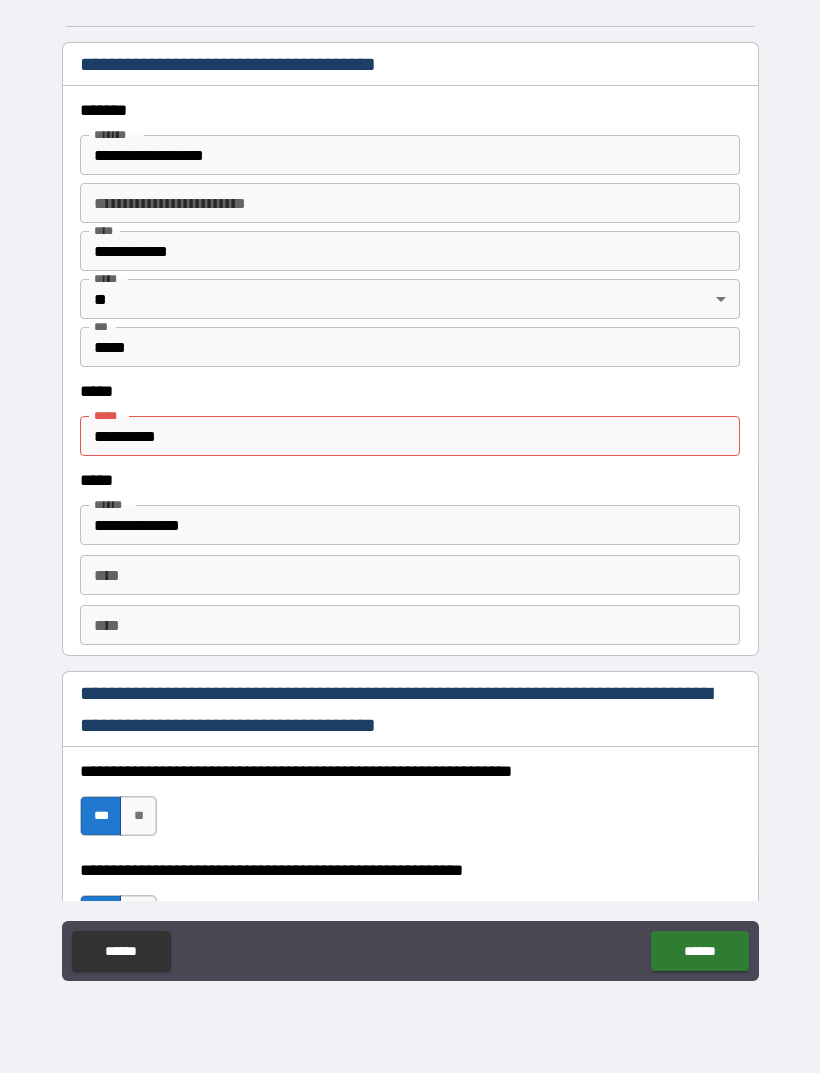 click on "**********" at bounding box center (410, 436) 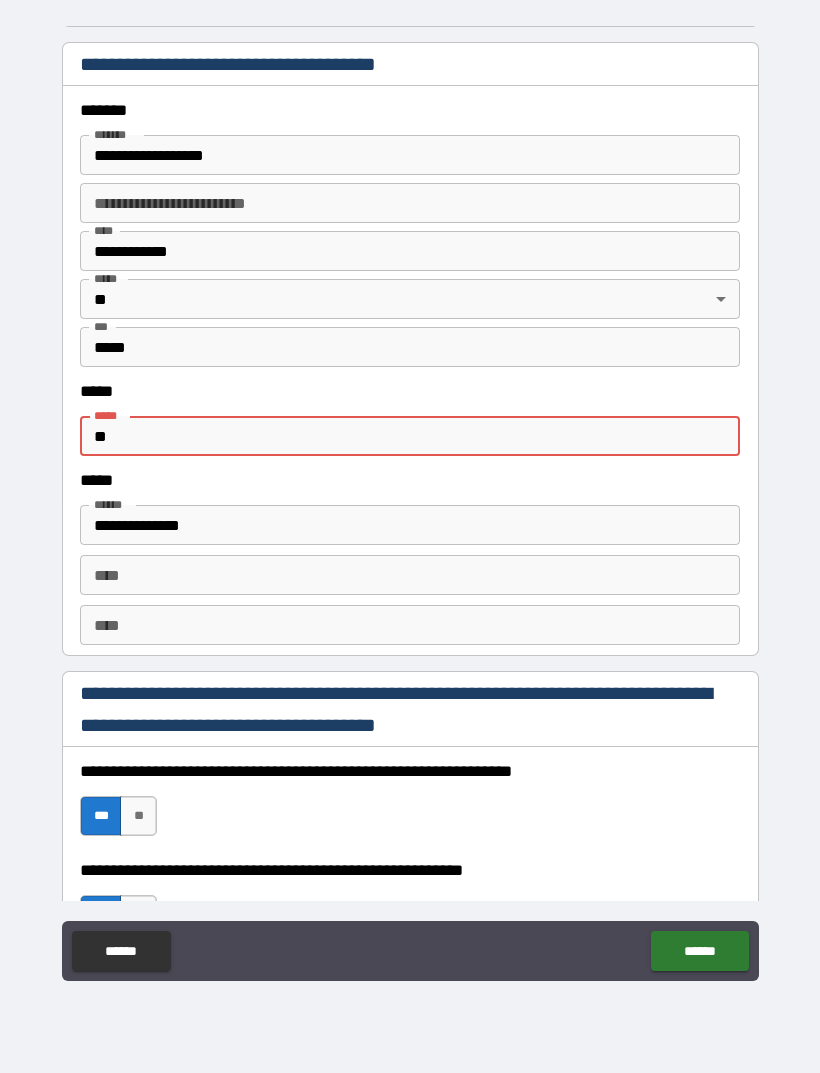 type on "*" 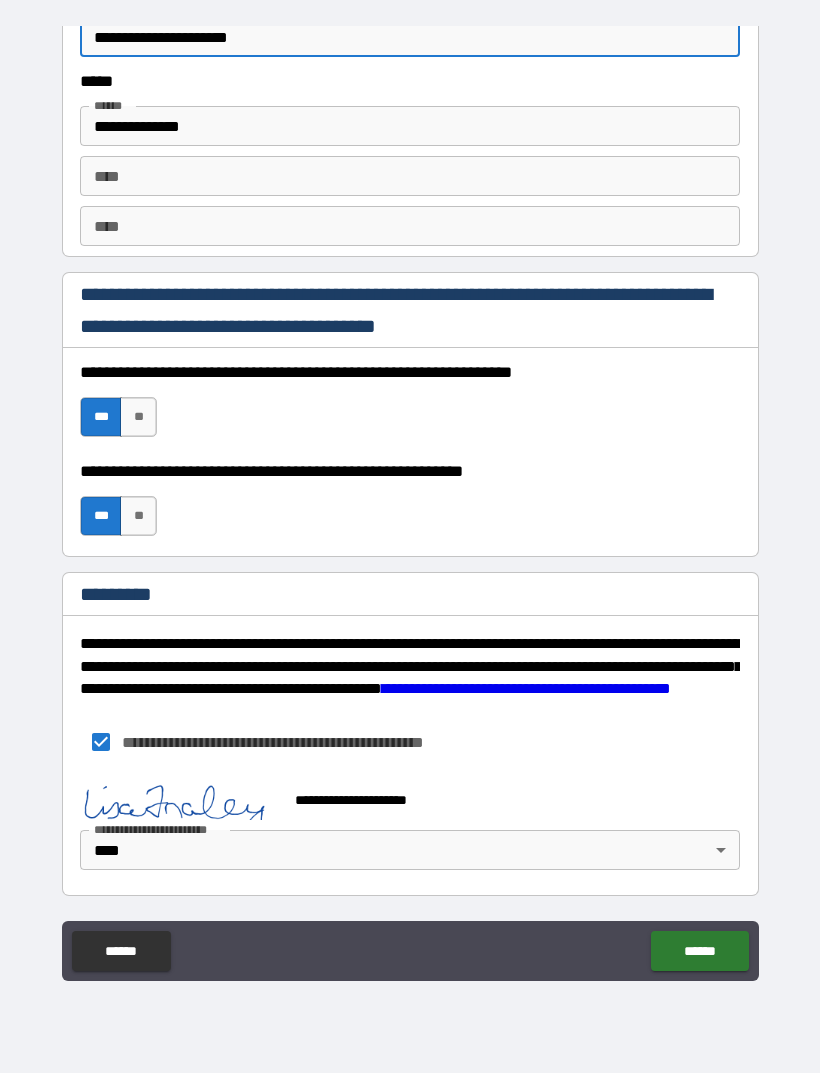 scroll, scrollTop: 2748, scrollLeft: 0, axis: vertical 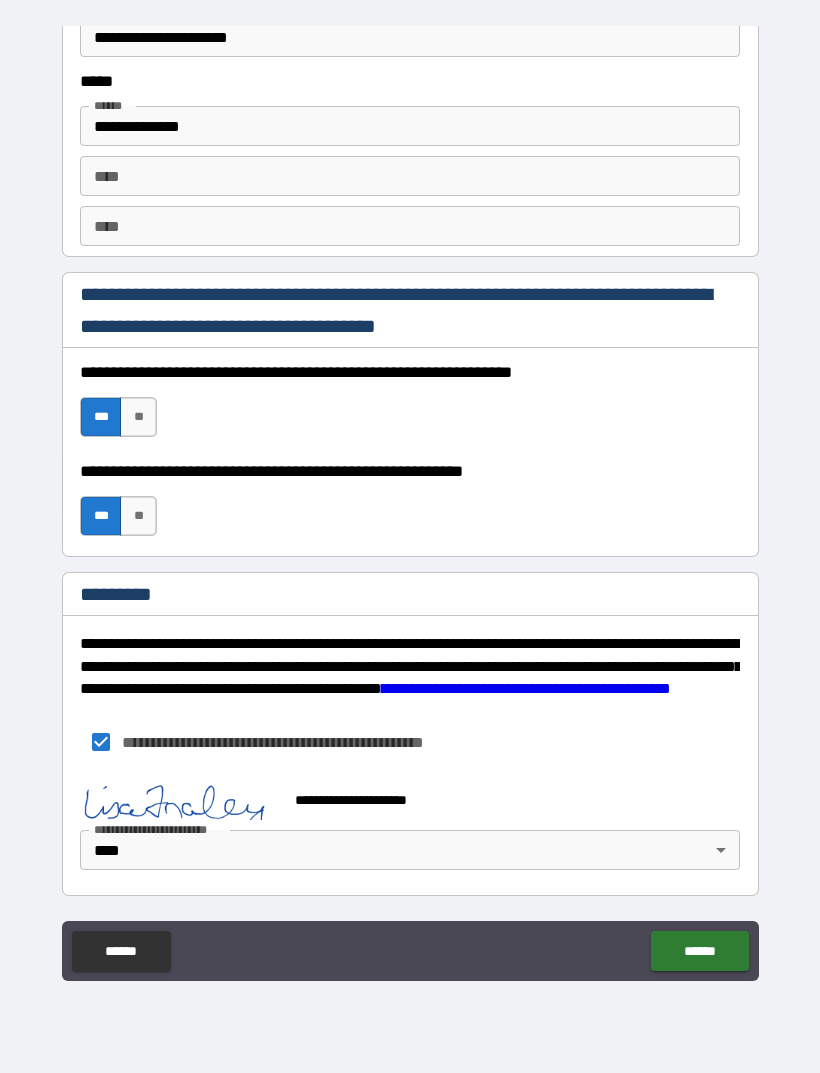 click on "******" at bounding box center [699, 951] 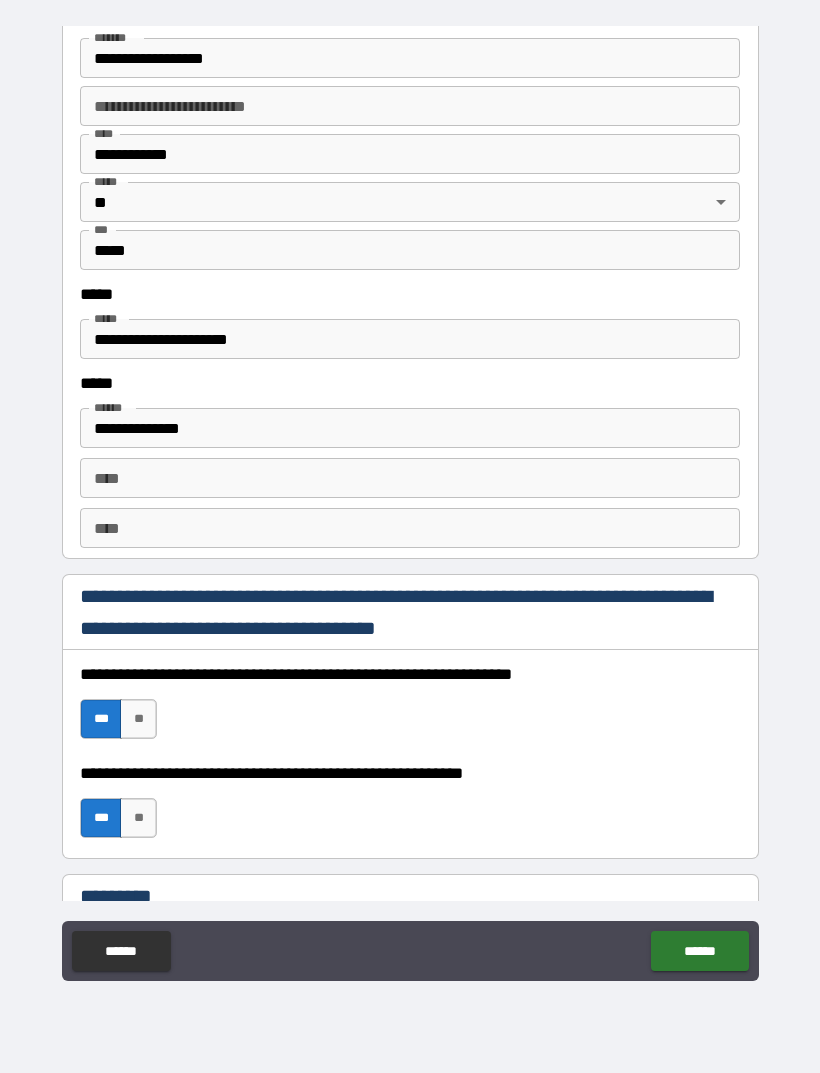 scroll, scrollTop: 2440, scrollLeft: 0, axis: vertical 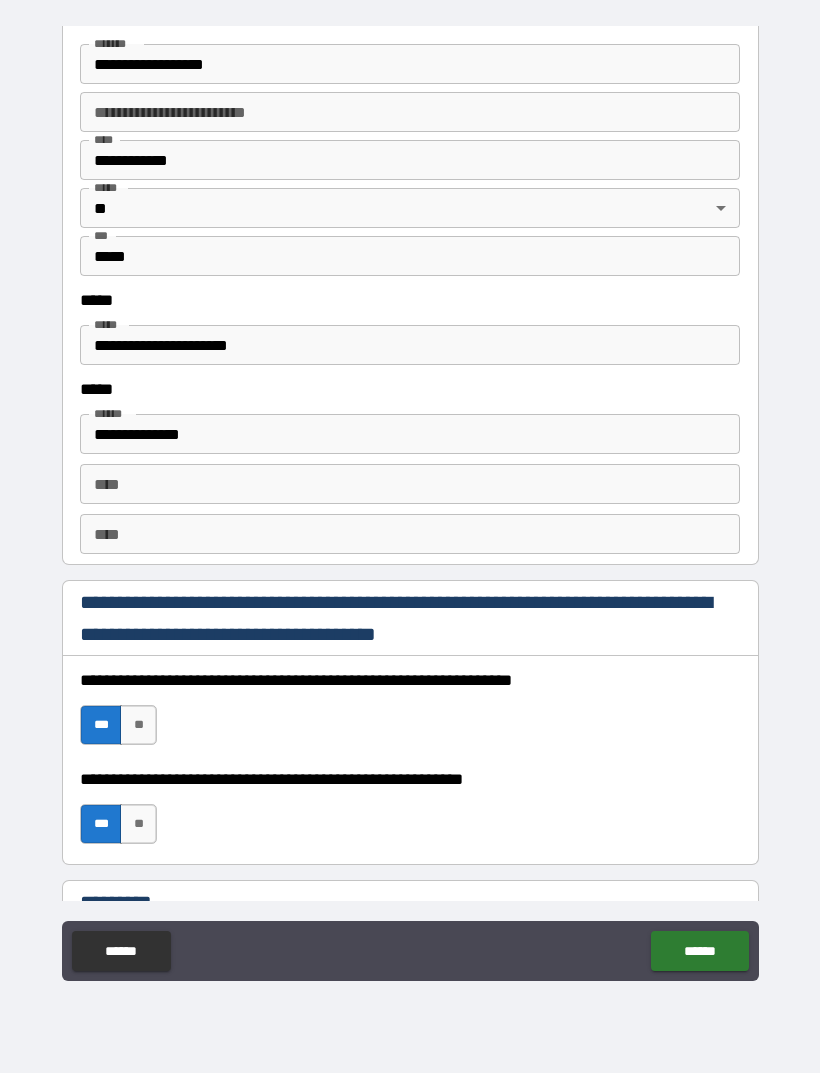 click on "**********" at bounding box center (410, 345) 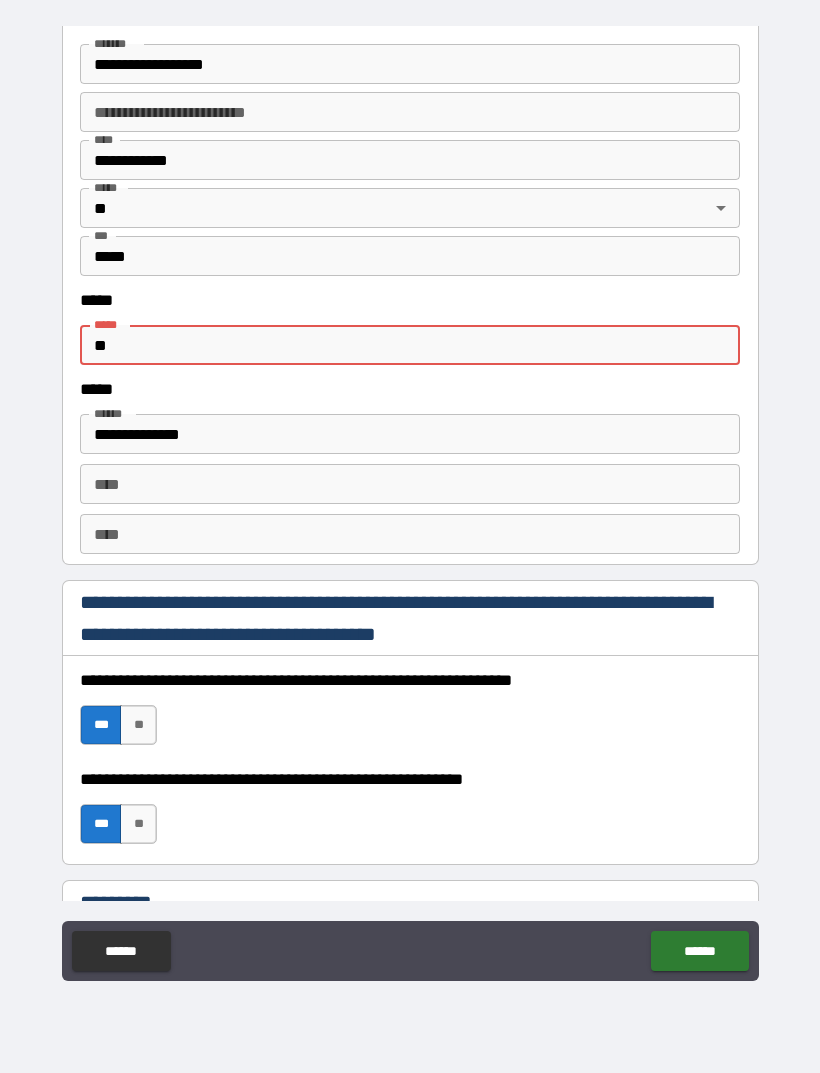 type on "*" 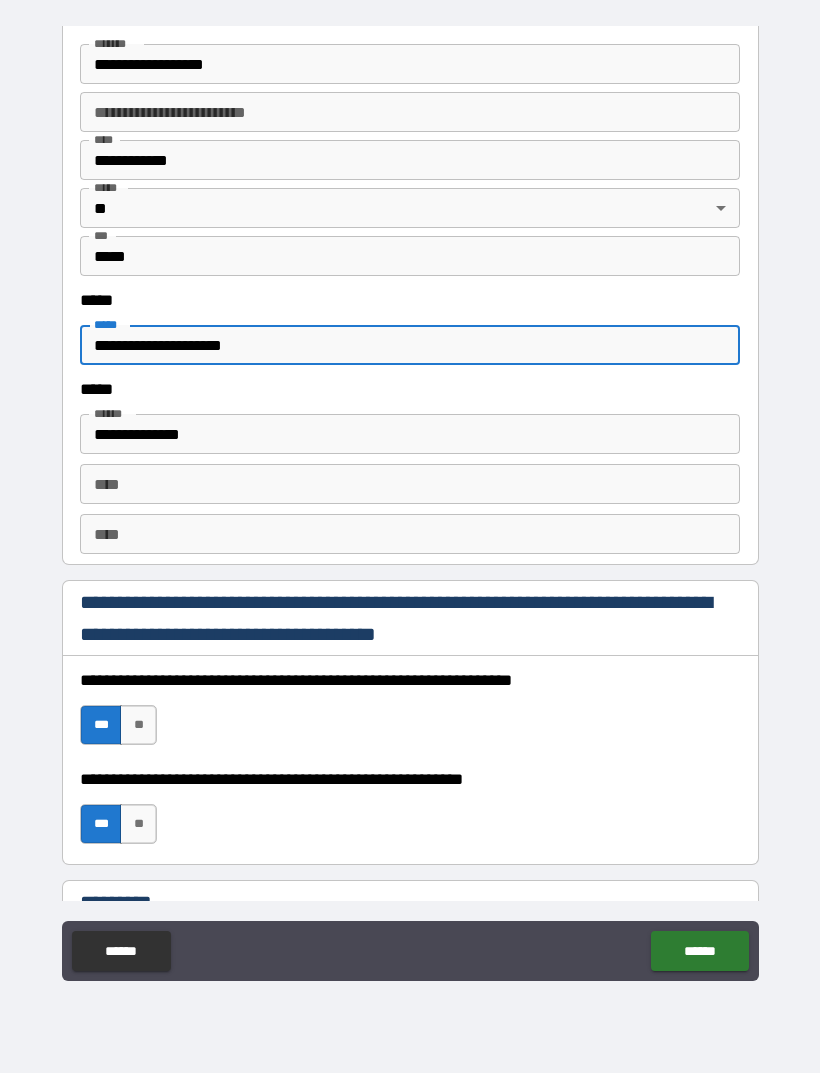 type on "**********" 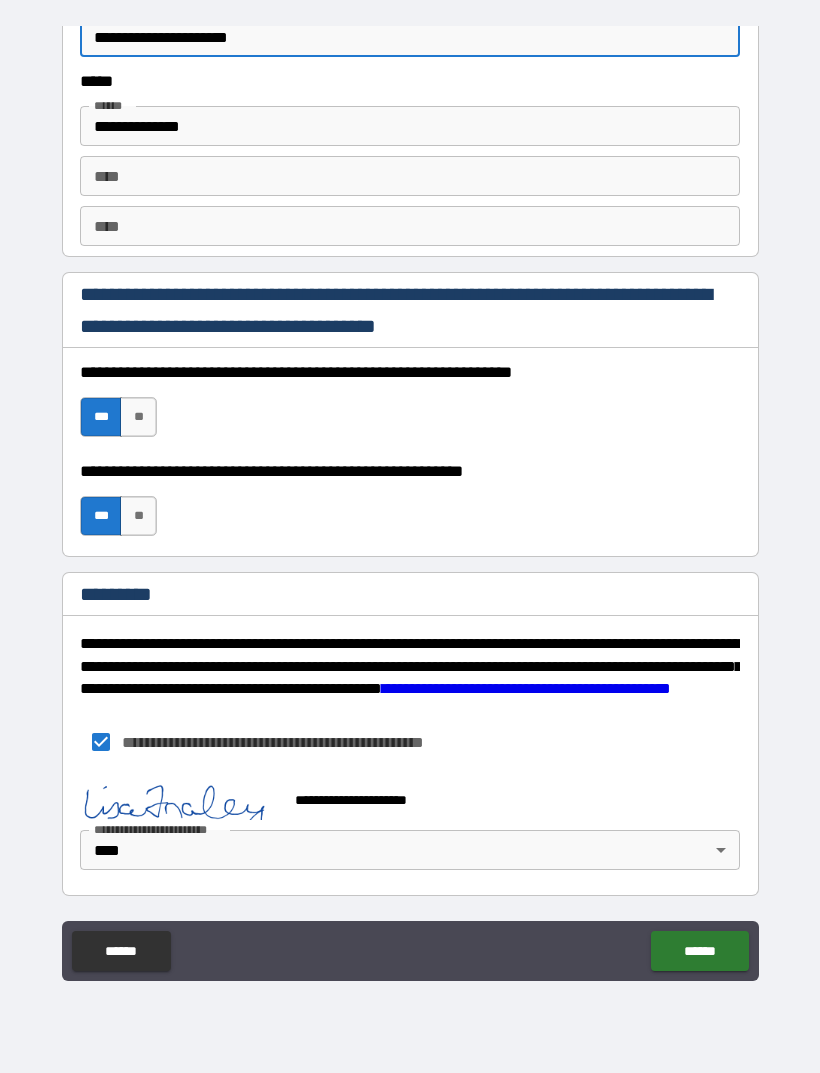scroll, scrollTop: 2748, scrollLeft: 0, axis: vertical 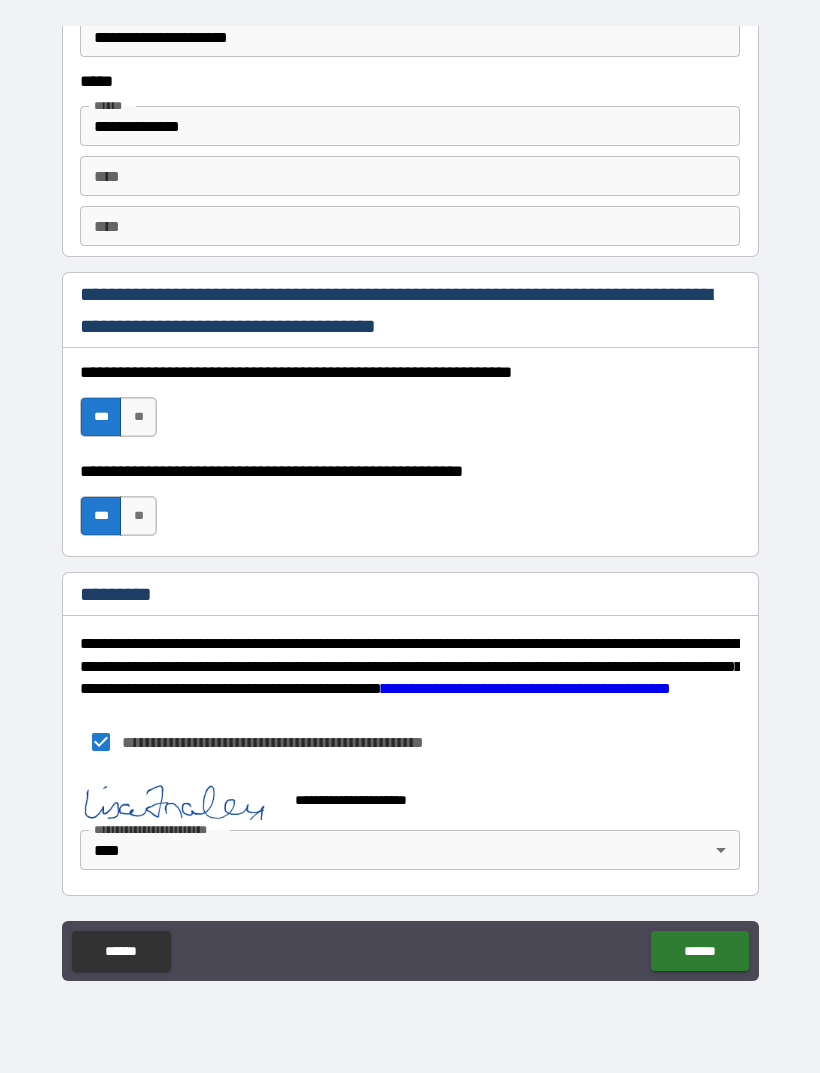 click on "******" at bounding box center [699, 951] 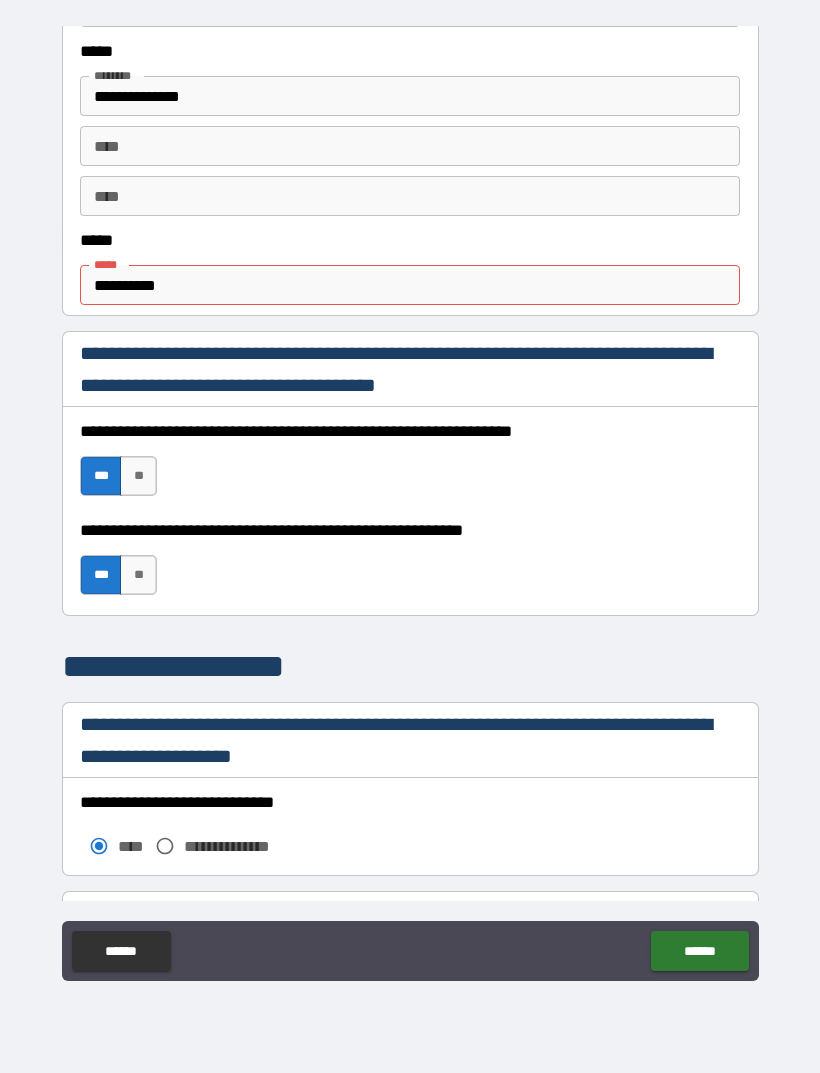 scroll, scrollTop: 1056, scrollLeft: 0, axis: vertical 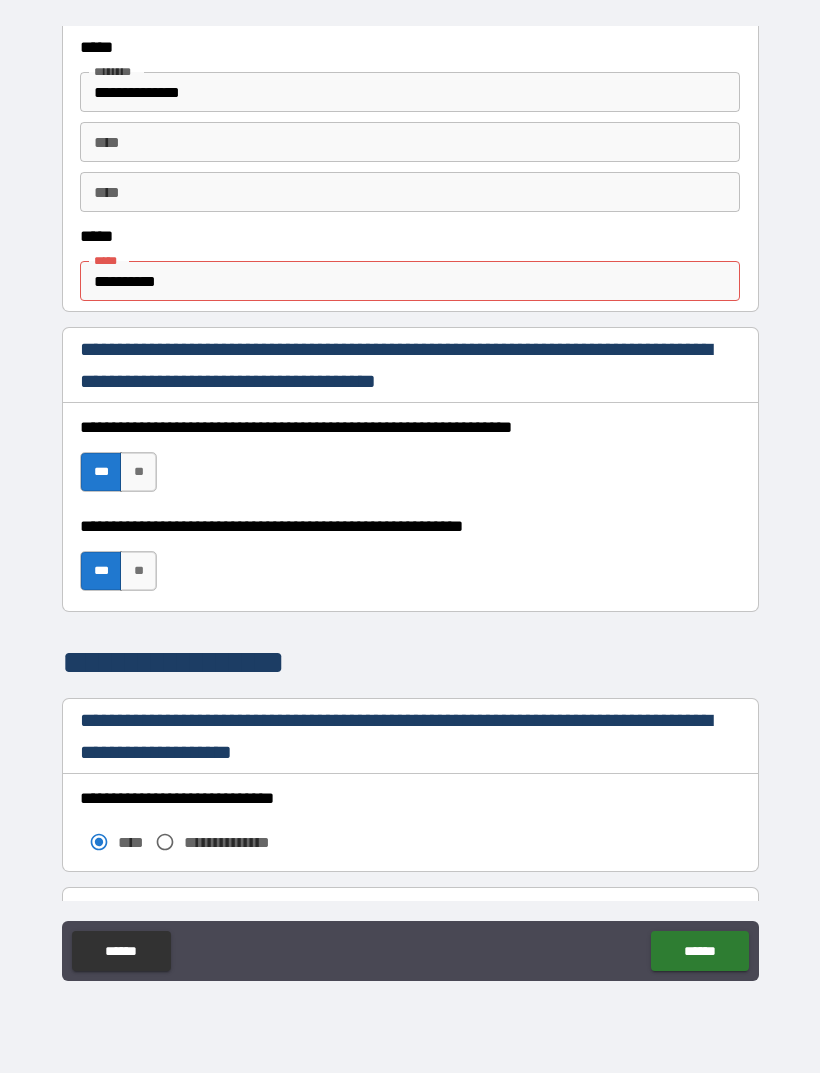 click on "**********" at bounding box center [410, 281] 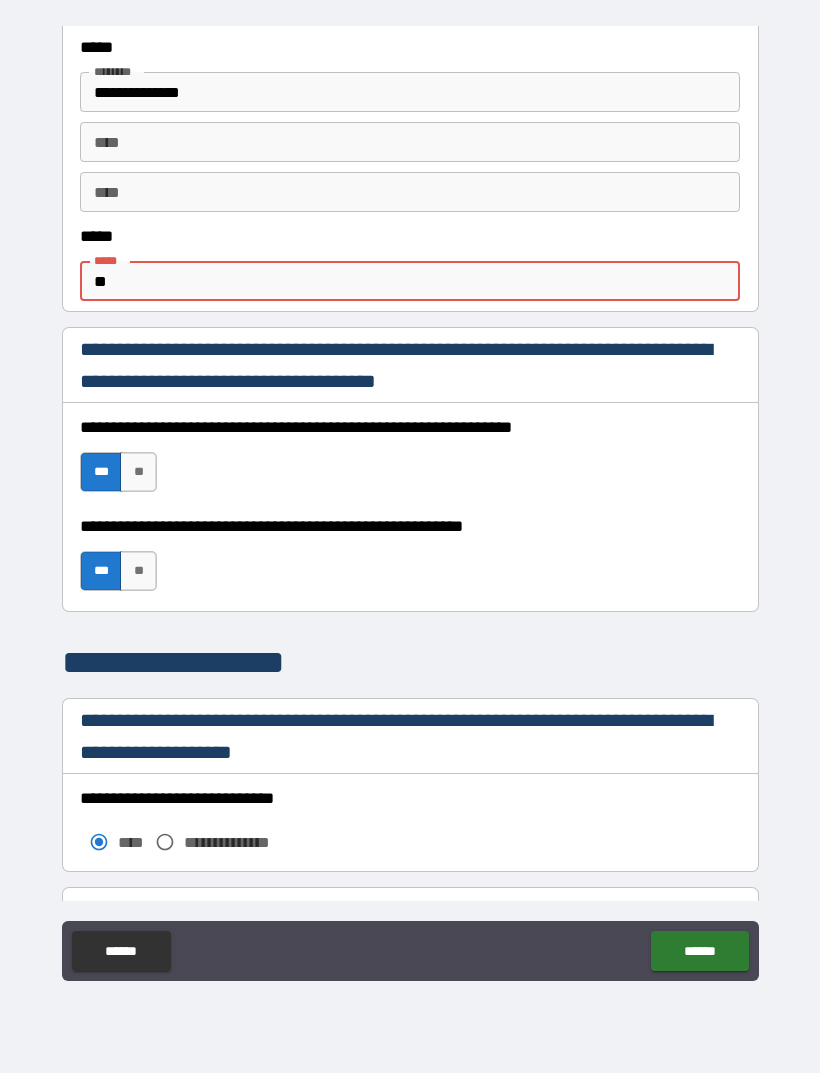 type on "*" 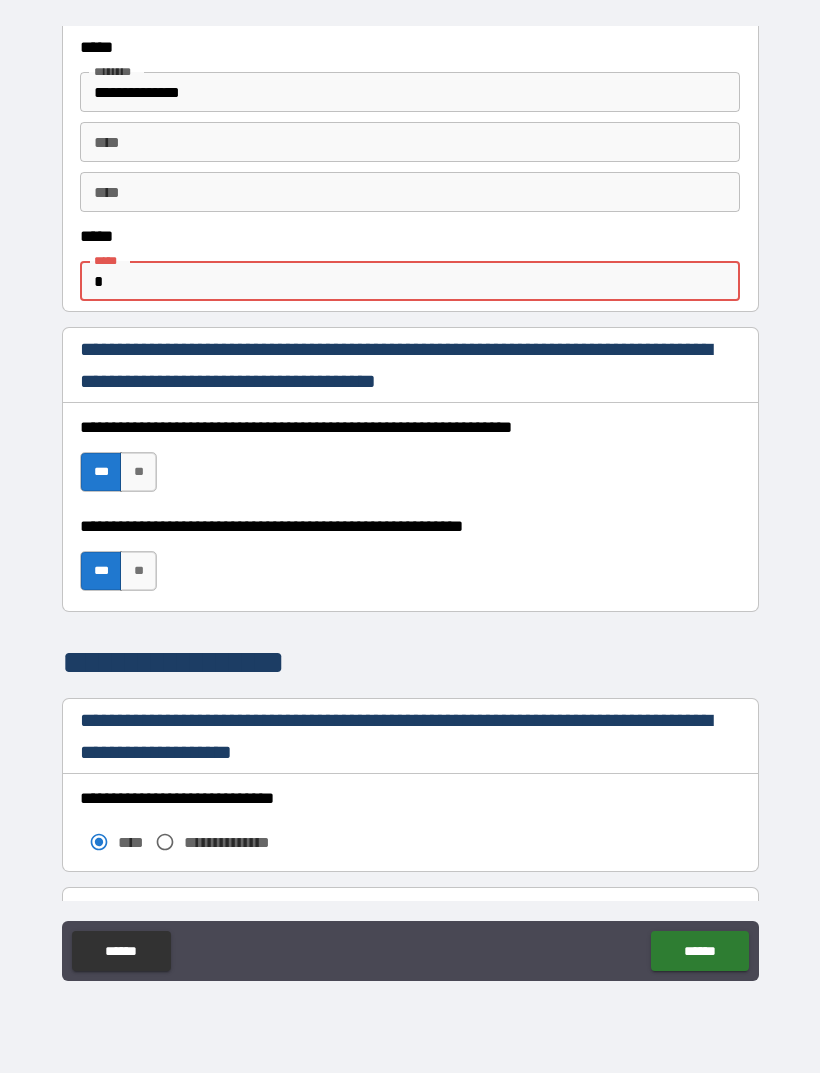 type 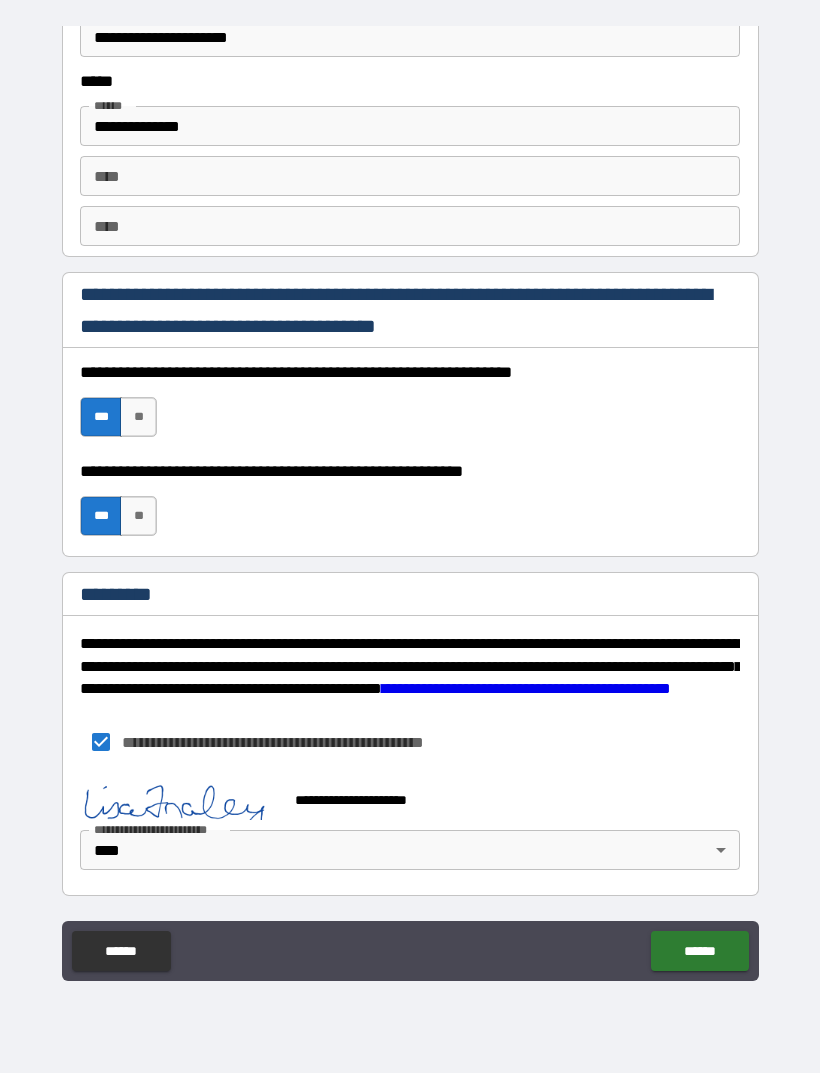scroll, scrollTop: 2748, scrollLeft: 0, axis: vertical 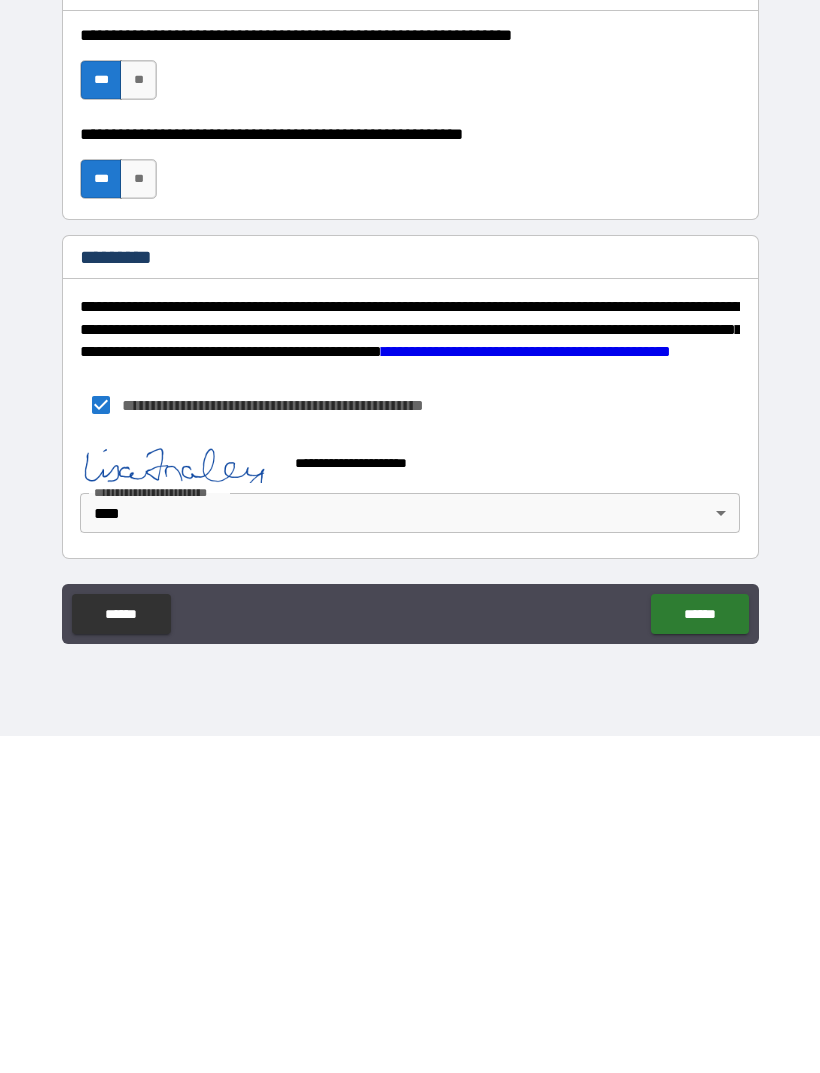 click on "******" at bounding box center [699, 951] 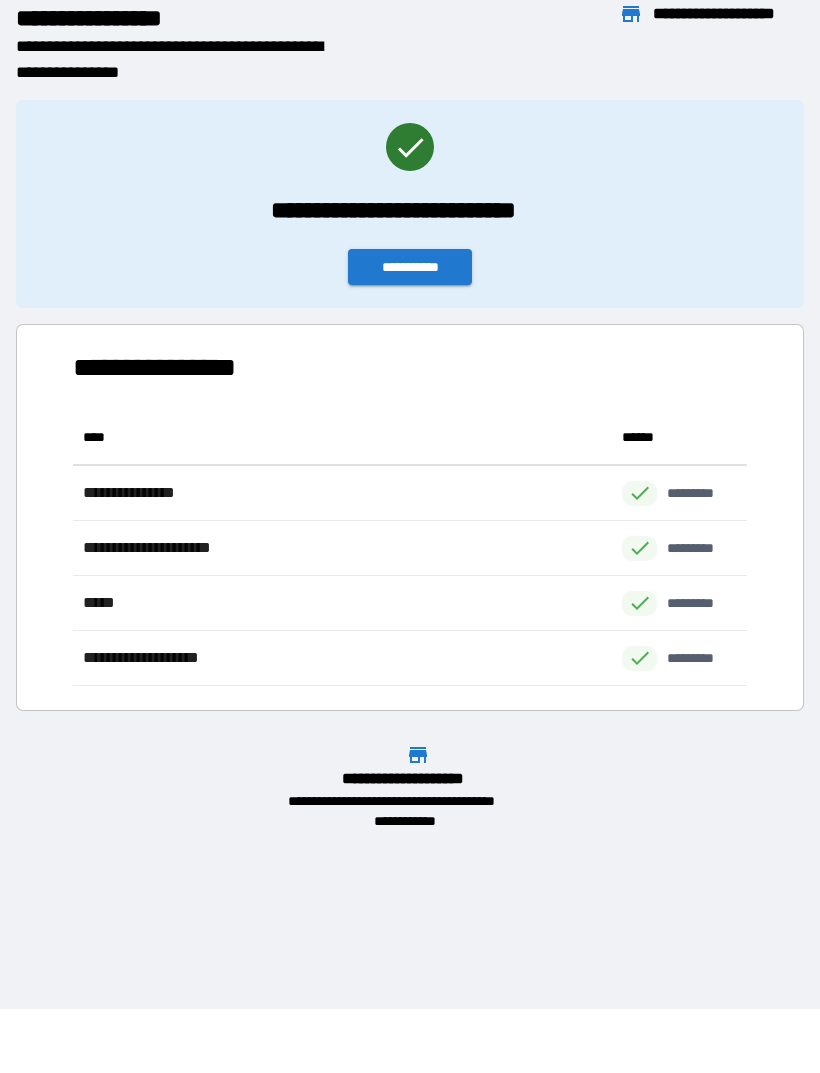 scroll, scrollTop: 1, scrollLeft: 1, axis: both 